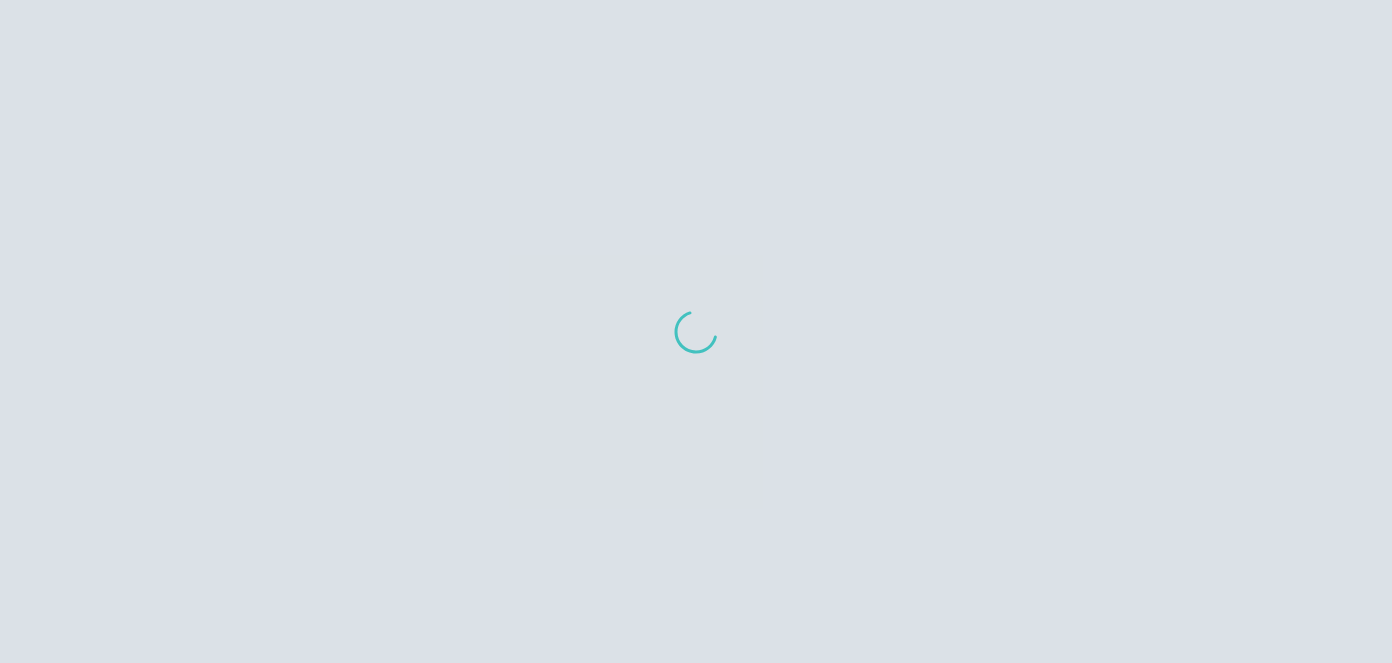 scroll, scrollTop: 19, scrollLeft: 0, axis: vertical 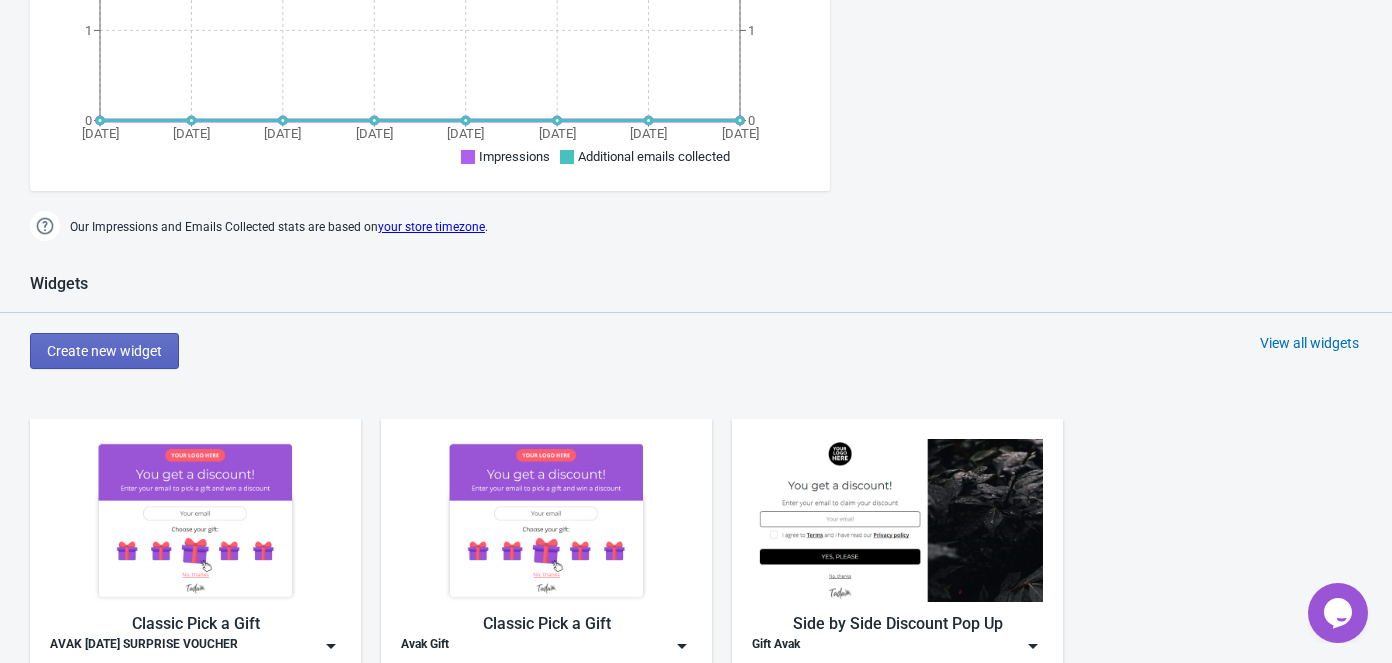 click at bounding box center (195, 520) 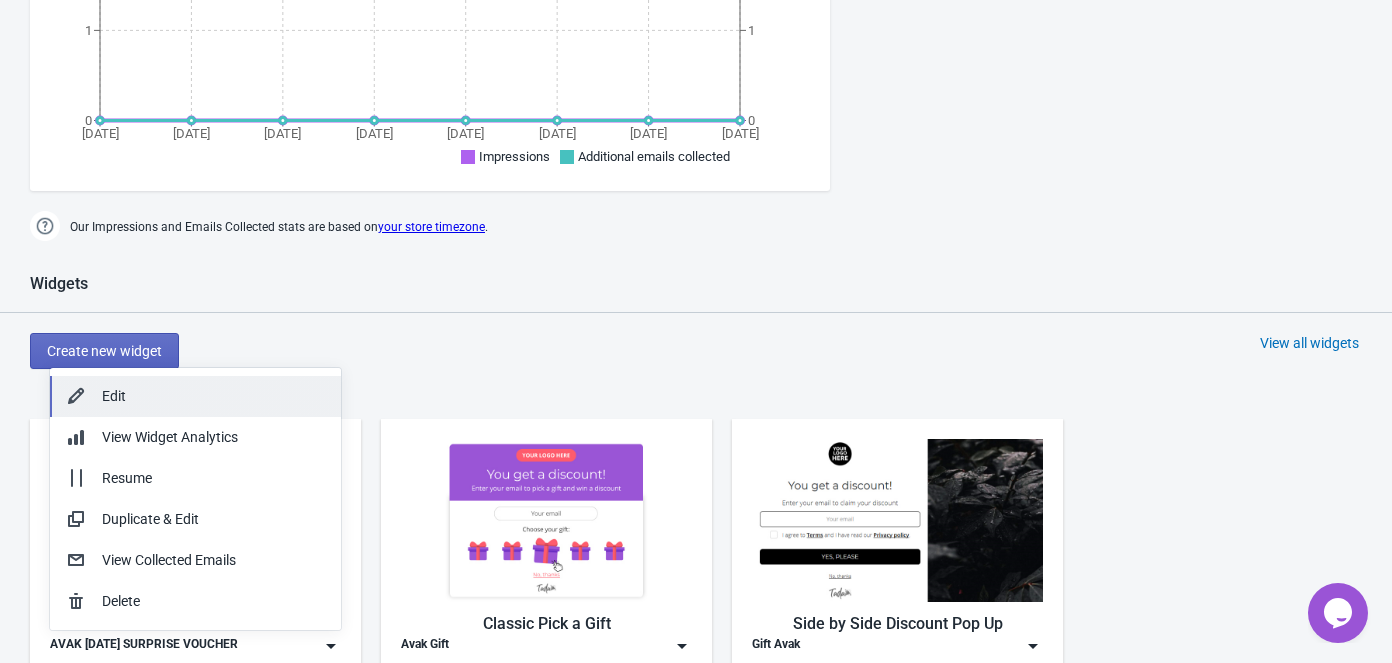 click on "Edit" at bounding box center (213, 396) 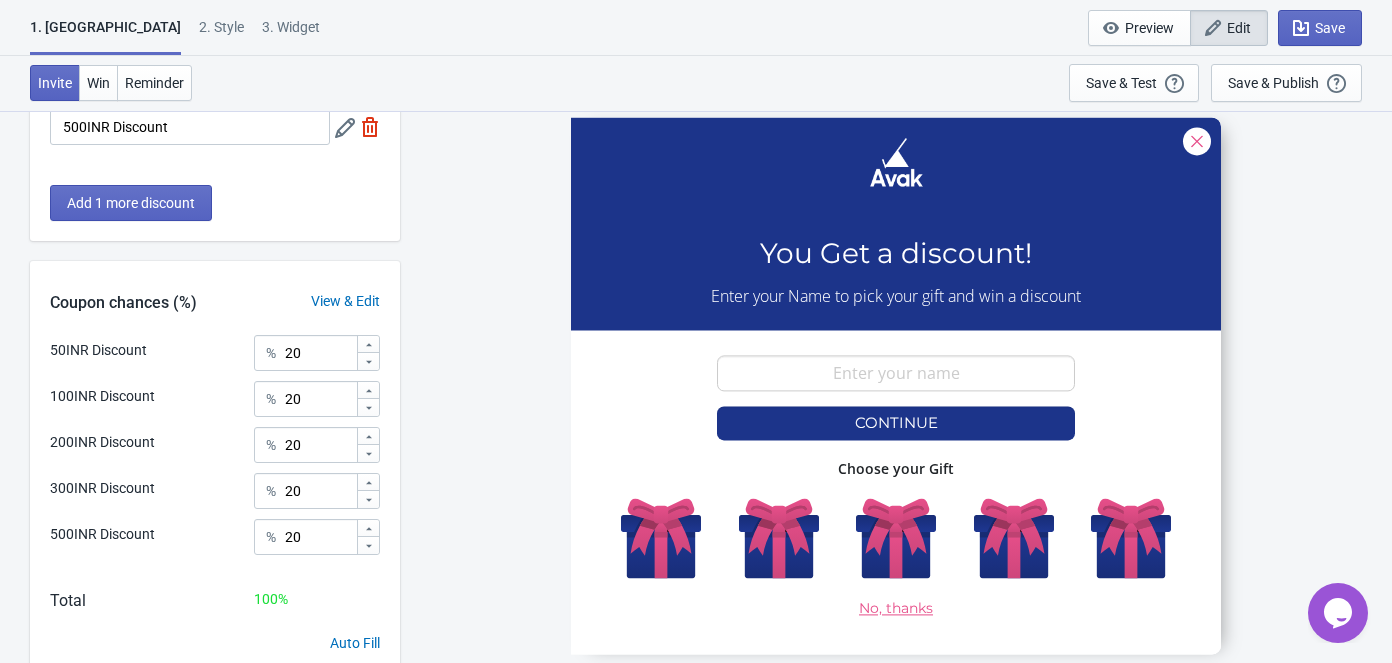 scroll, scrollTop: 530, scrollLeft: 0, axis: vertical 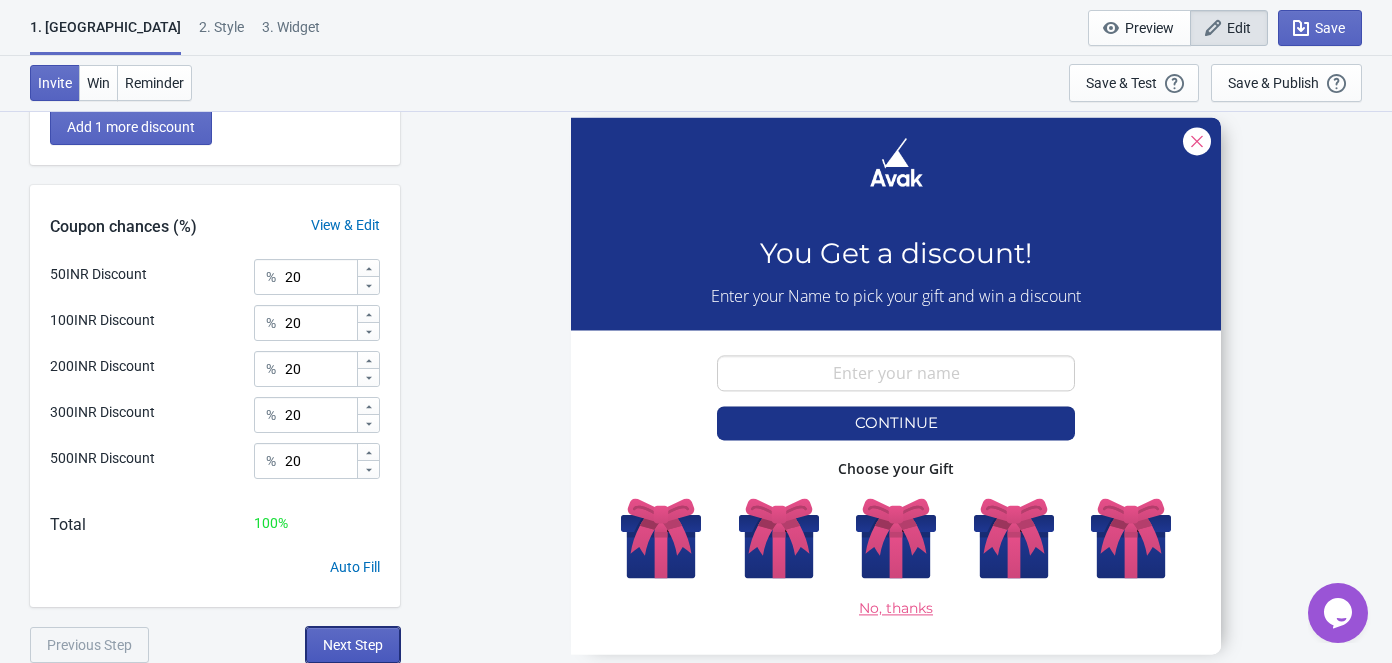 click on "Next Step" at bounding box center (353, 645) 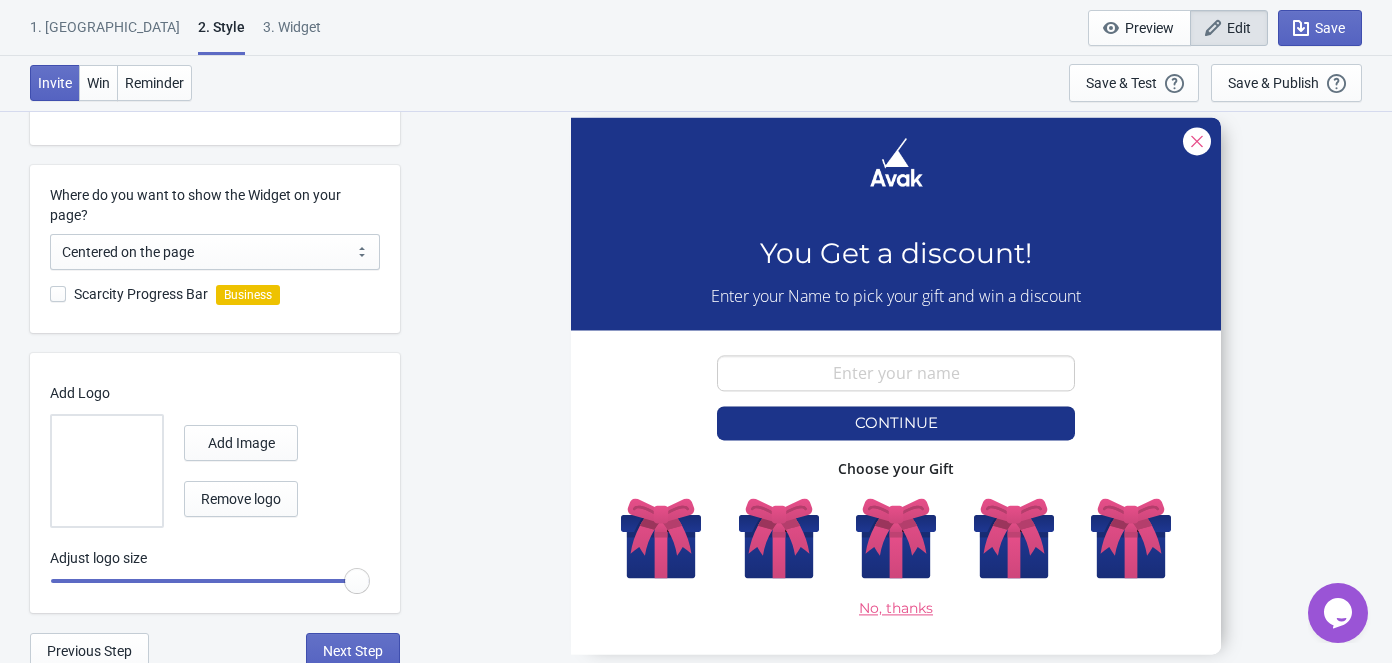 scroll, scrollTop: 492, scrollLeft: 0, axis: vertical 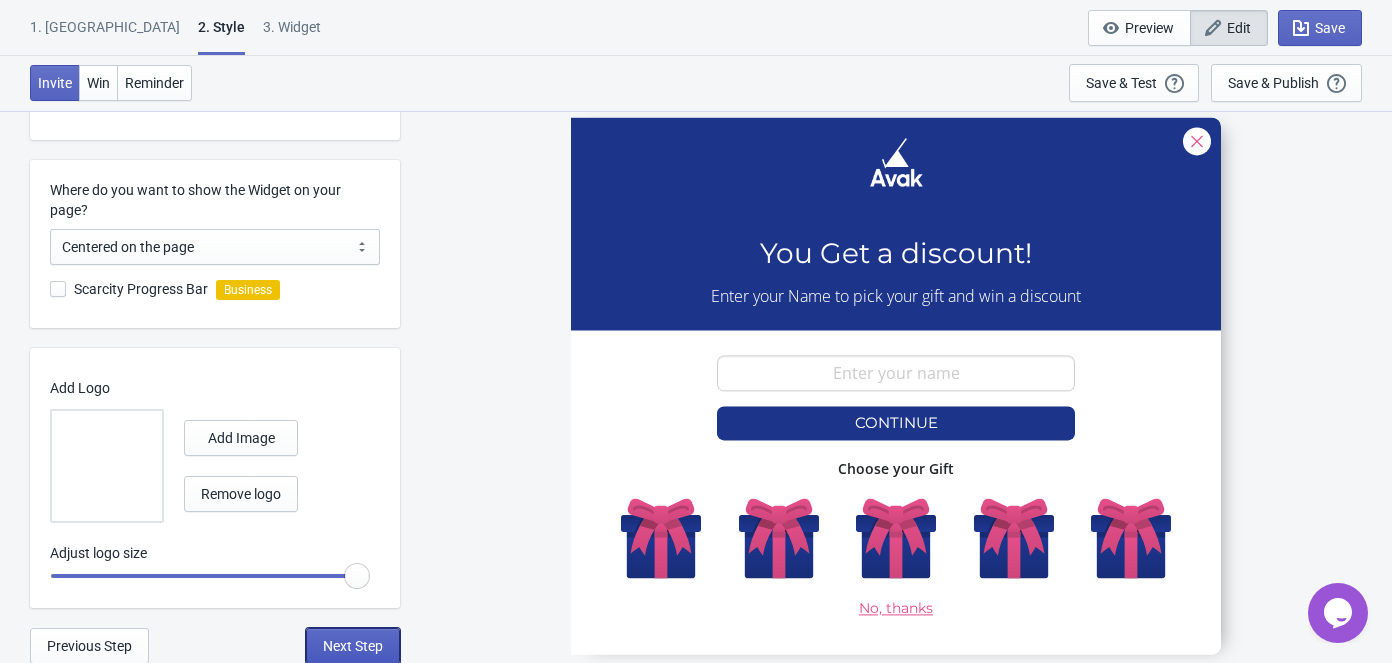 click on "Next Step" at bounding box center [353, 646] 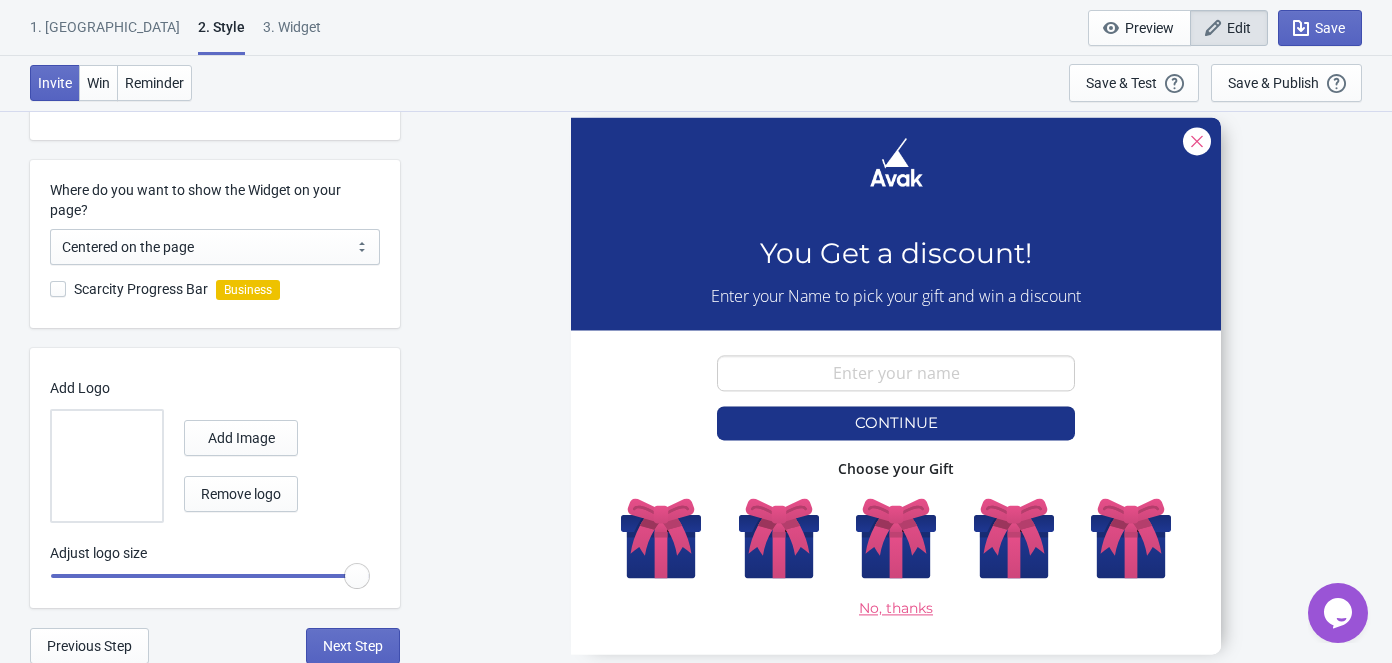 scroll, scrollTop: 0, scrollLeft: 0, axis: both 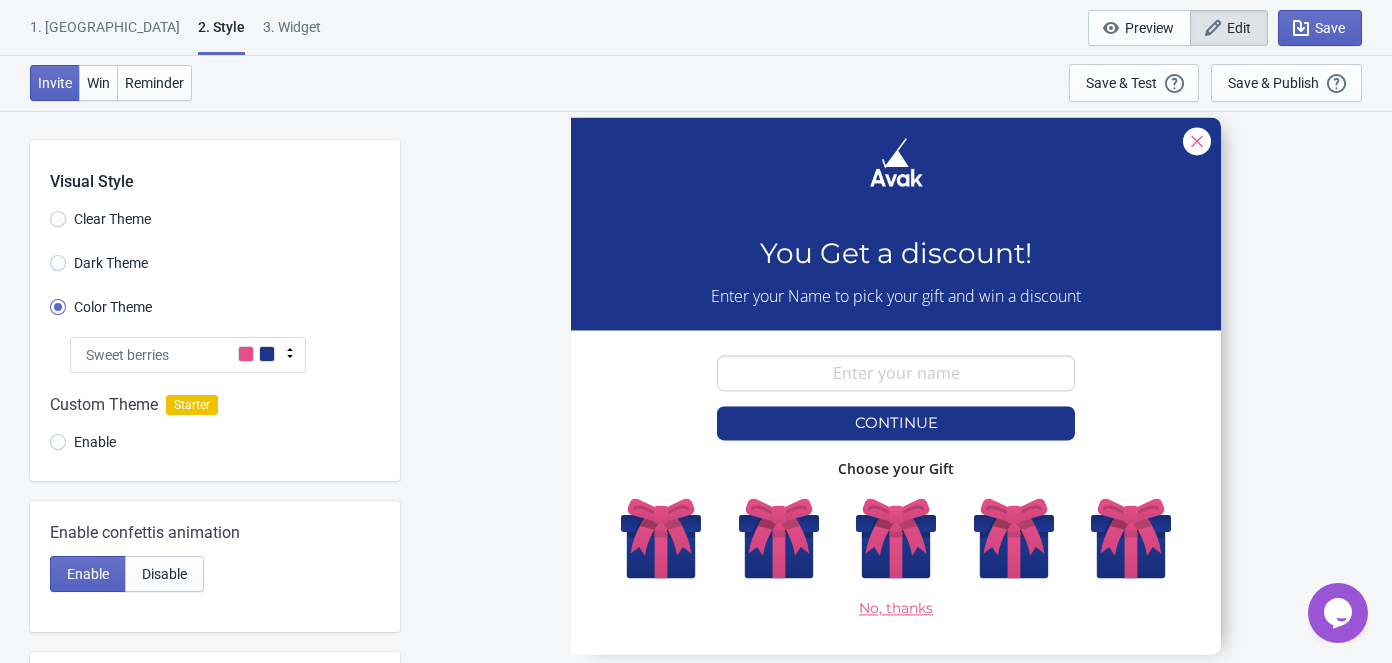 select on "specificURL" 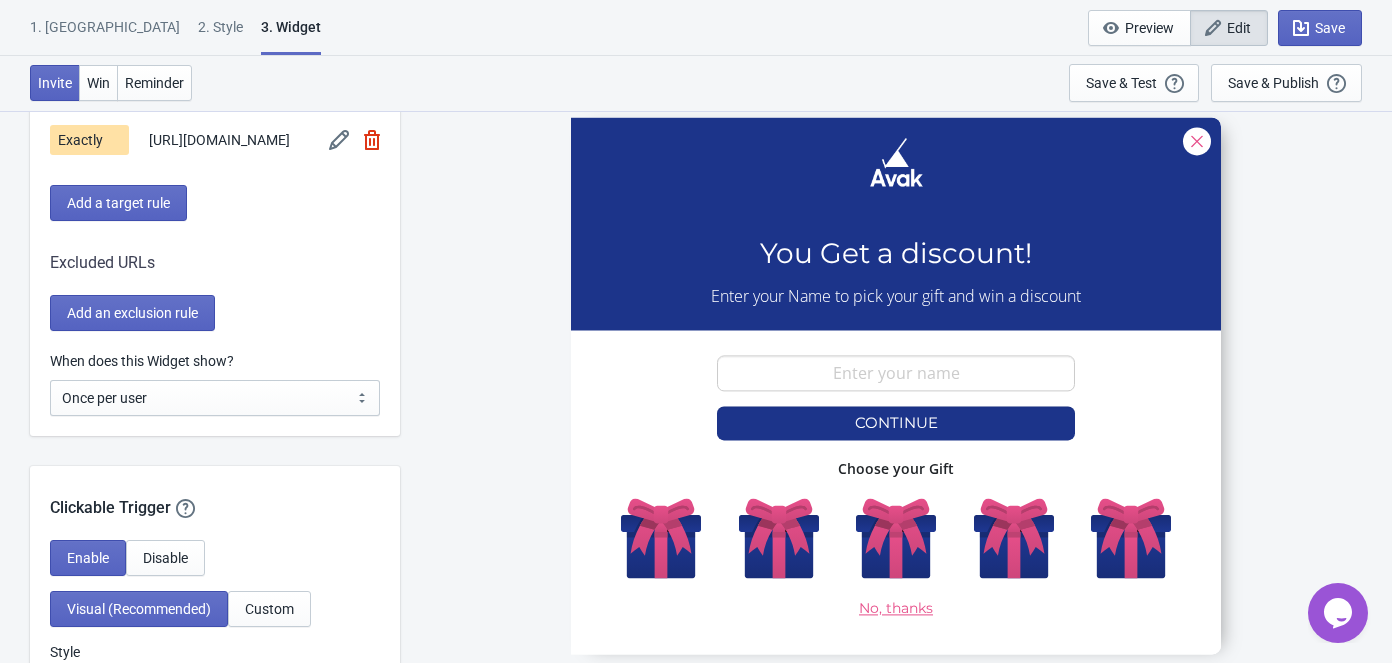 scroll, scrollTop: 1727, scrollLeft: 0, axis: vertical 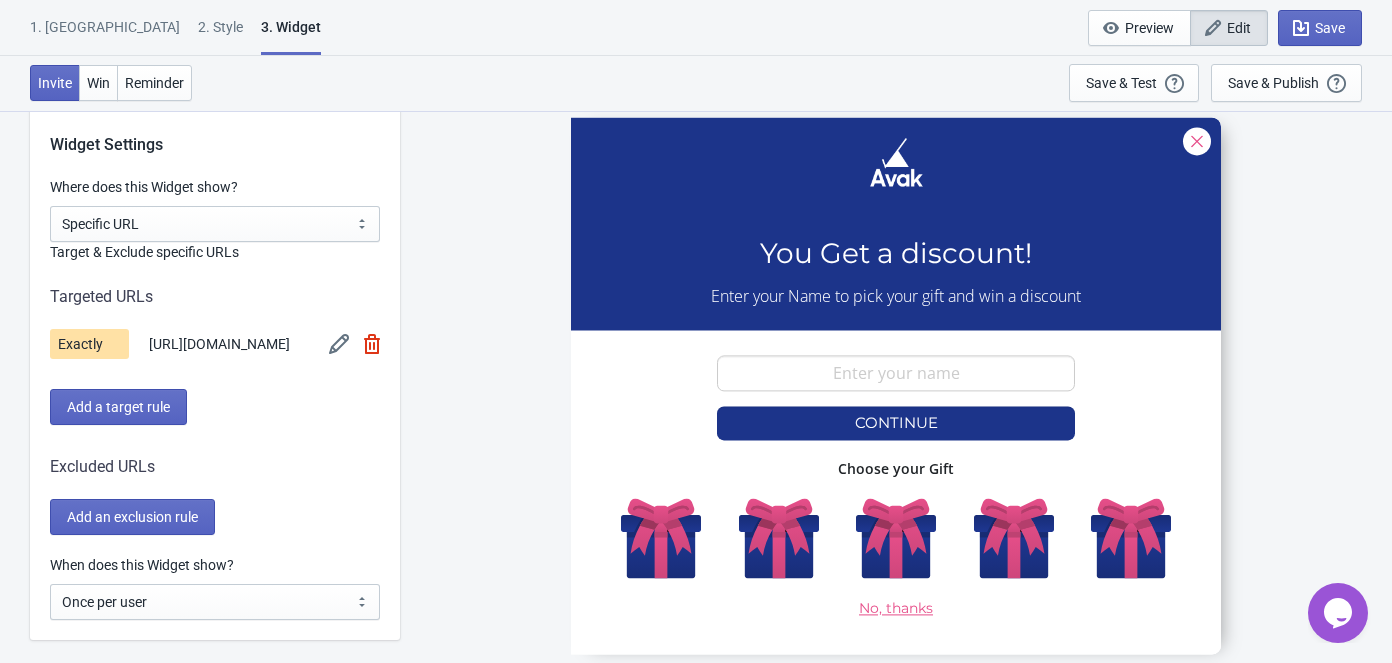 click at bounding box center [339, 344] 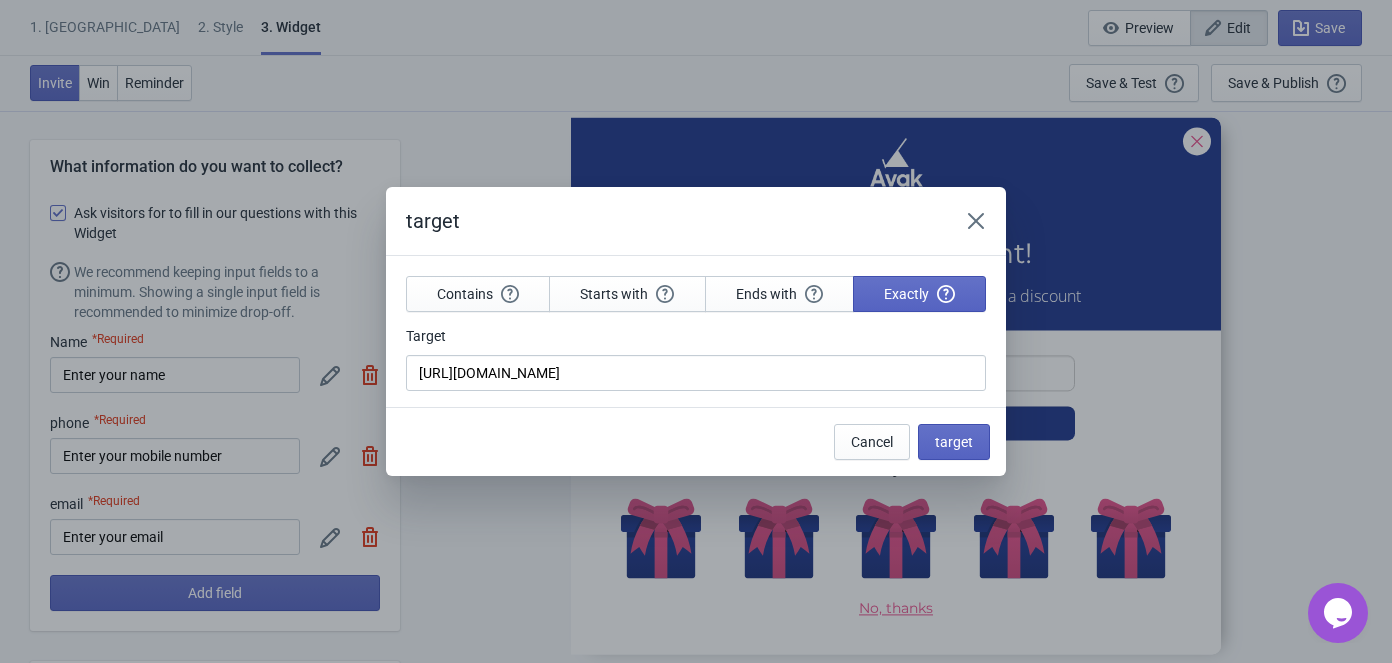 scroll, scrollTop: 0, scrollLeft: 0, axis: both 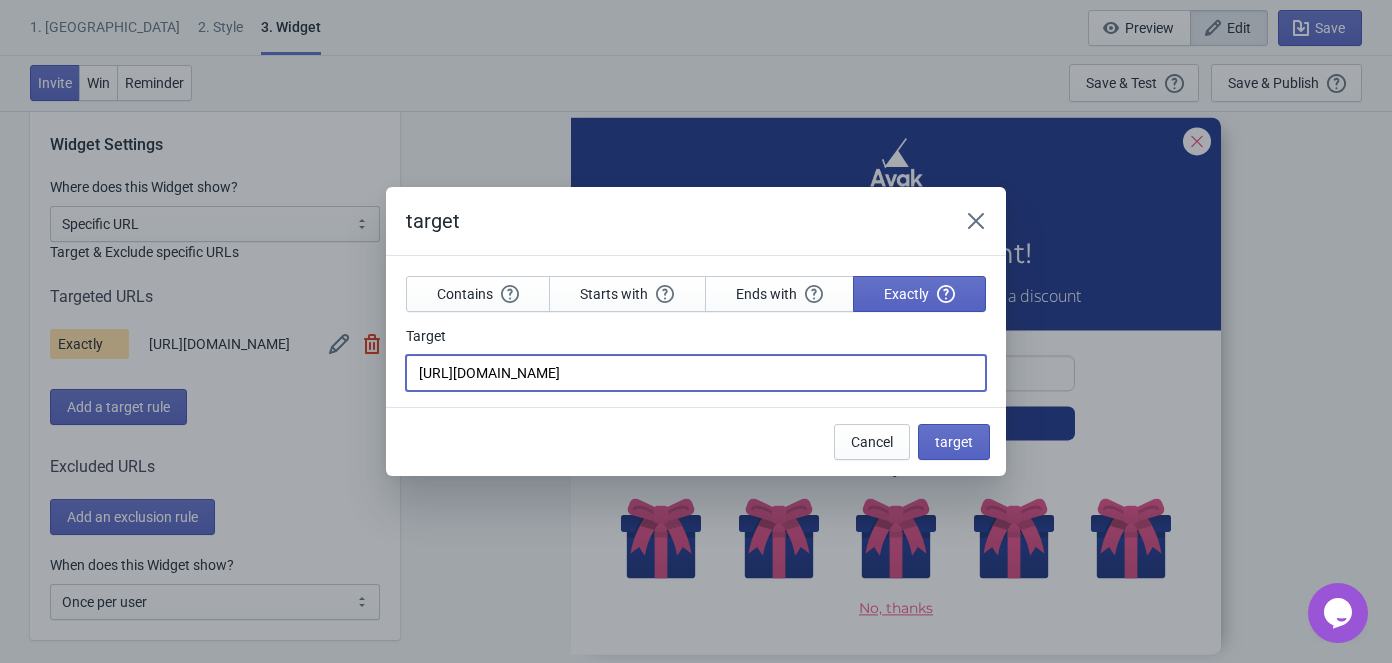 drag, startPoint x: 591, startPoint y: 389, endPoint x: 373, endPoint y: 389, distance: 218 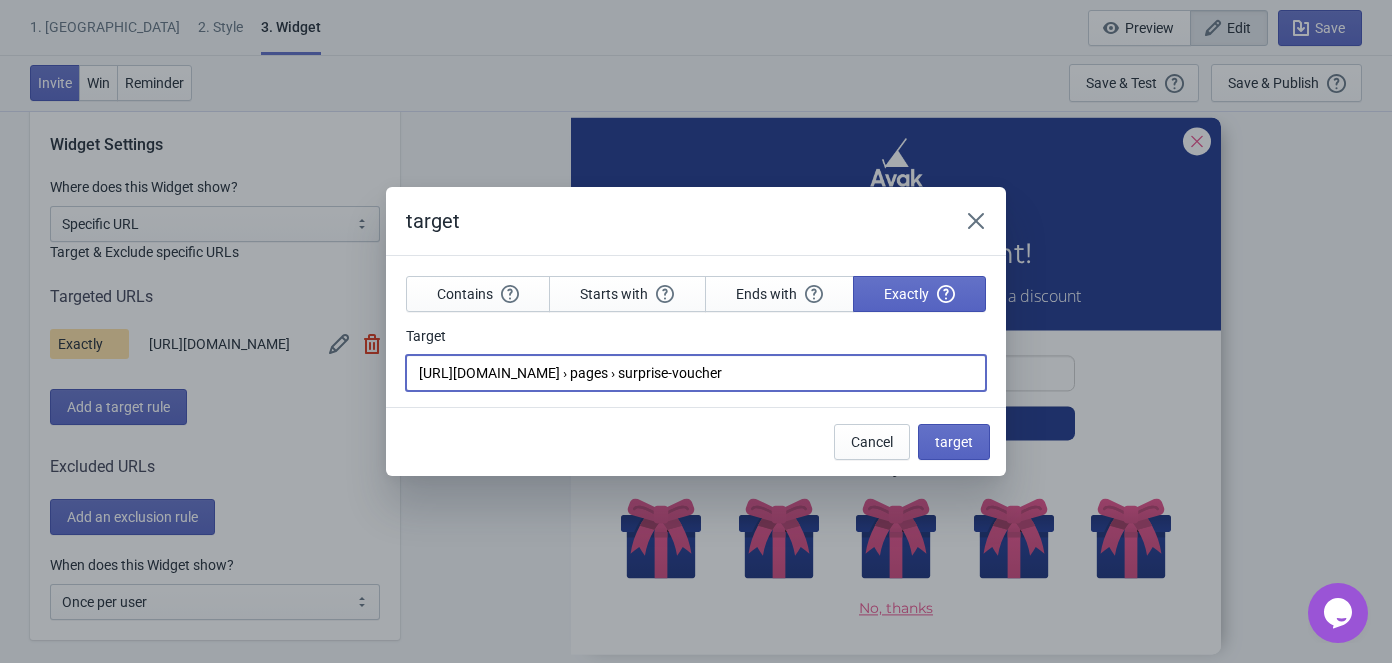 type on "https://www.avakstyle.in › pages › surprise-voucher" 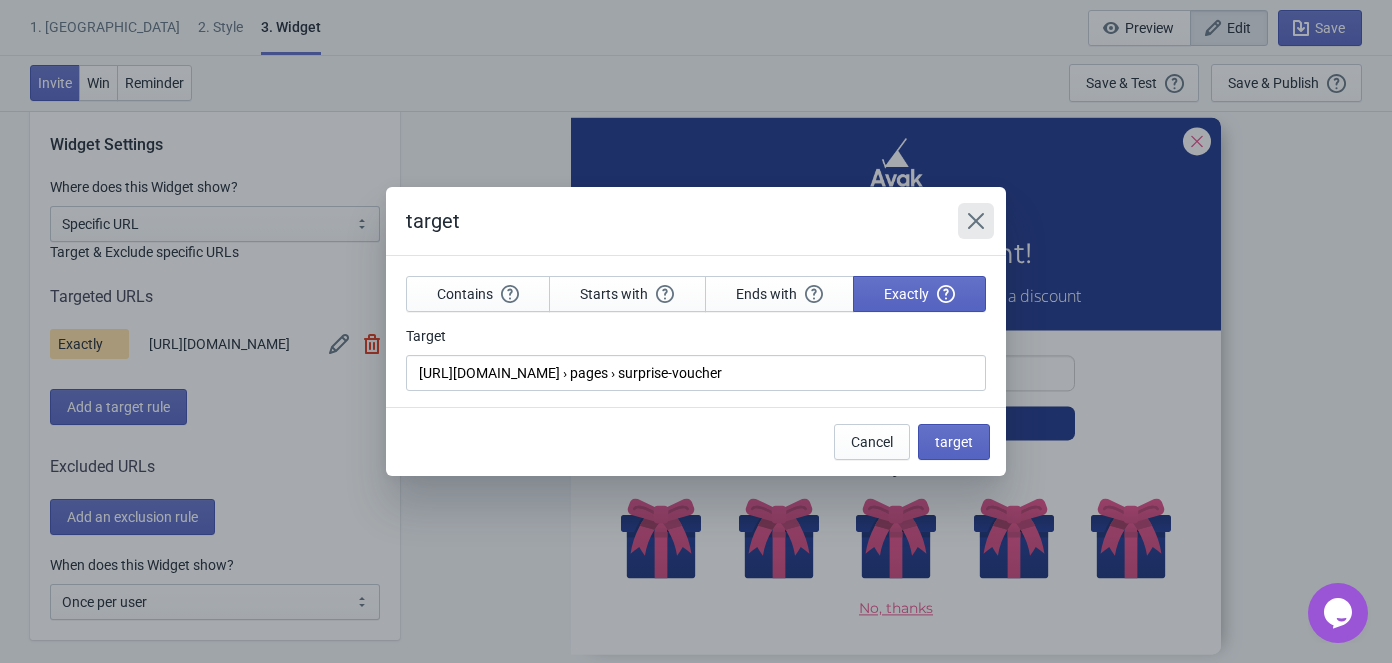 click 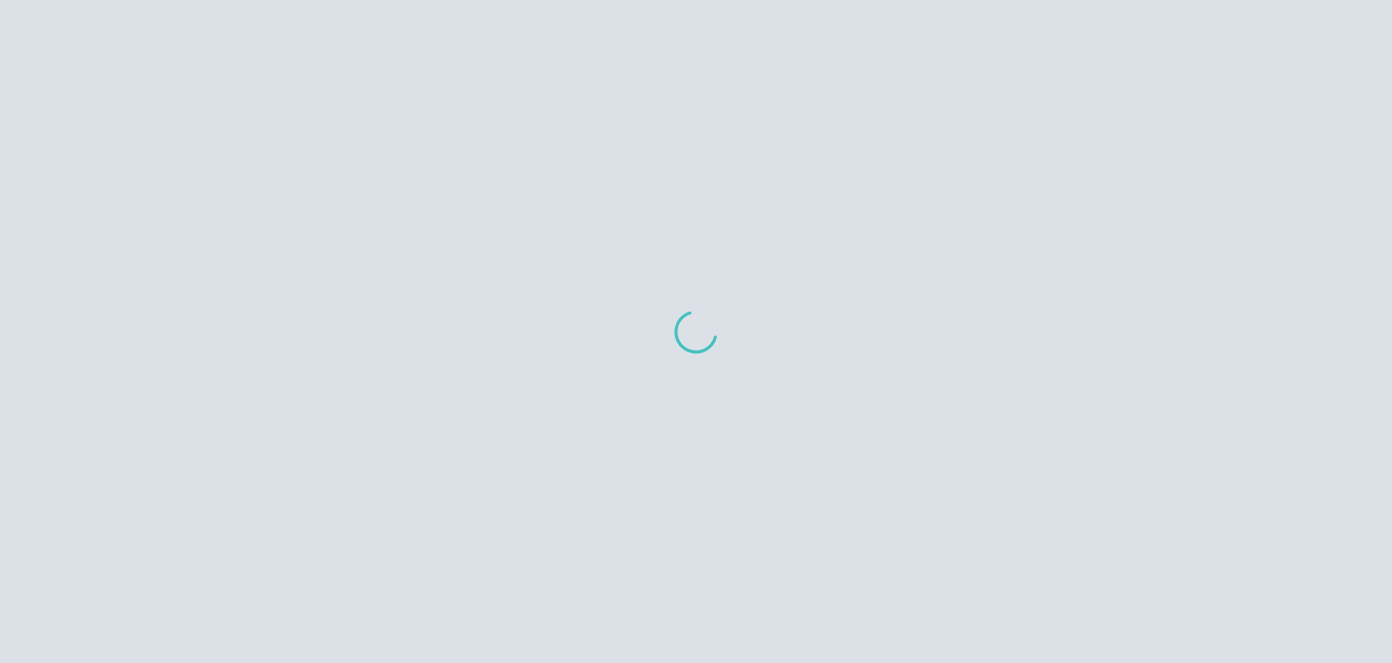 scroll, scrollTop: 0, scrollLeft: 0, axis: both 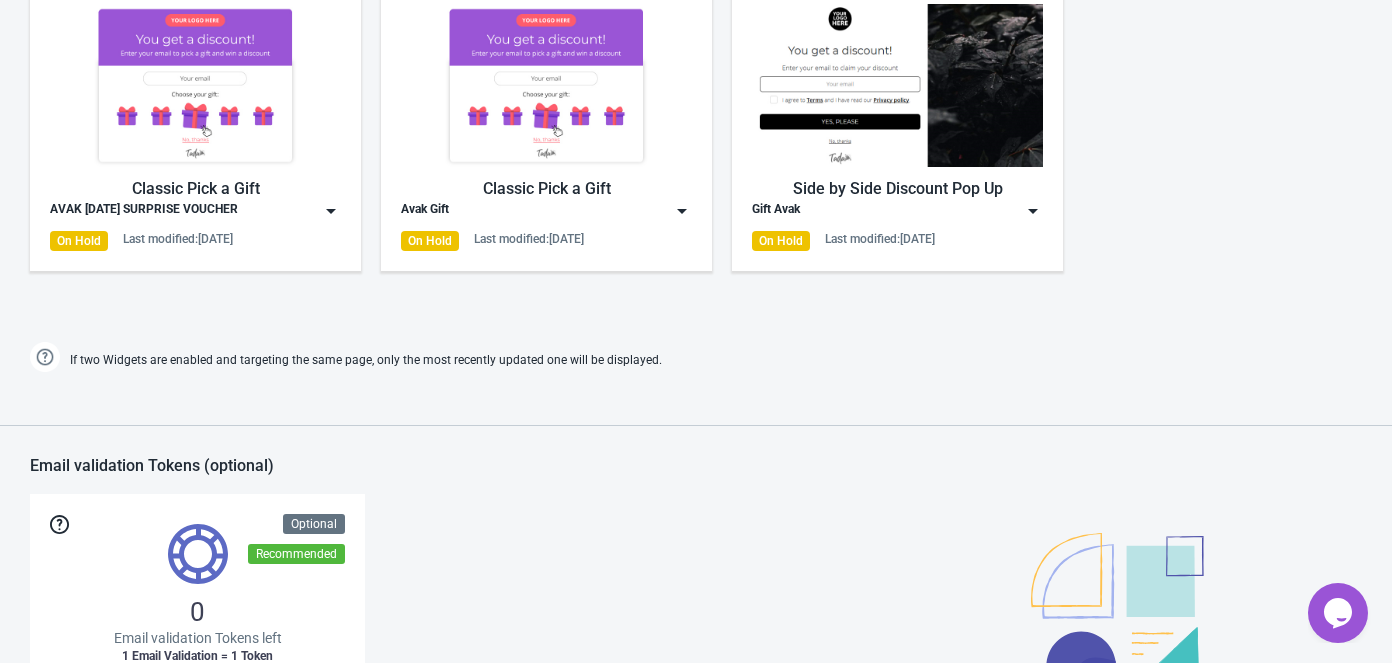 click at bounding box center [195, 85] 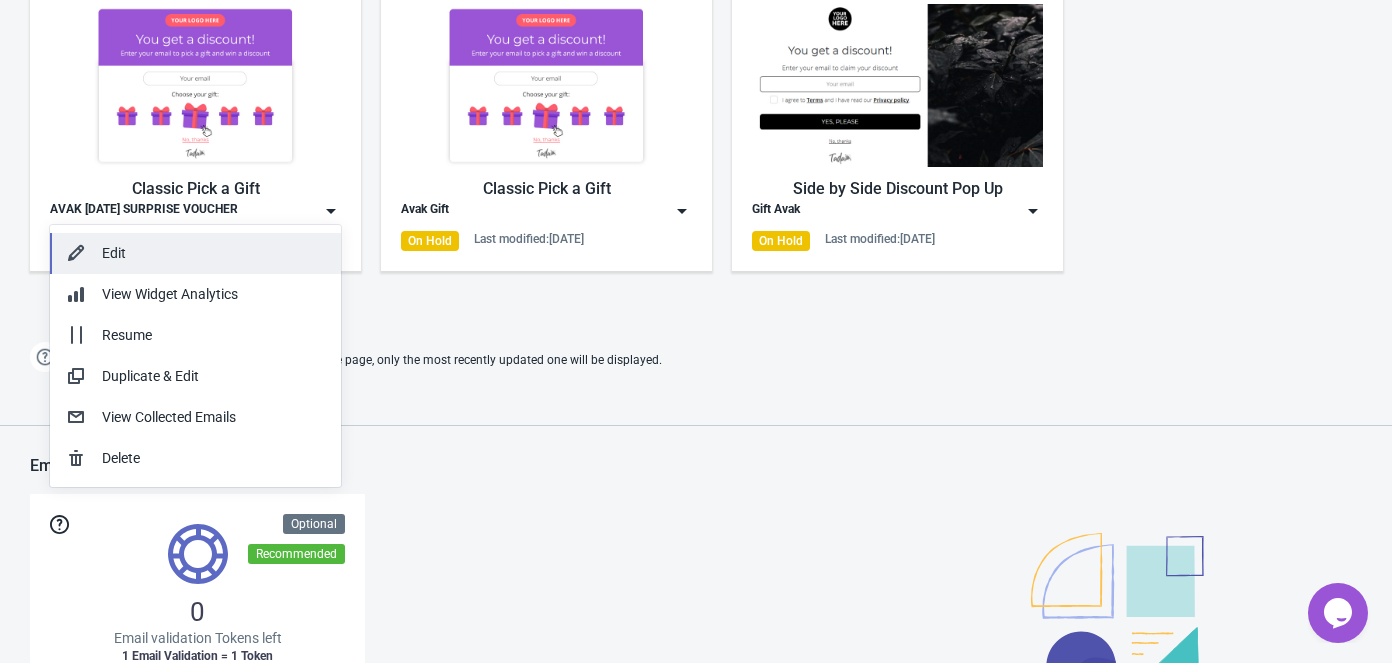 click on "Edit" at bounding box center [213, 253] 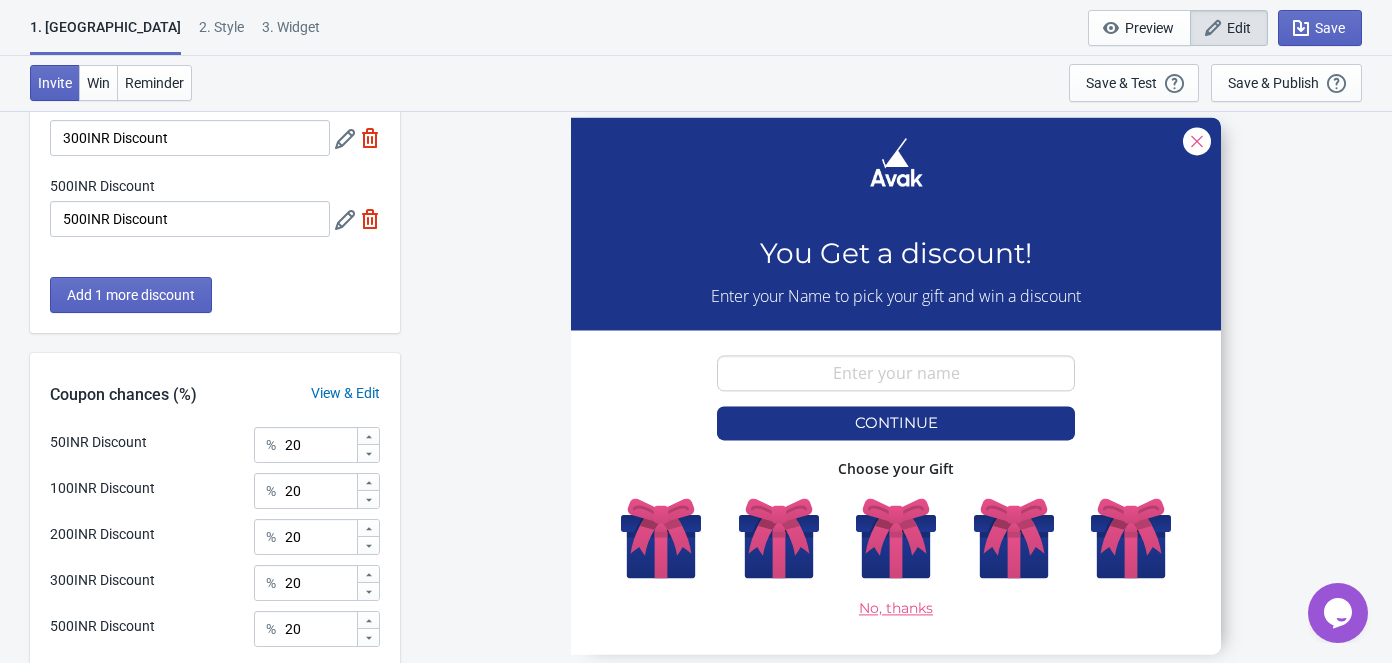 scroll, scrollTop: 530, scrollLeft: 0, axis: vertical 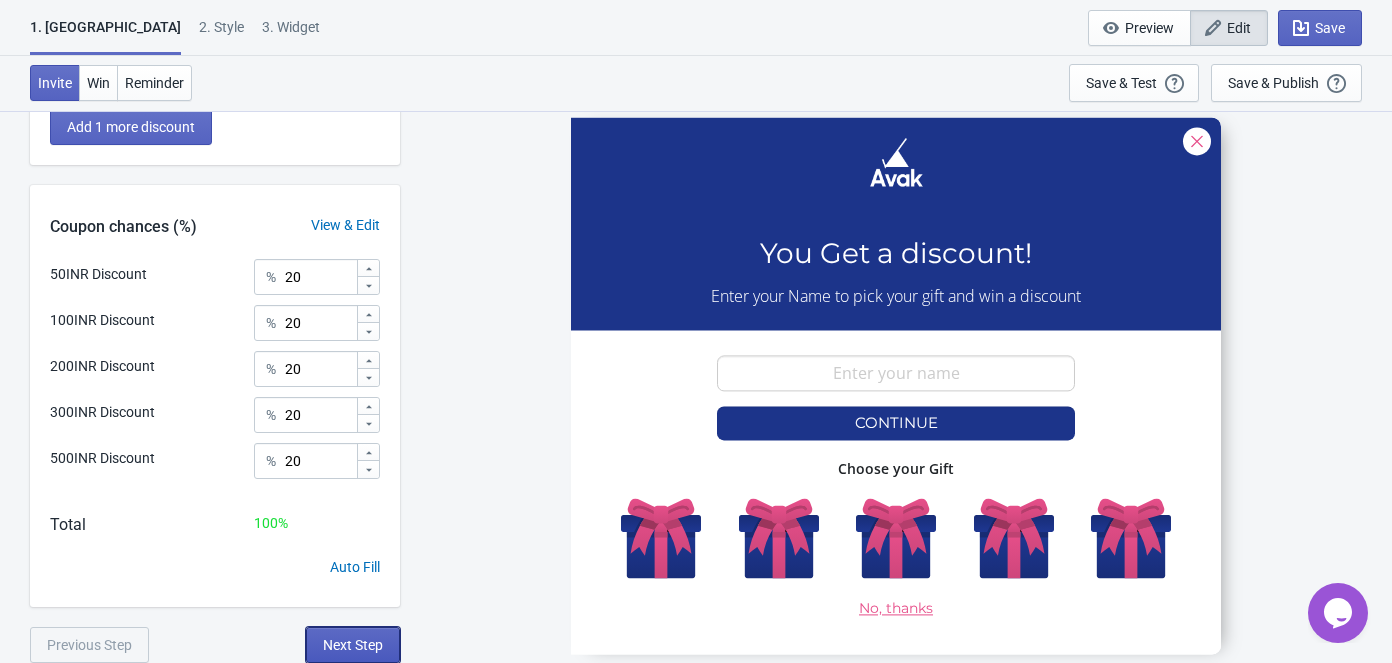 click on "Next Step" at bounding box center [353, 645] 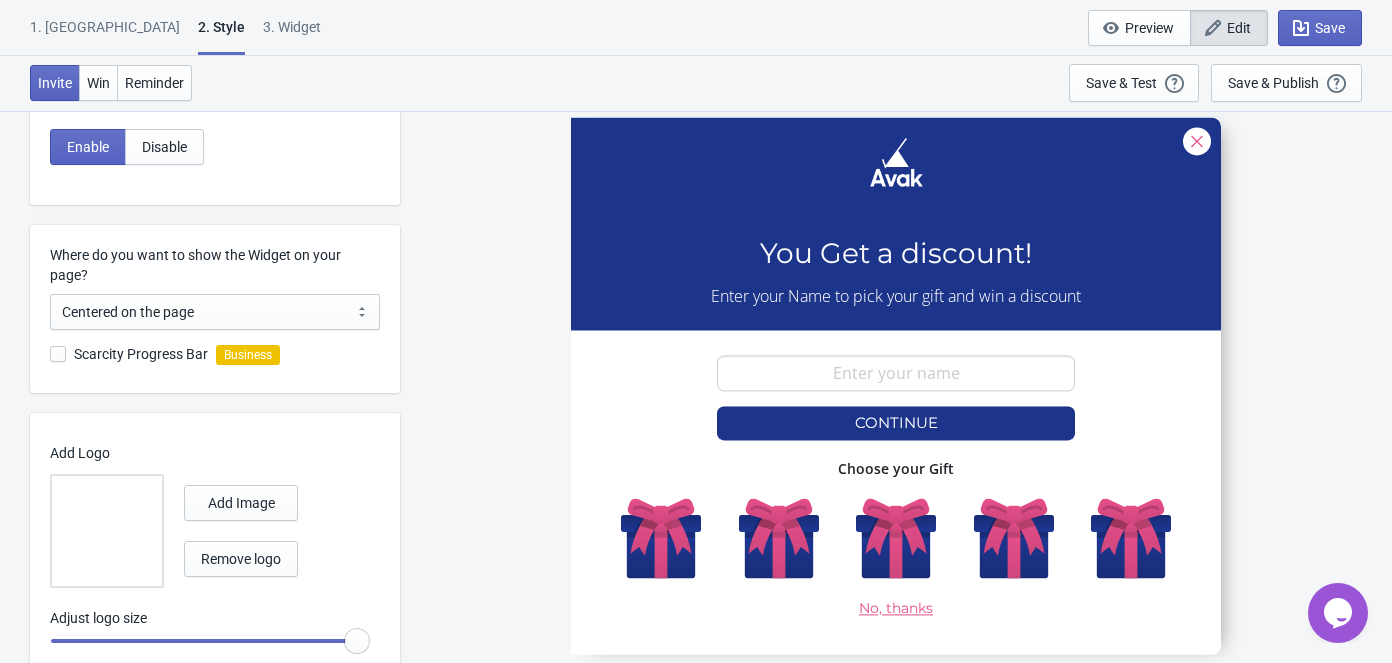scroll, scrollTop: 492, scrollLeft: 0, axis: vertical 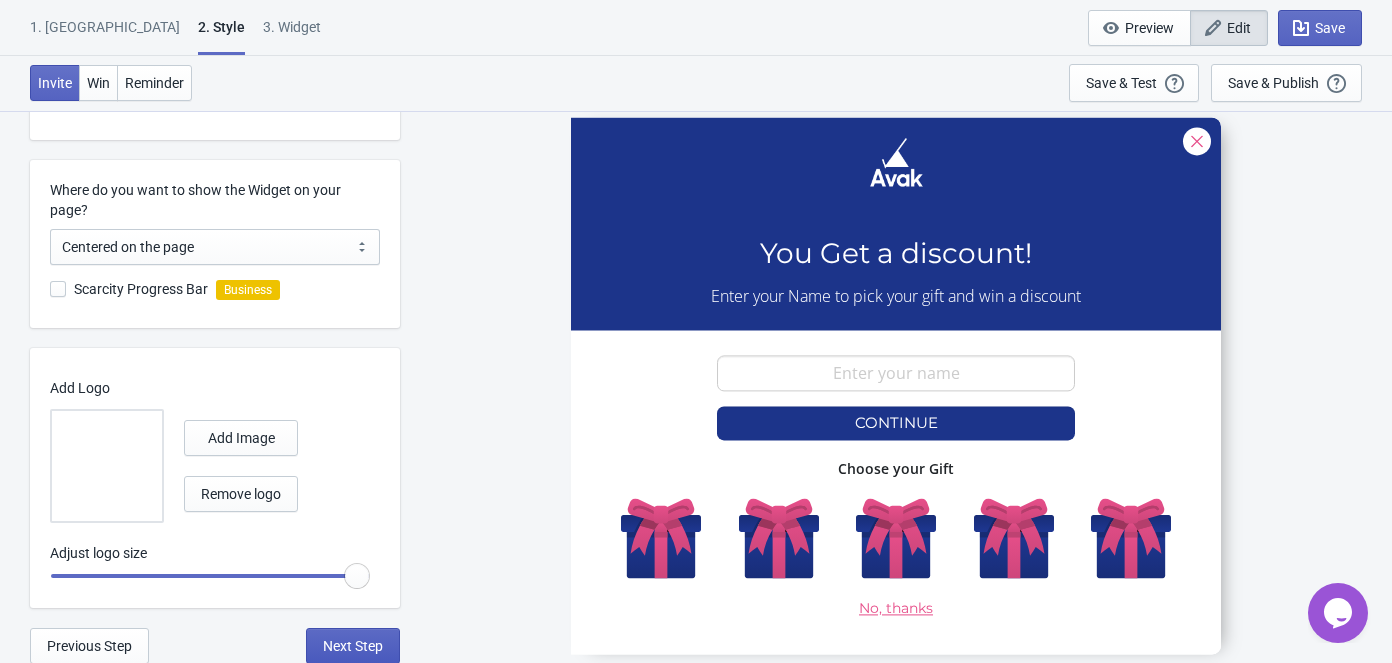 click on "Next Step" at bounding box center (353, 646) 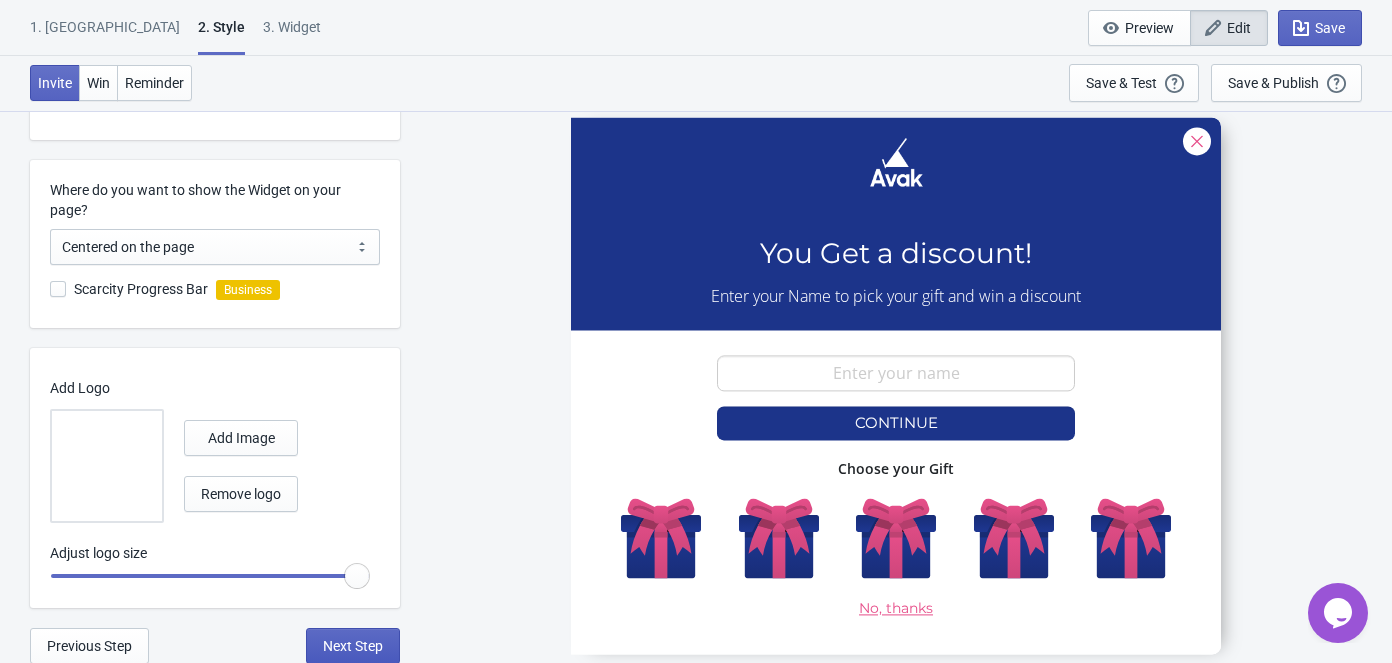 select on "specificURL" 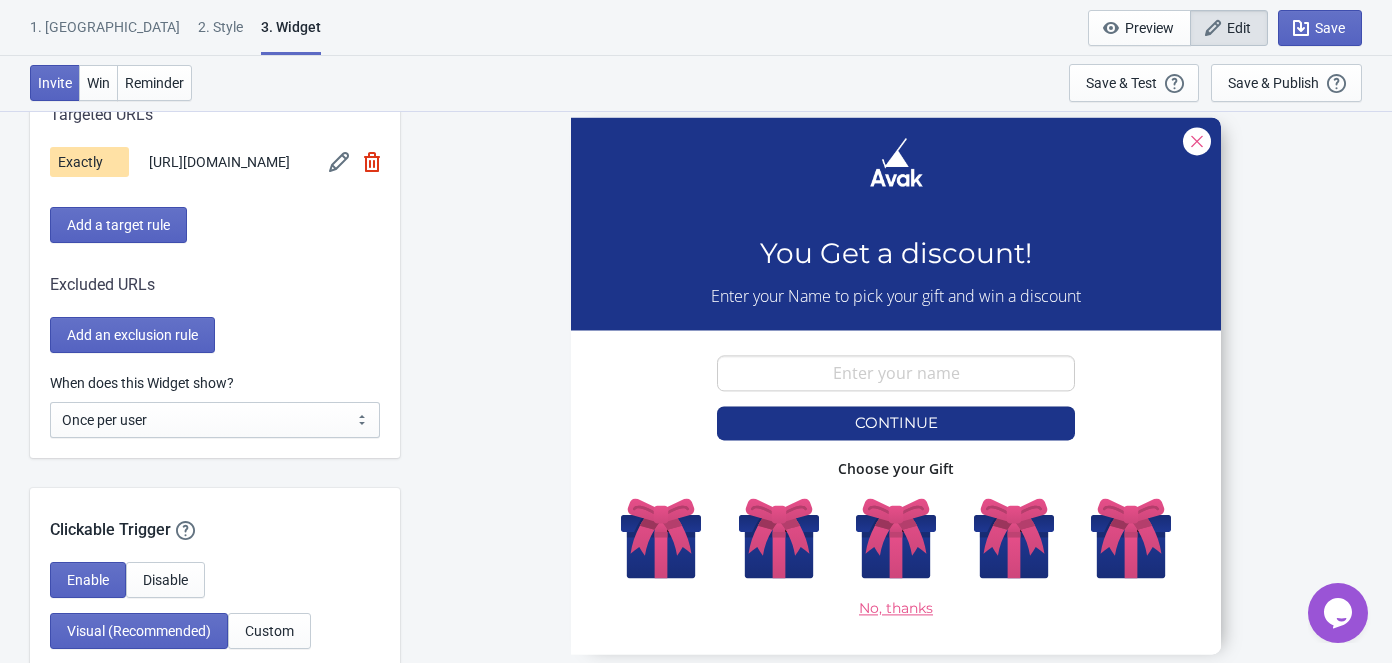 scroll, scrollTop: 1818, scrollLeft: 0, axis: vertical 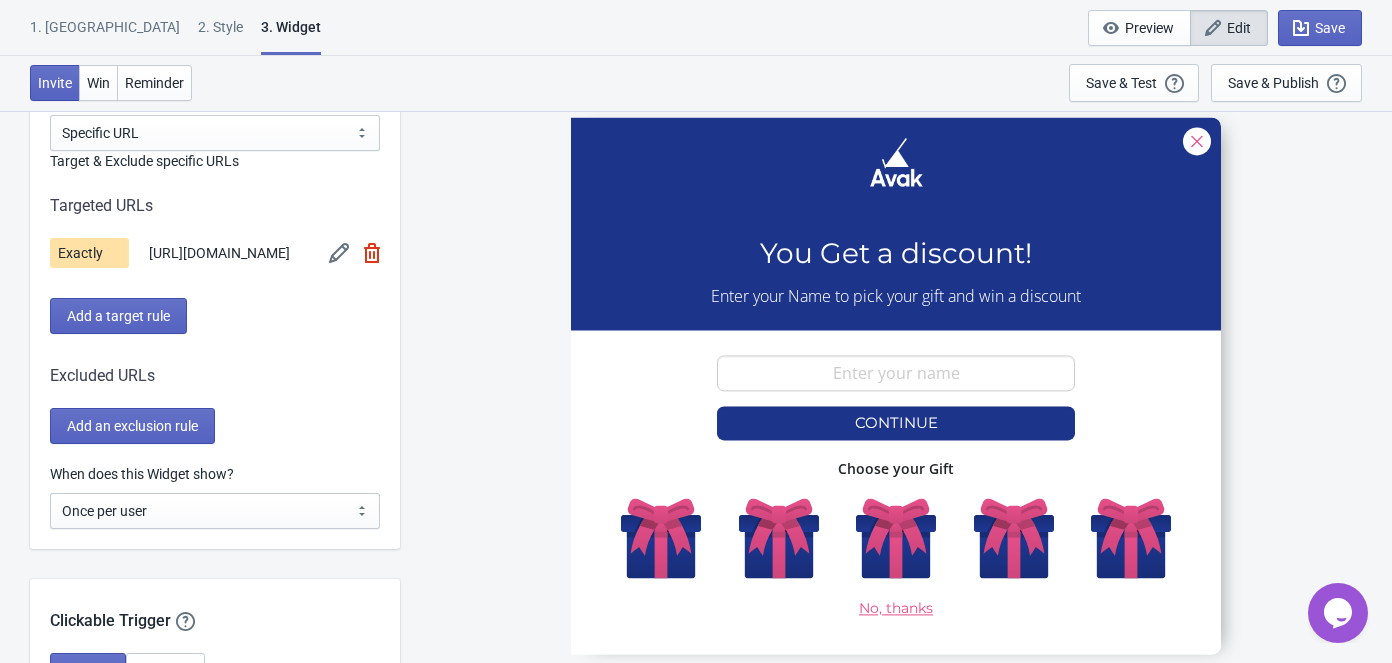 click at bounding box center [339, 253] 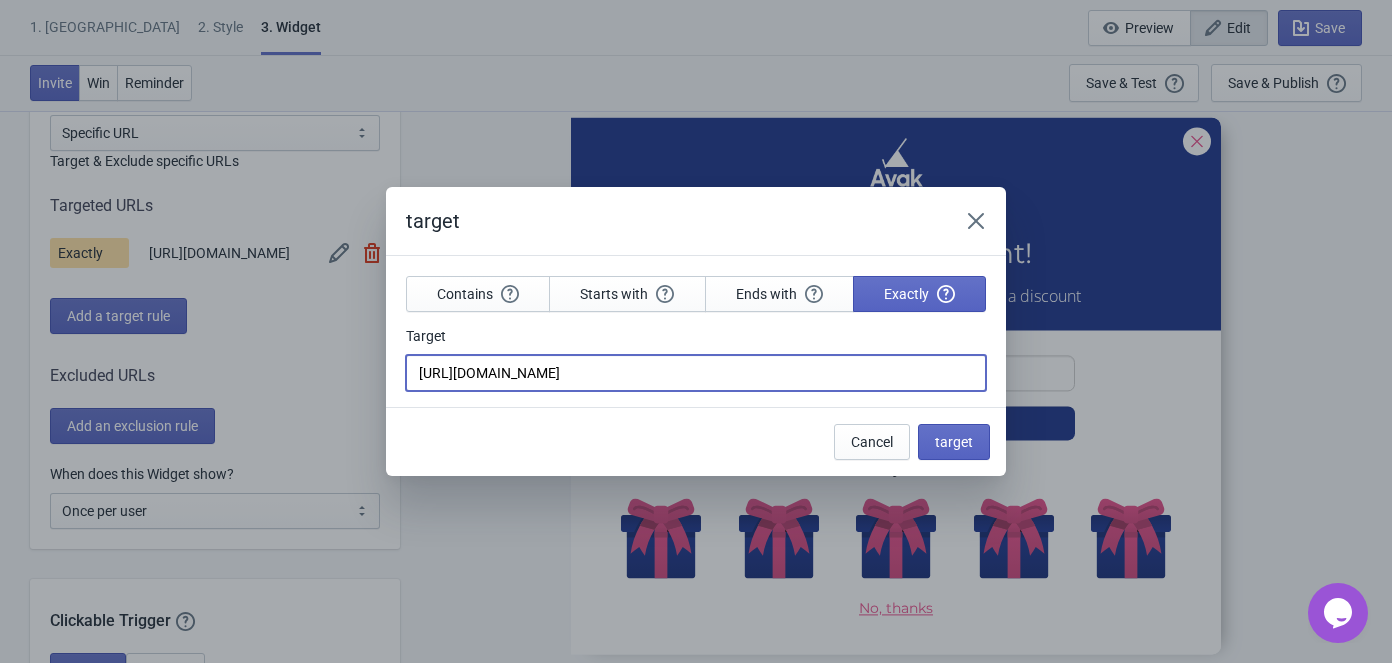 drag, startPoint x: 697, startPoint y: 376, endPoint x: 289, endPoint y: 373, distance: 408.01102 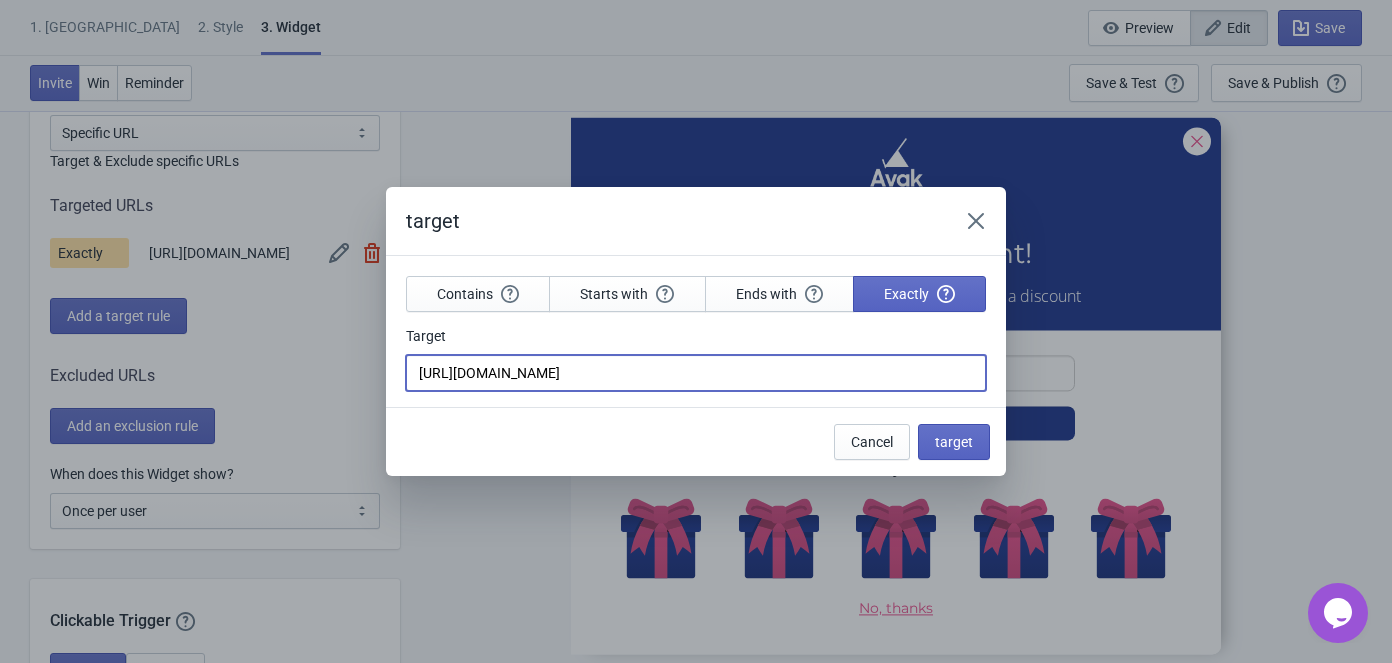 paste on "surprise-voucher" 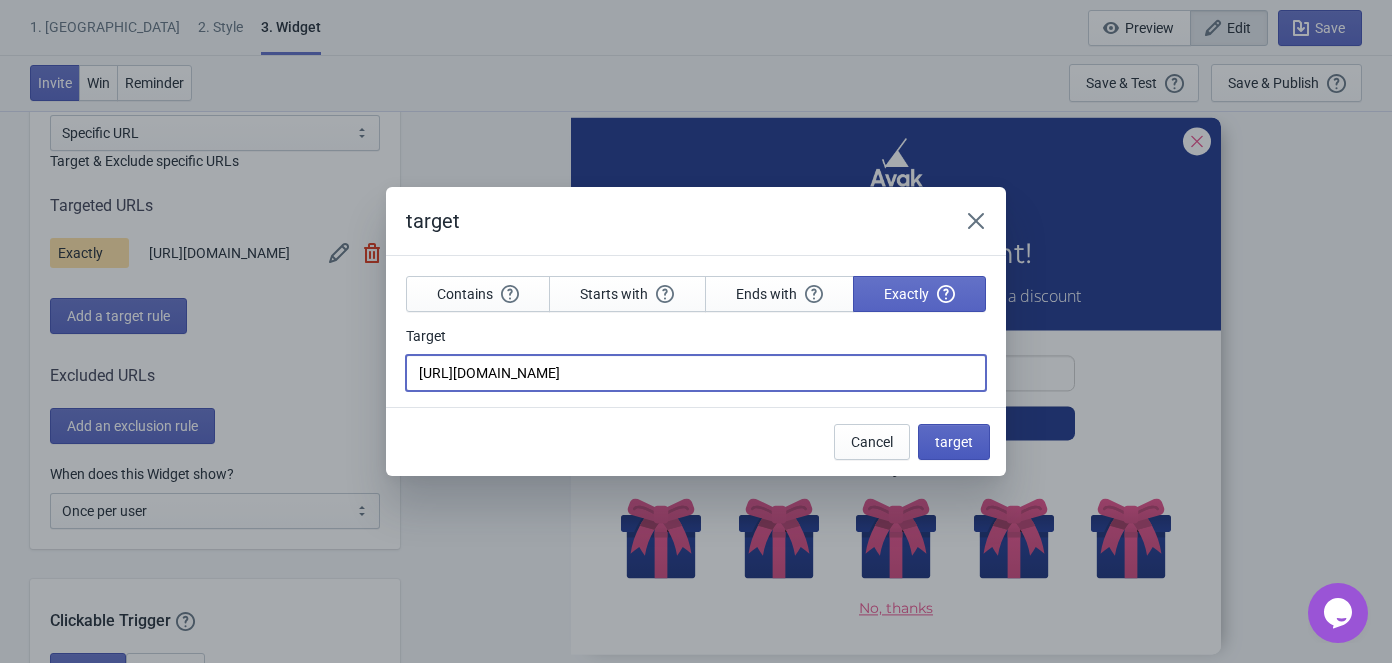 type on "https://www.avakstyle.in/pages/surprise-voucher" 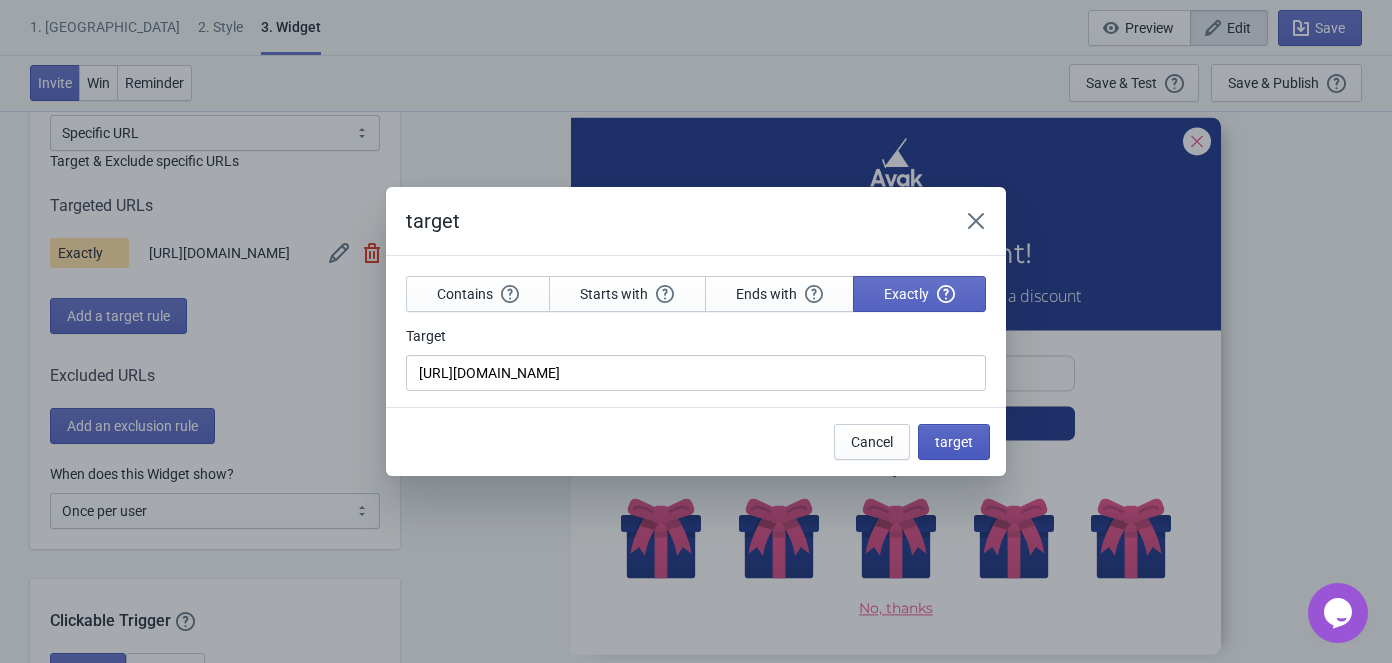 click on "target" at bounding box center [954, 442] 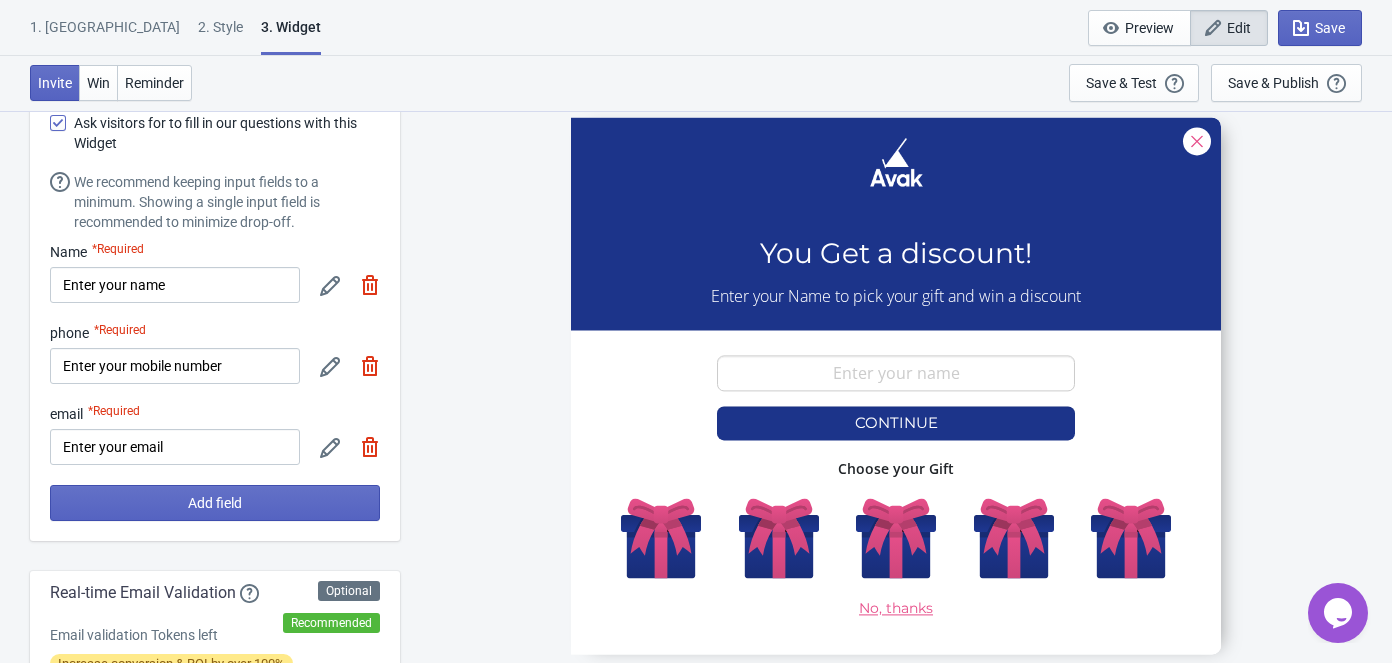 scroll, scrollTop: 0, scrollLeft: 0, axis: both 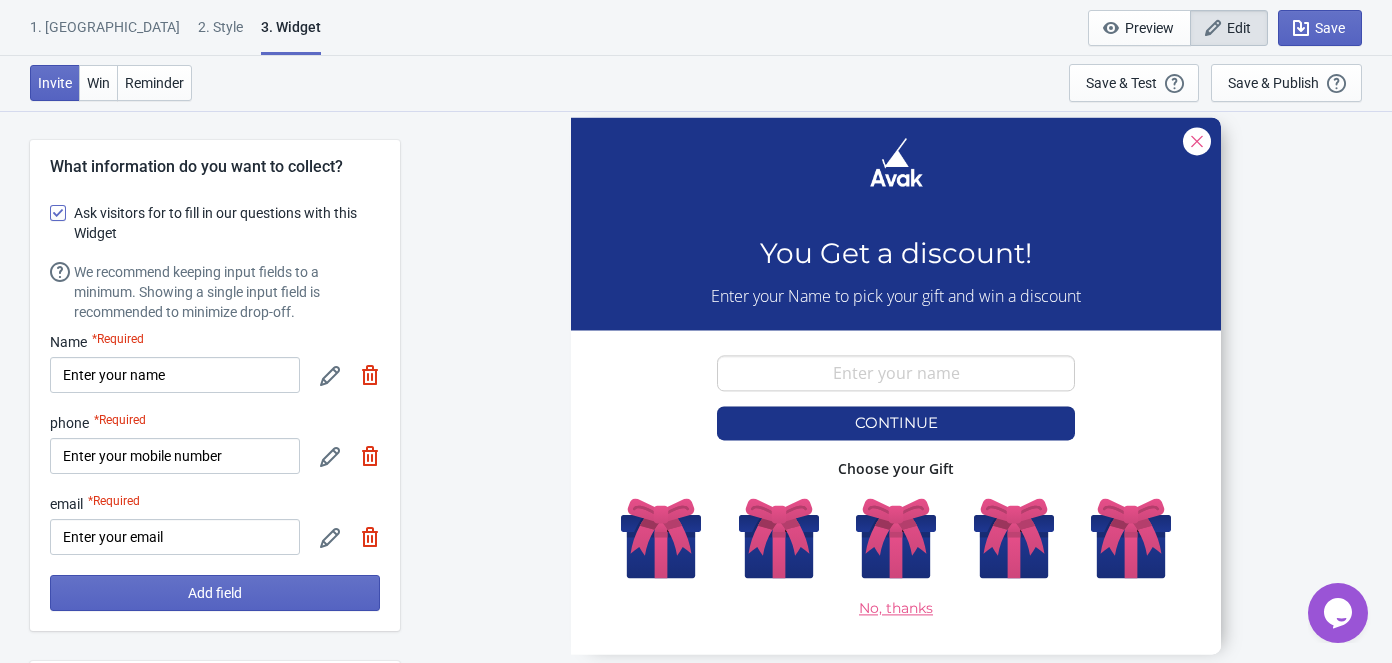 click on "1. [GEOGRAPHIC_DATA]" at bounding box center (105, 34) 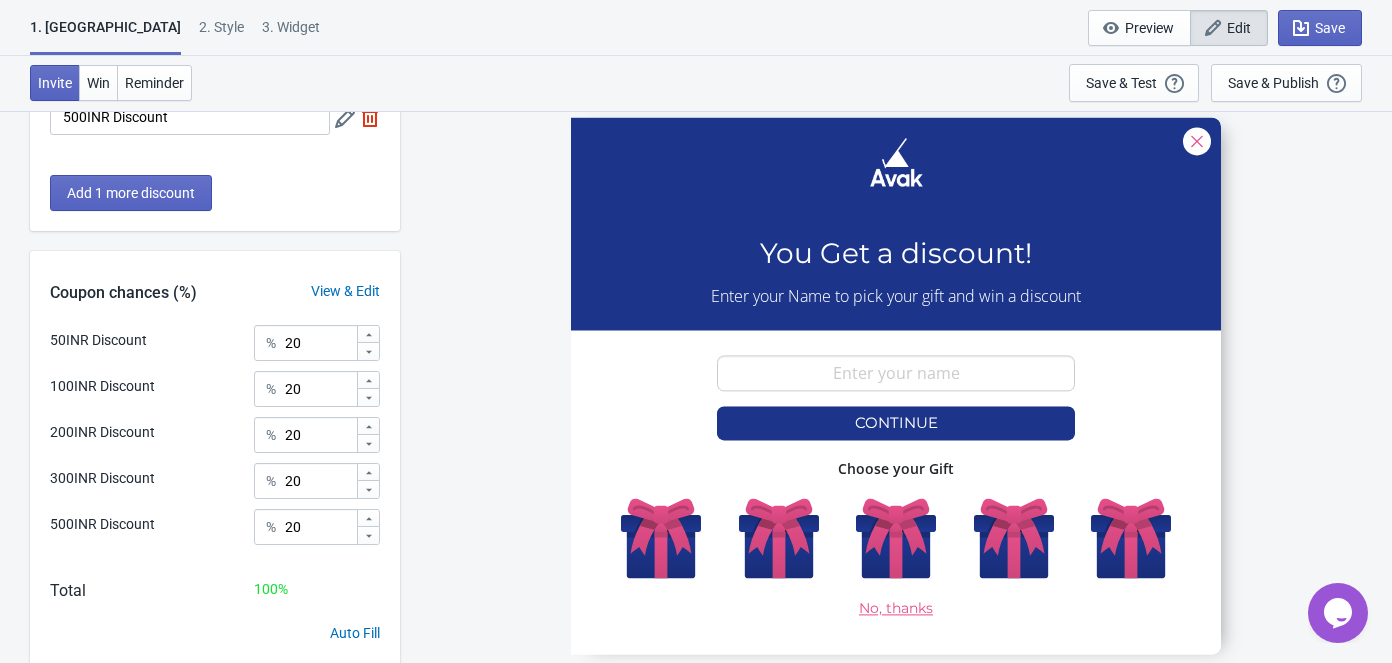 scroll, scrollTop: 530, scrollLeft: 0, axis: vertical 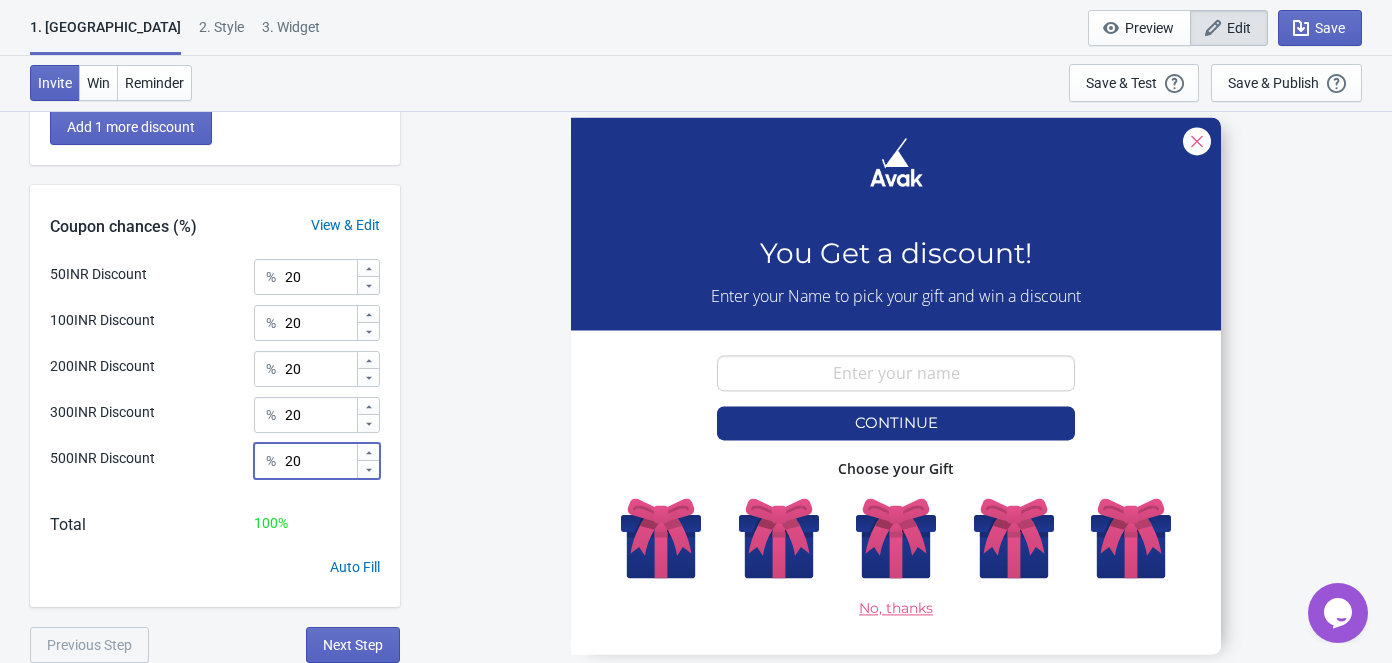 drag, startPoint x: 317, startPoint y: 462, endPoint x: 281, endPoint y: 469, distance: 36.67424 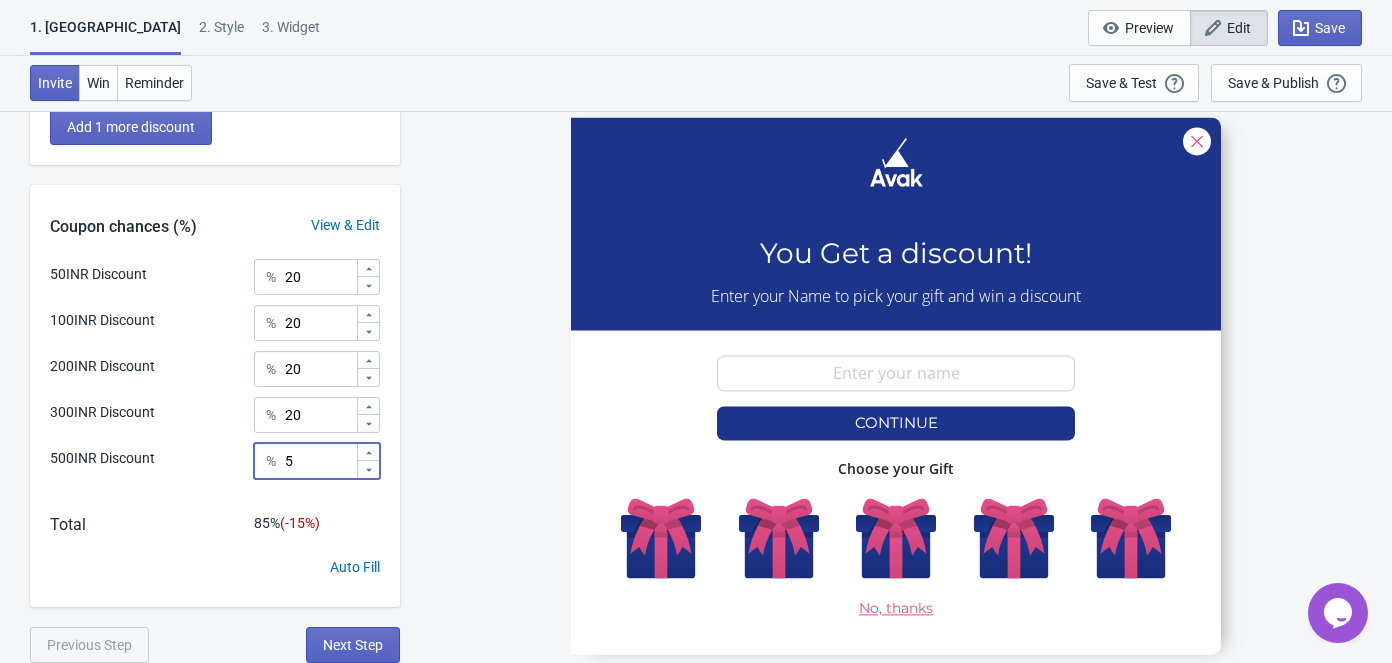 type on "5" 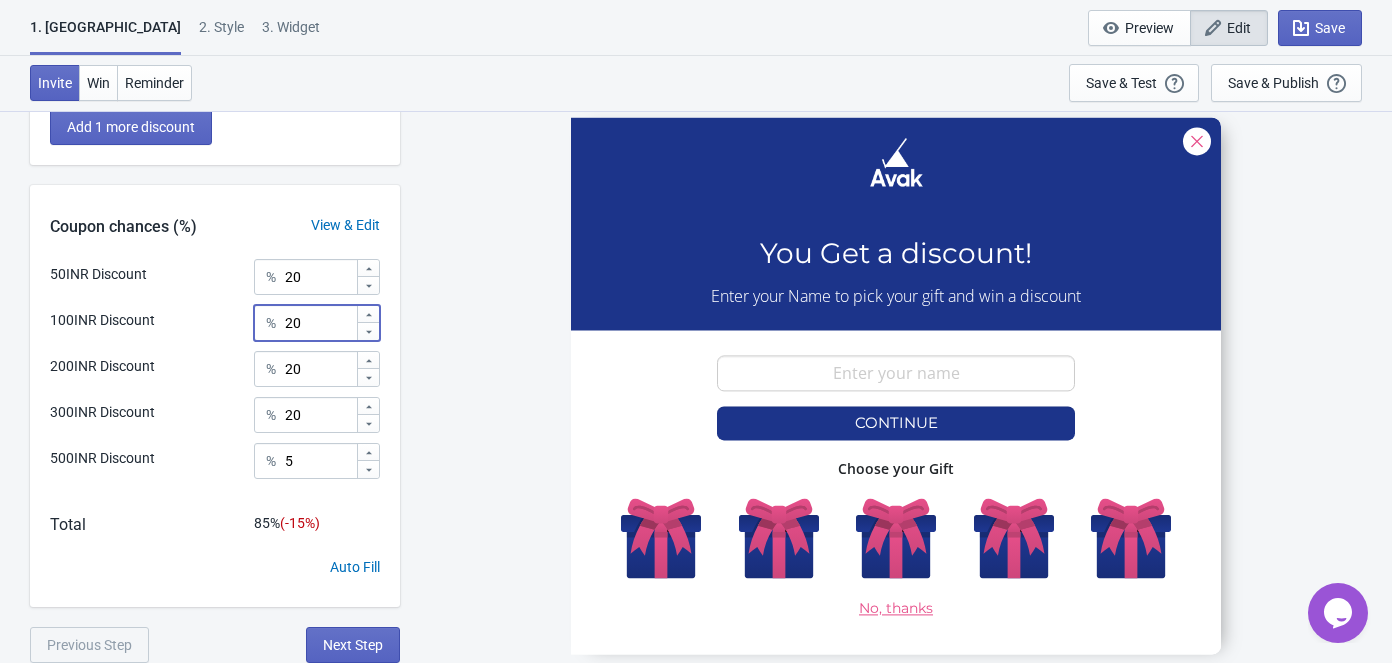 drag, startPoint x: 311, startPoint y: 321, endPoint x: 269, endPoint y: 326, distance: 42.296574 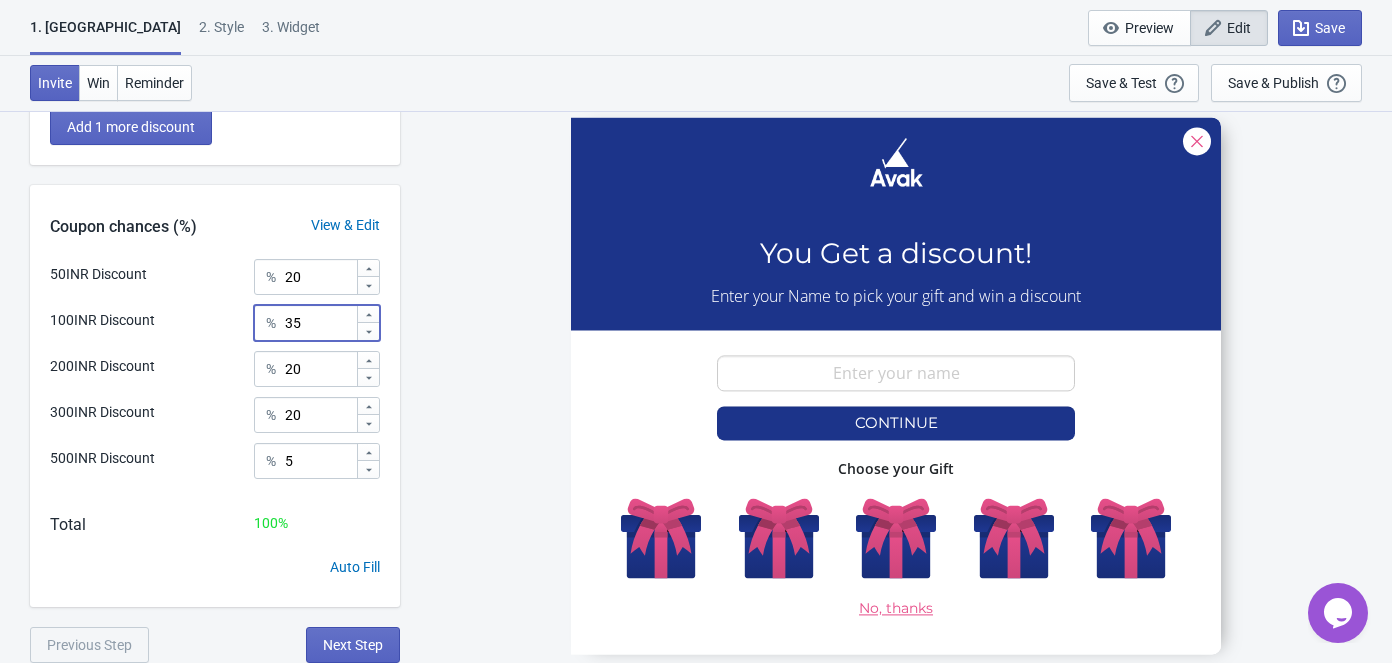 type on "35" 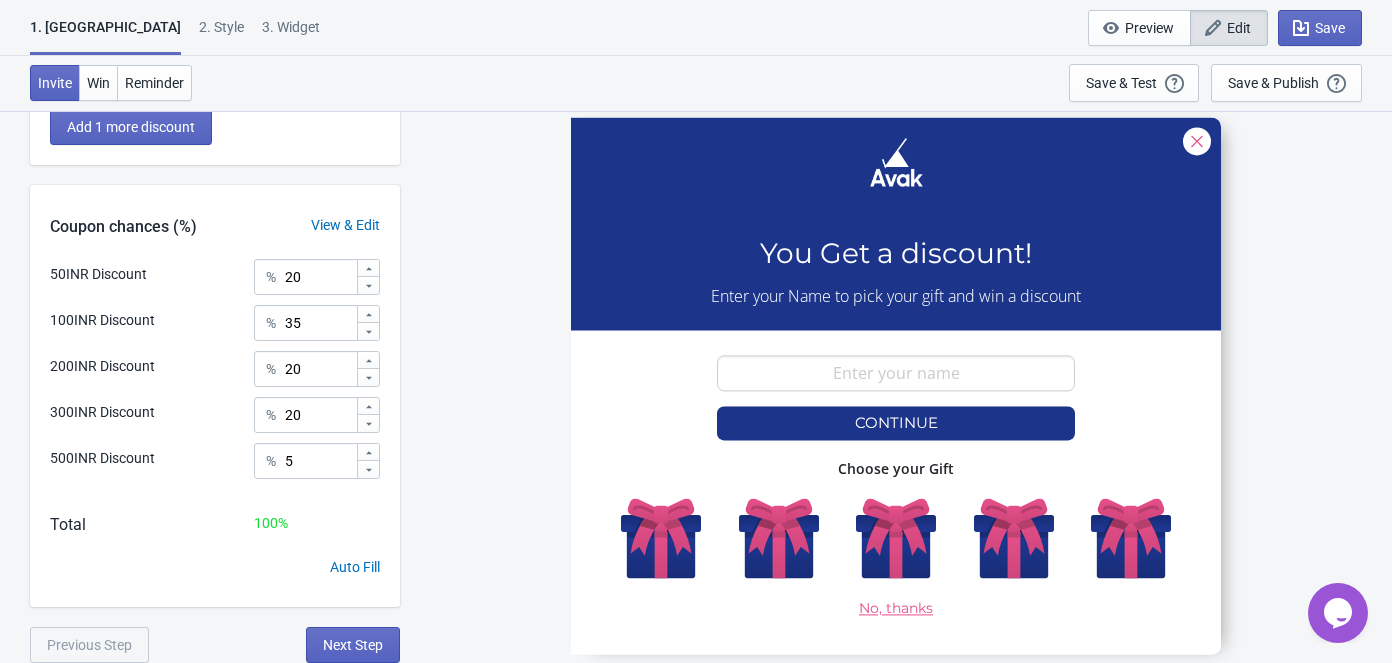 click on "Total 100 %" at bounding box center (215, 535) 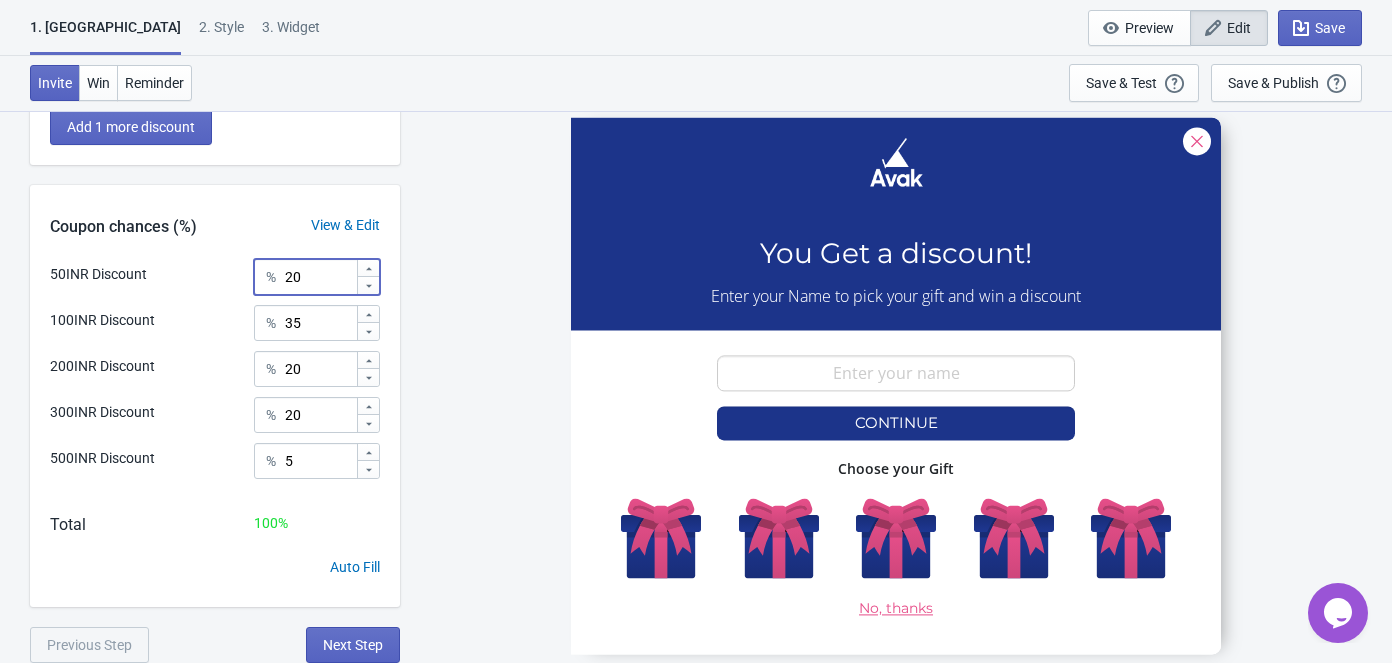 drag, startPoint x: 315, startPoint y: 276, endPoint x: 283, endPoint y: 281, distance: 32.38827 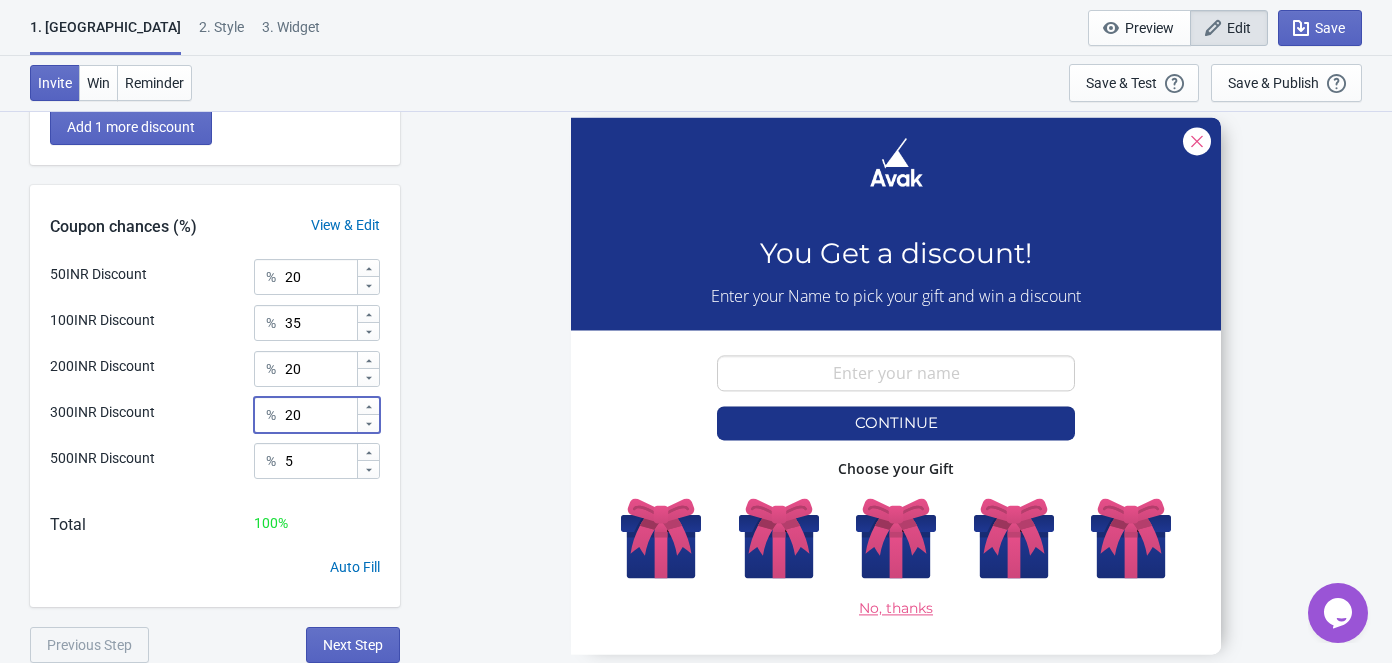 drag, startPoint x: 316, startPoint y: 420, endPoint x: 276, endPoint y: 432, distance: 41.761227 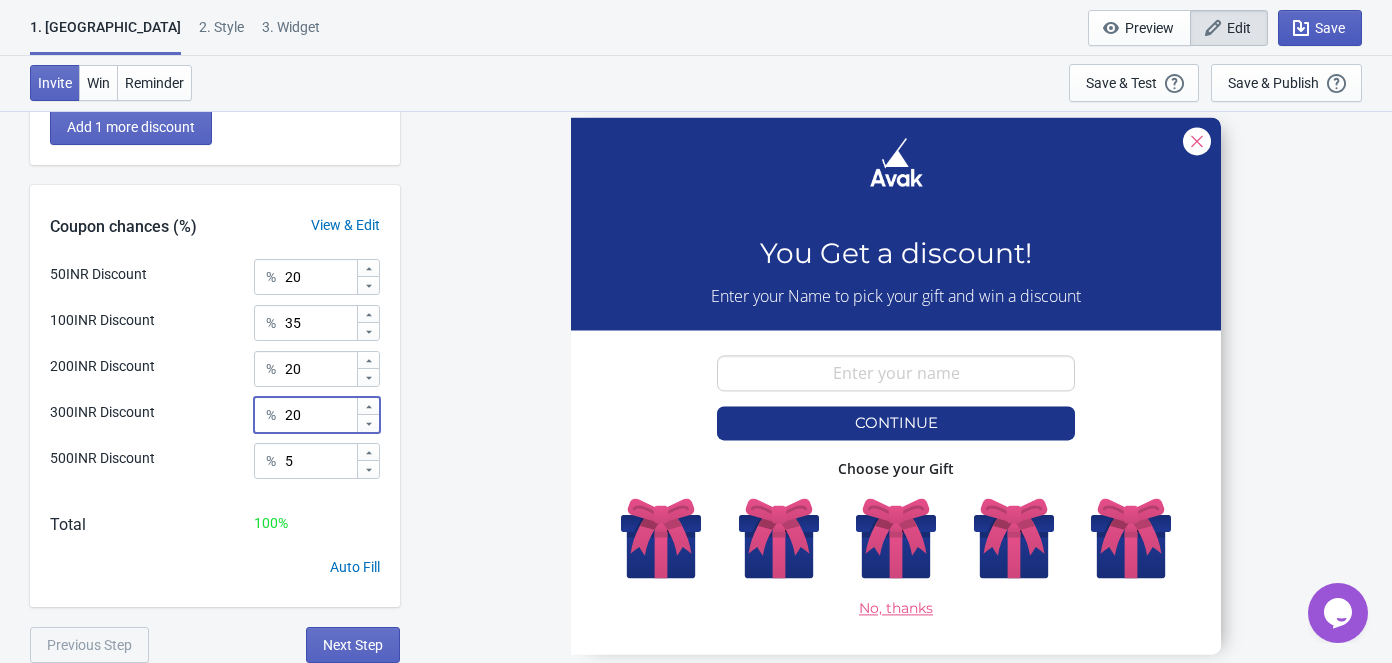 click 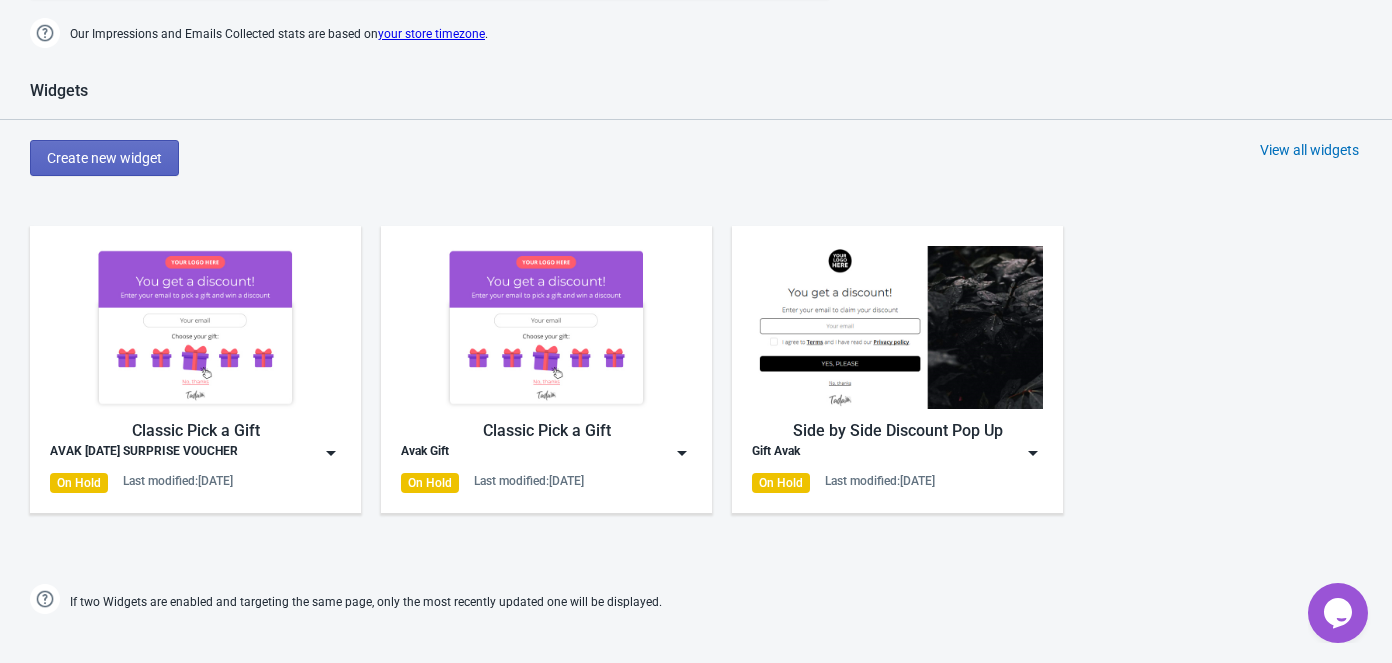 scroll, scrollTop: 985, scrollLeft: 0, axis: vertical 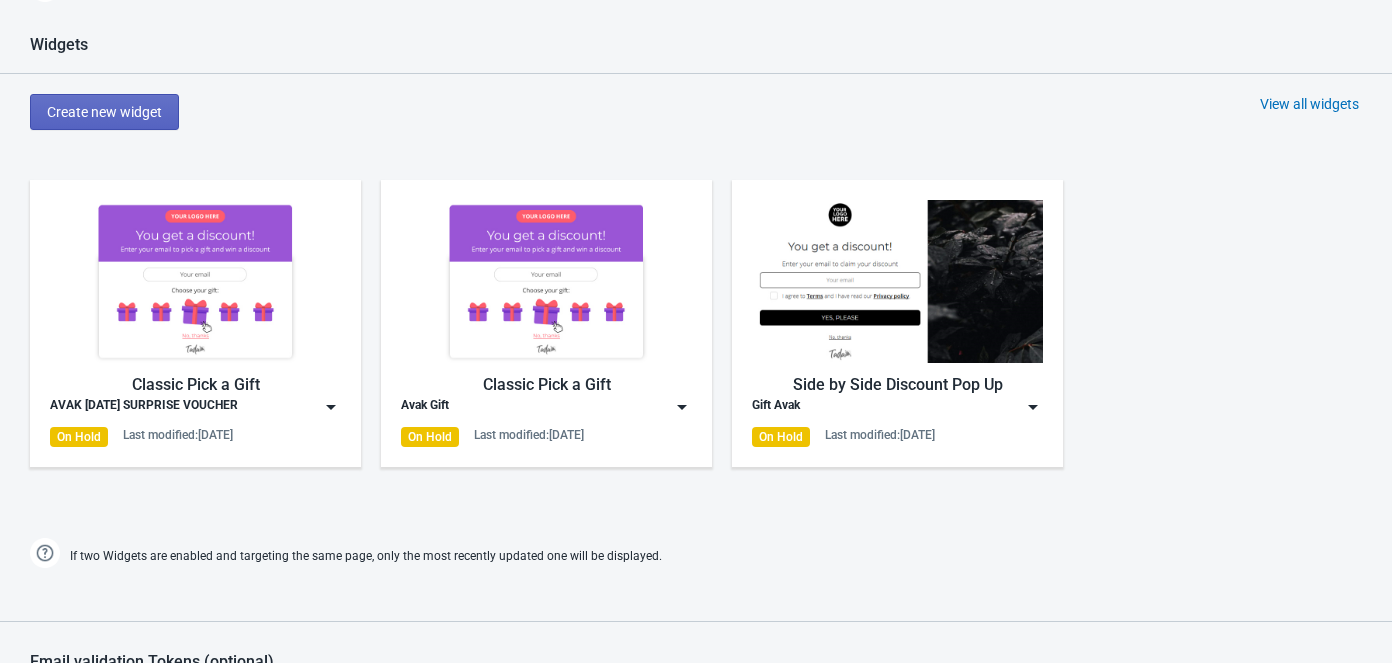 click at bounding box center (195, 281) 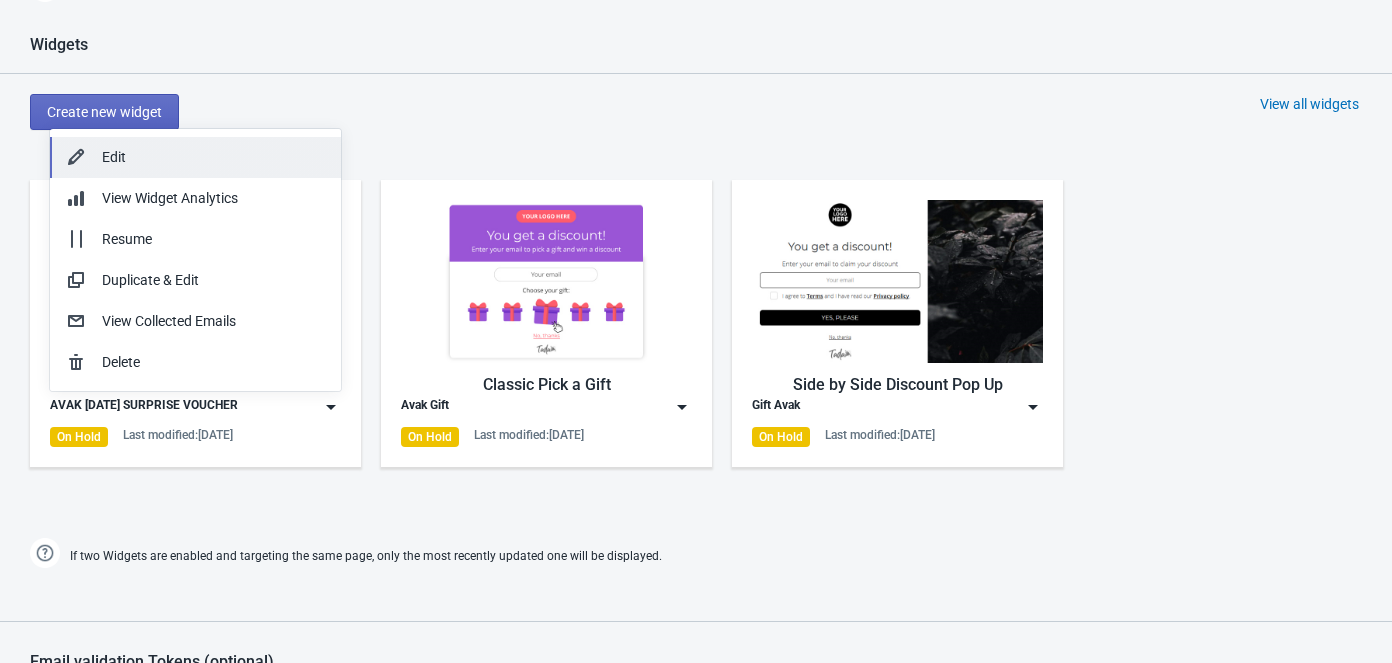 click on "Edit" at bounding box center (213, 157) 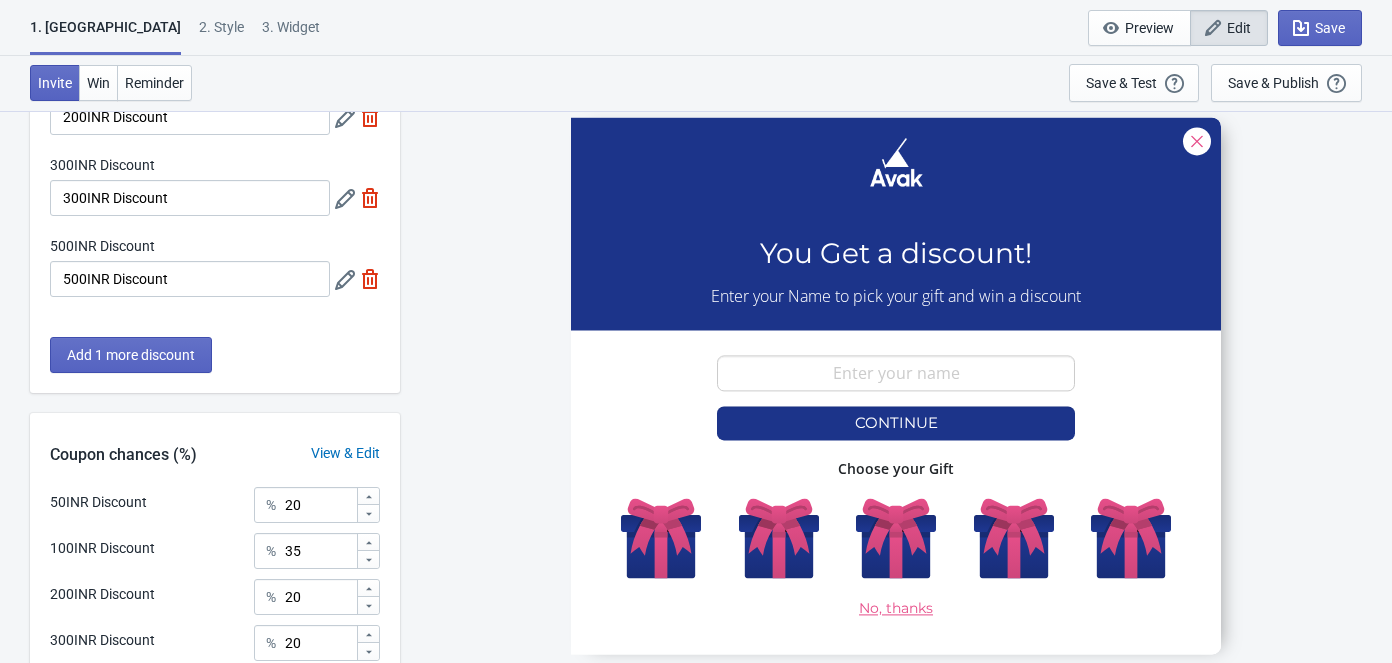 scroll, scrollTop: 530, scrollLeft: 0, axis: vertical 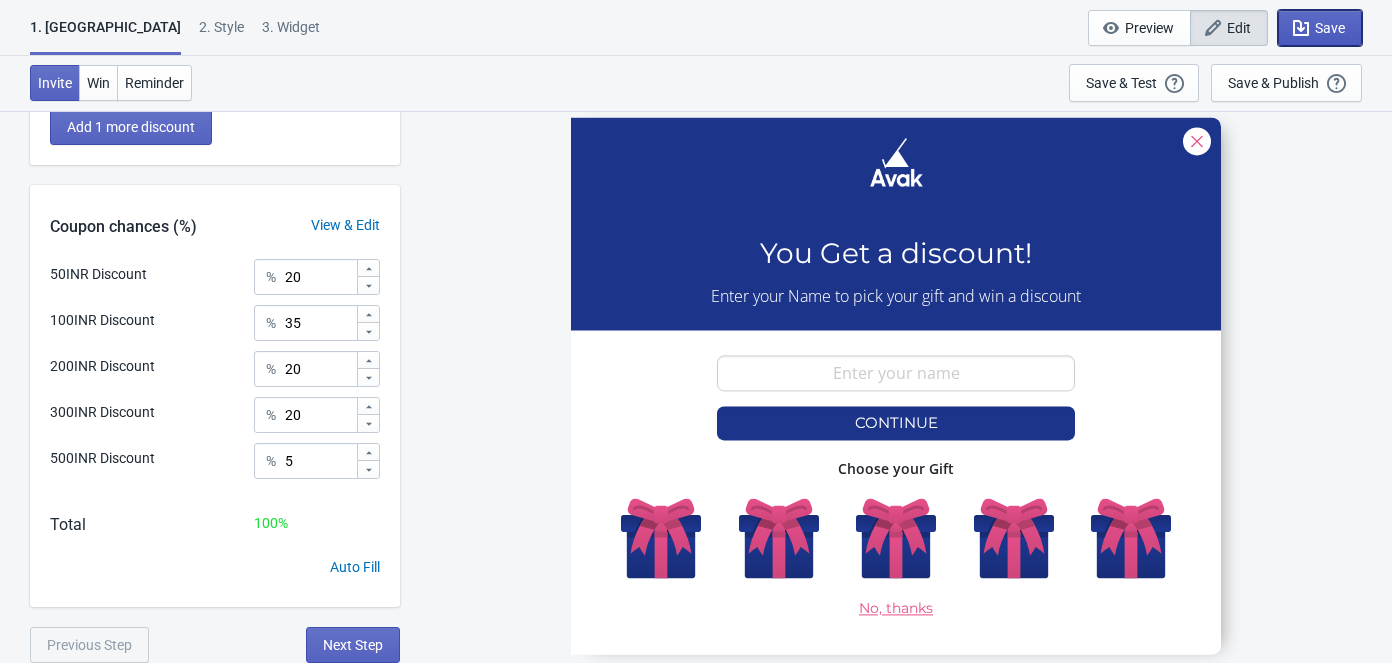click on "Save" at bounding box center [1330, 28] 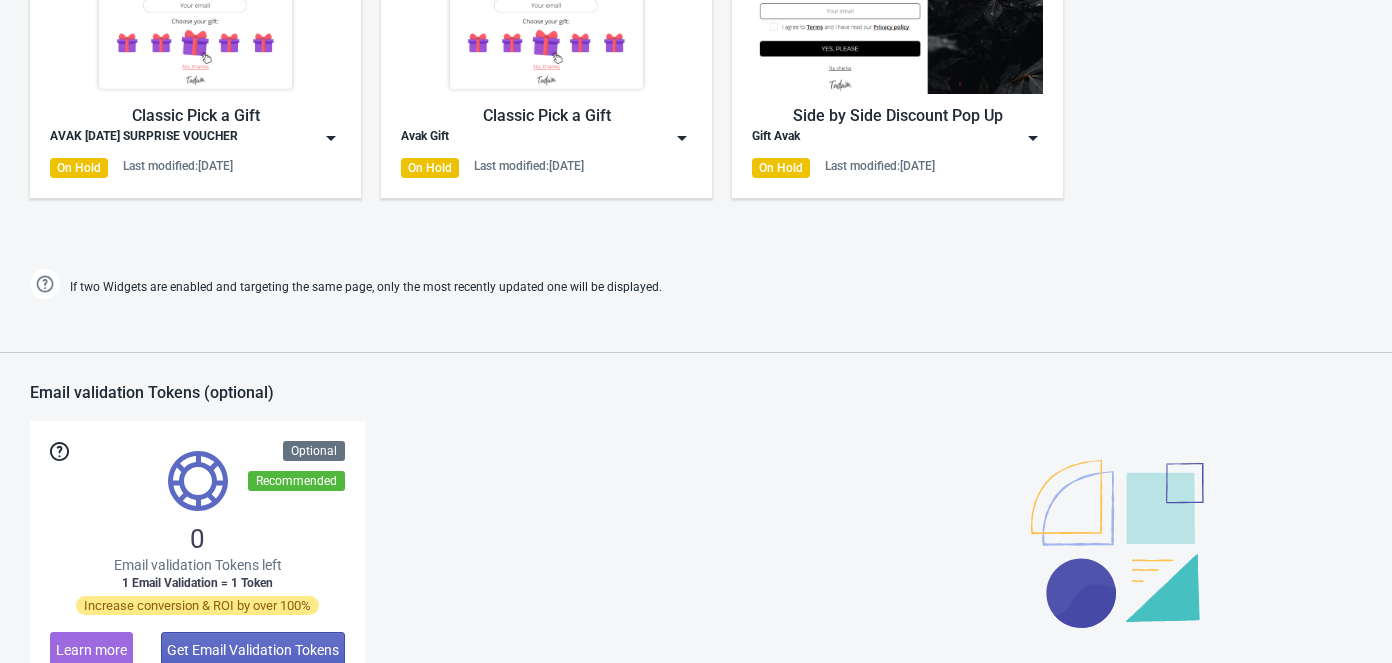 scroll, scrollTop: 1258, scrollLeft: 0, axis: vertical 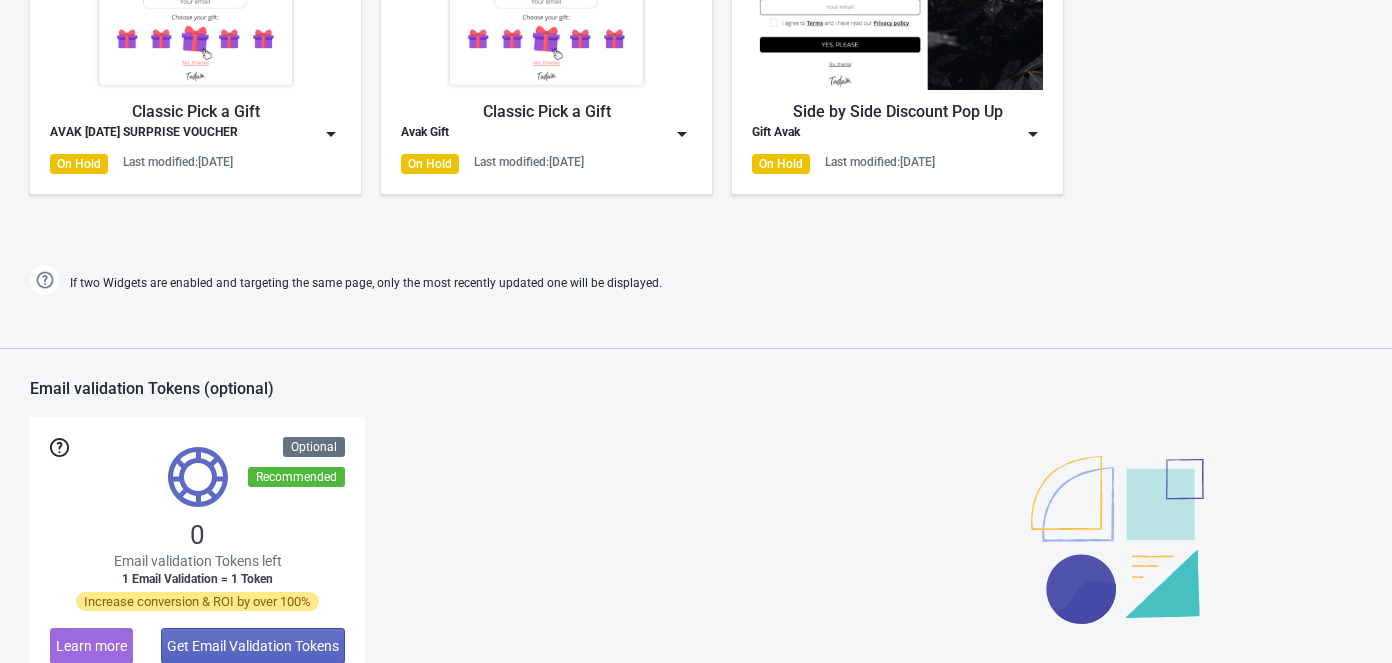 click at bounding box center [195, 8] 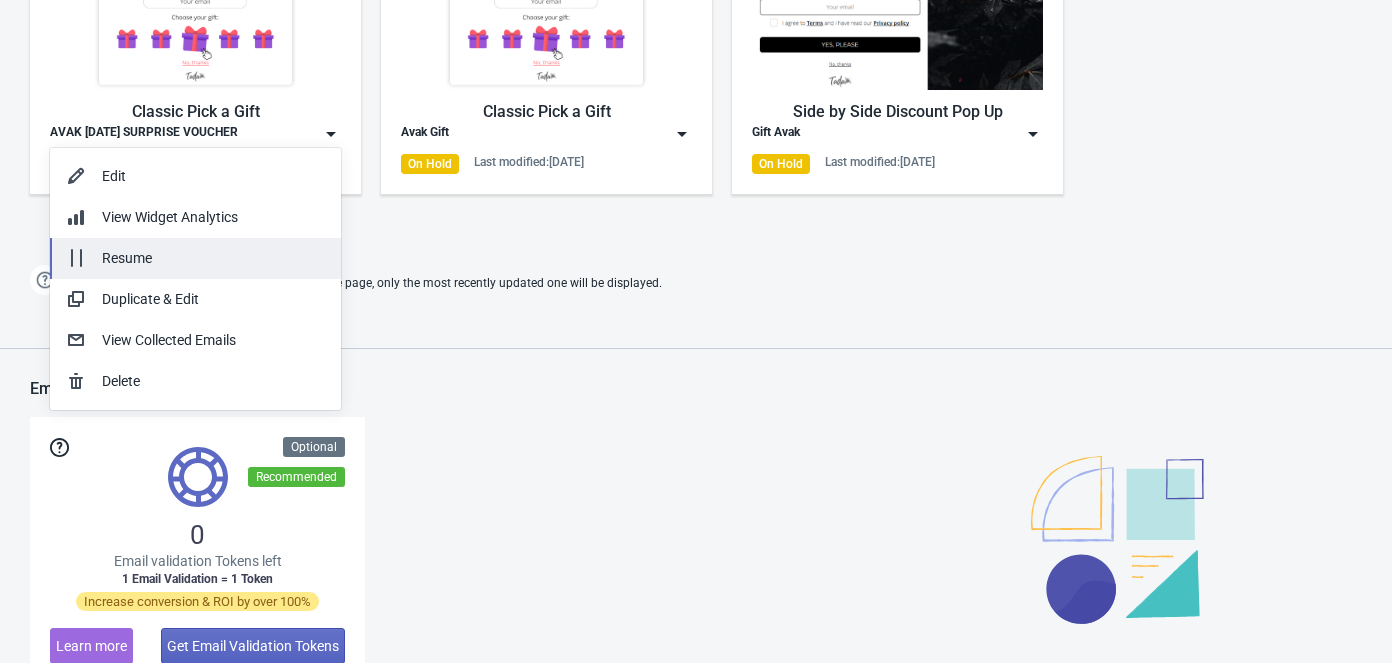 click on "Resume" at bounding box center (213, 258) 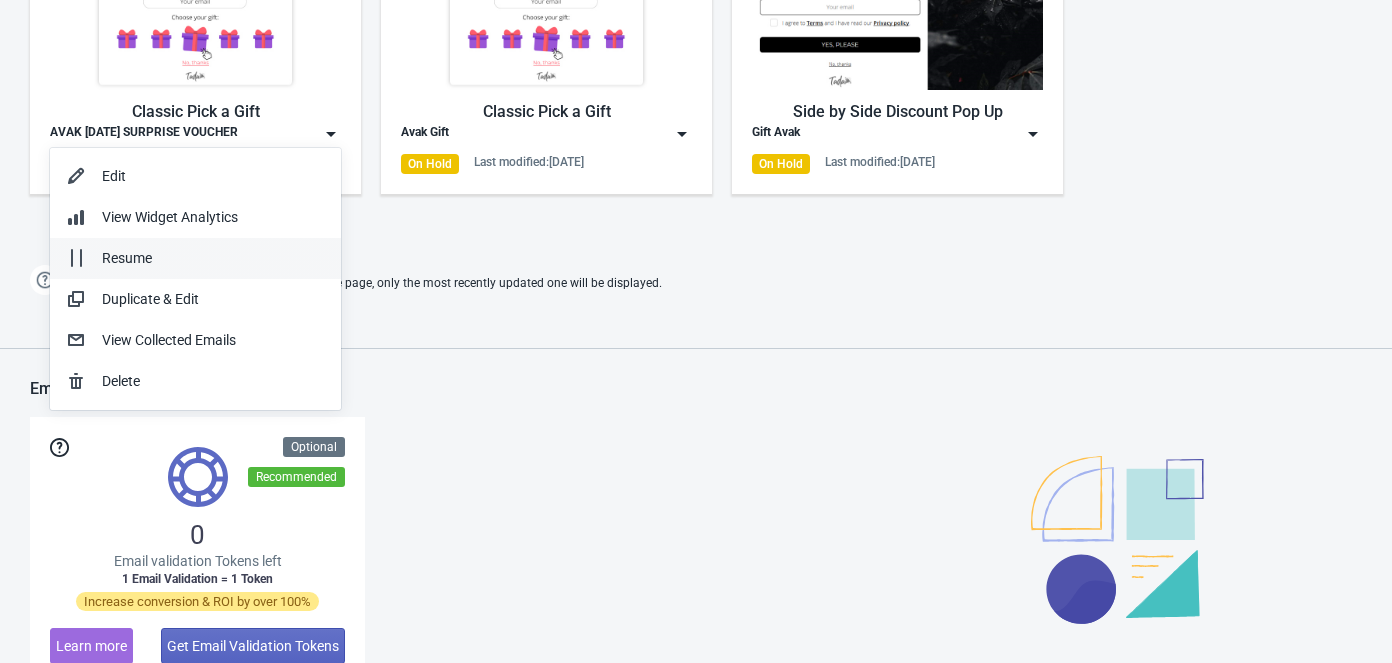 scroll, scrollTop: 1258, scrollLeft: 0, axis: vertical 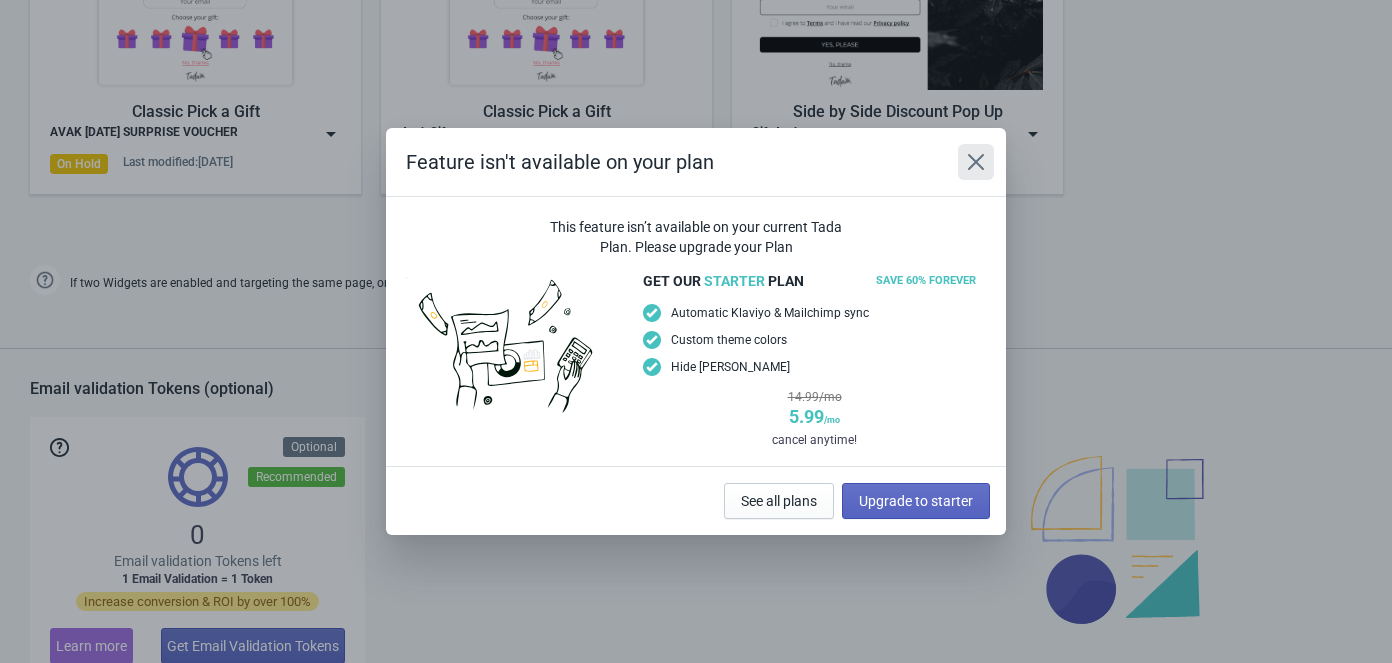 click 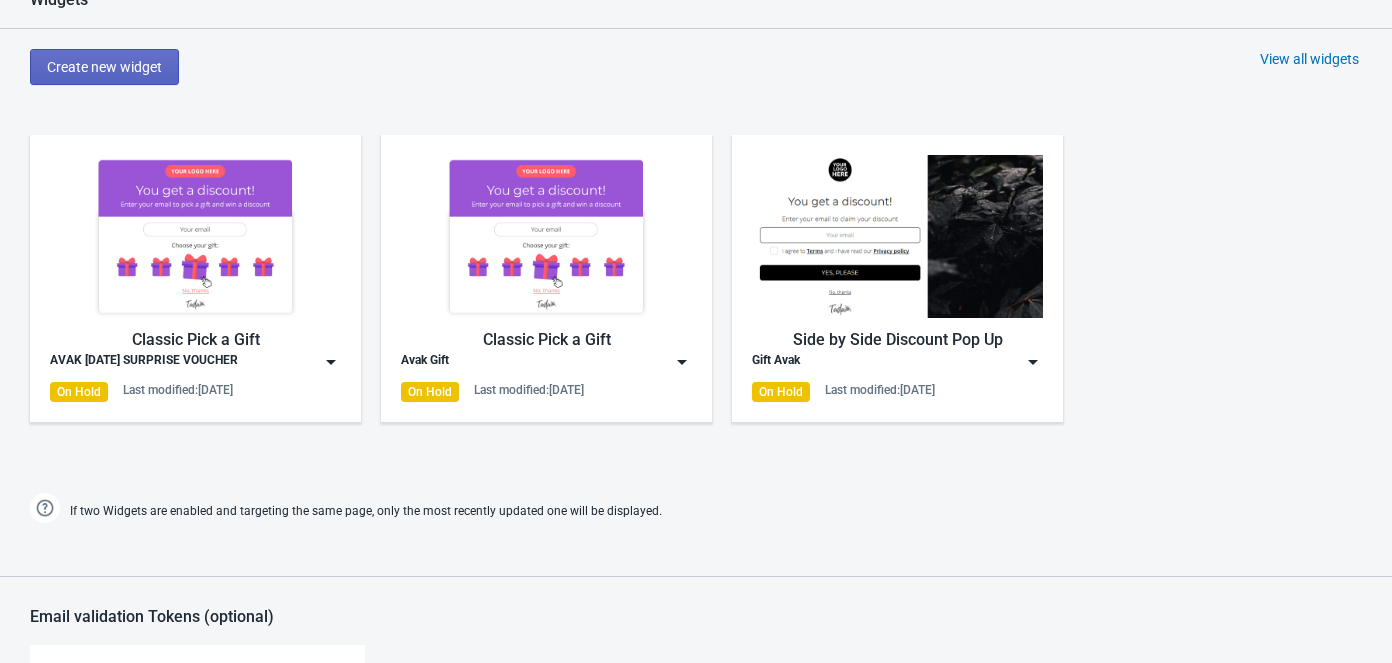 scroll, scrollTop: 985, scrollLeft: 0, axis: vertical 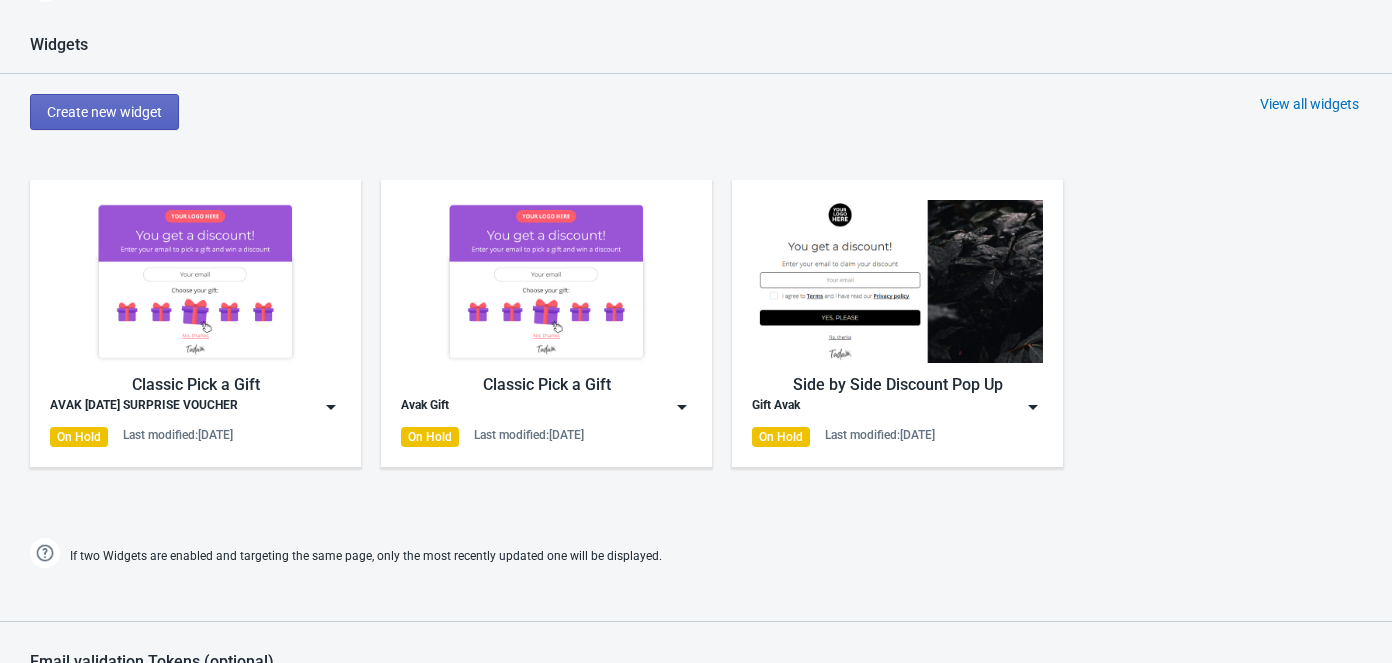 click at bounding box center (331, 407) 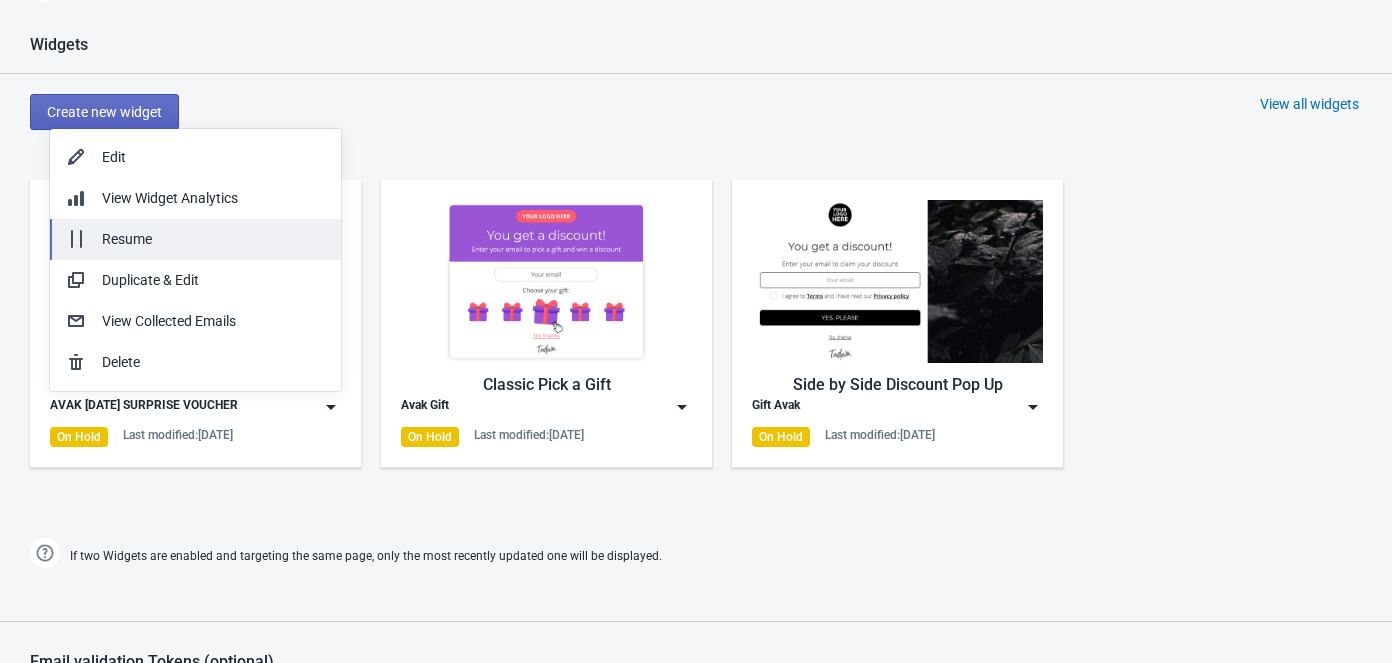 click on "Resume" at bounding box center [213, 239] 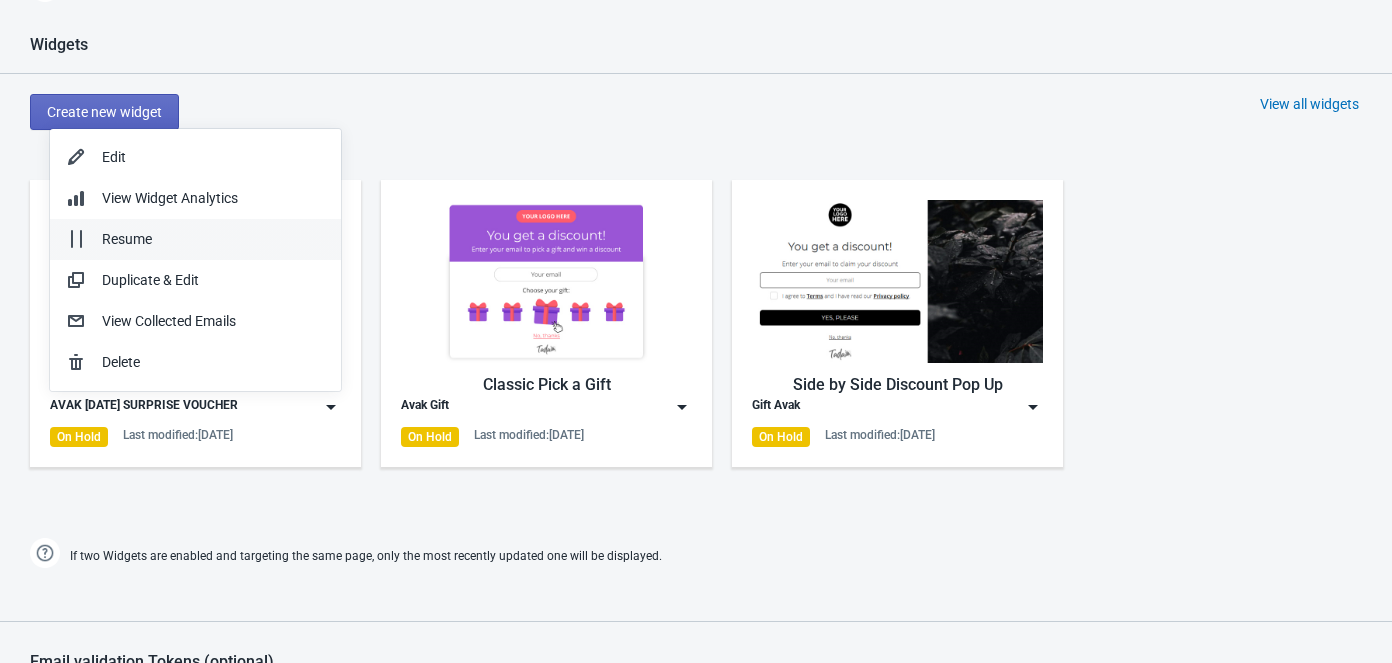 scroll, scrollTop: 19, scrollLeft: 0, axis: vertical 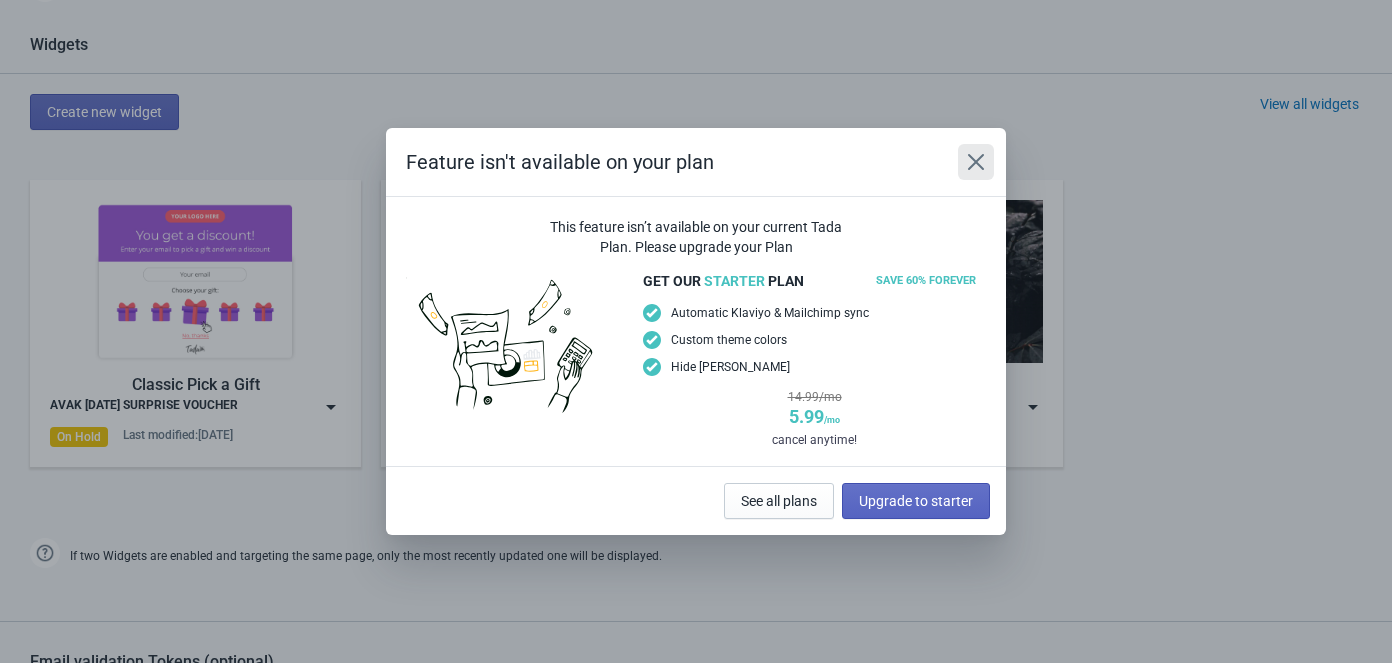 click 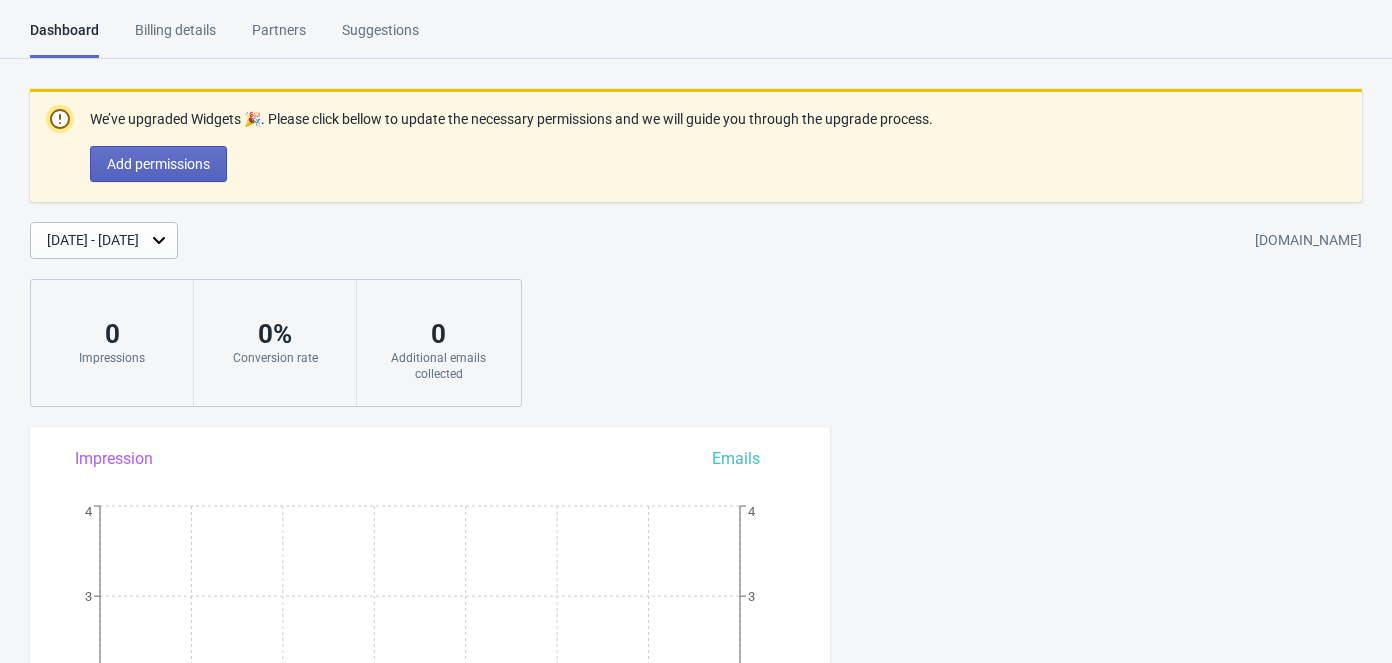 scroll, scrollTop: 985, scrollLeft: 0, axis: vertical 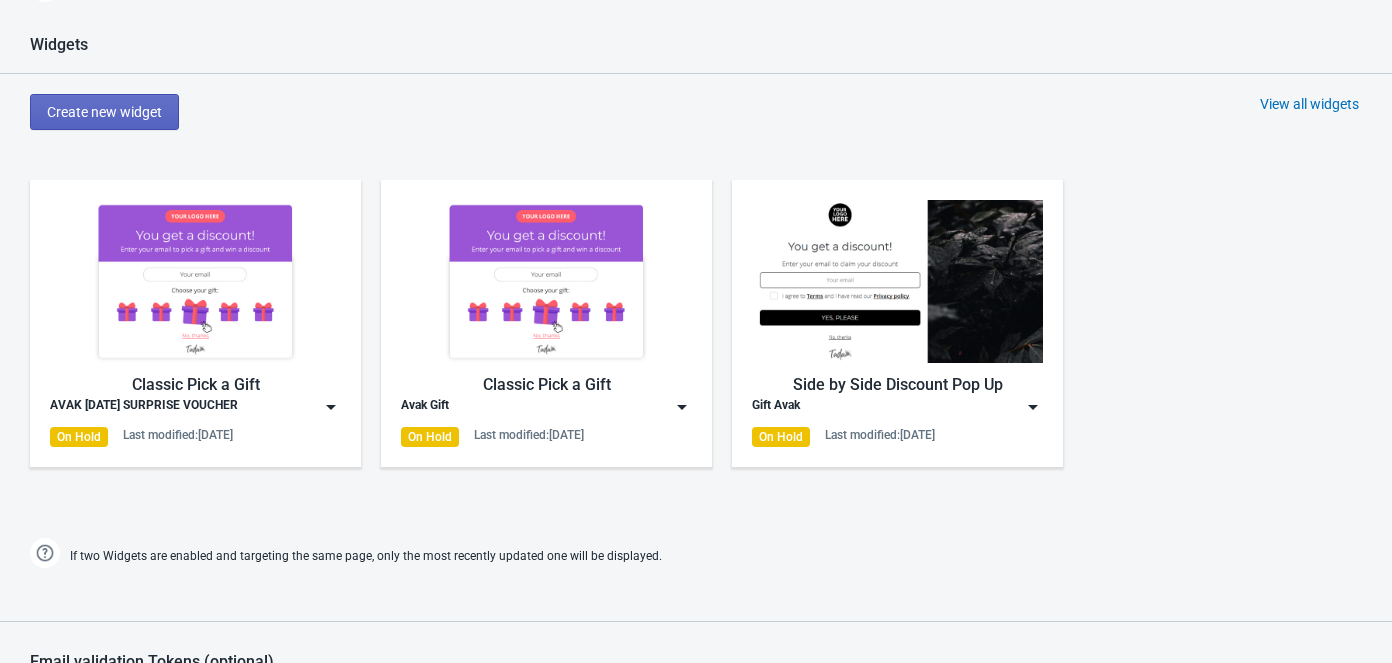 click on "Classic Pick a Gift Avak Gift On Hold Last modified:  9.6.2025" at bounding box center [546, 323] 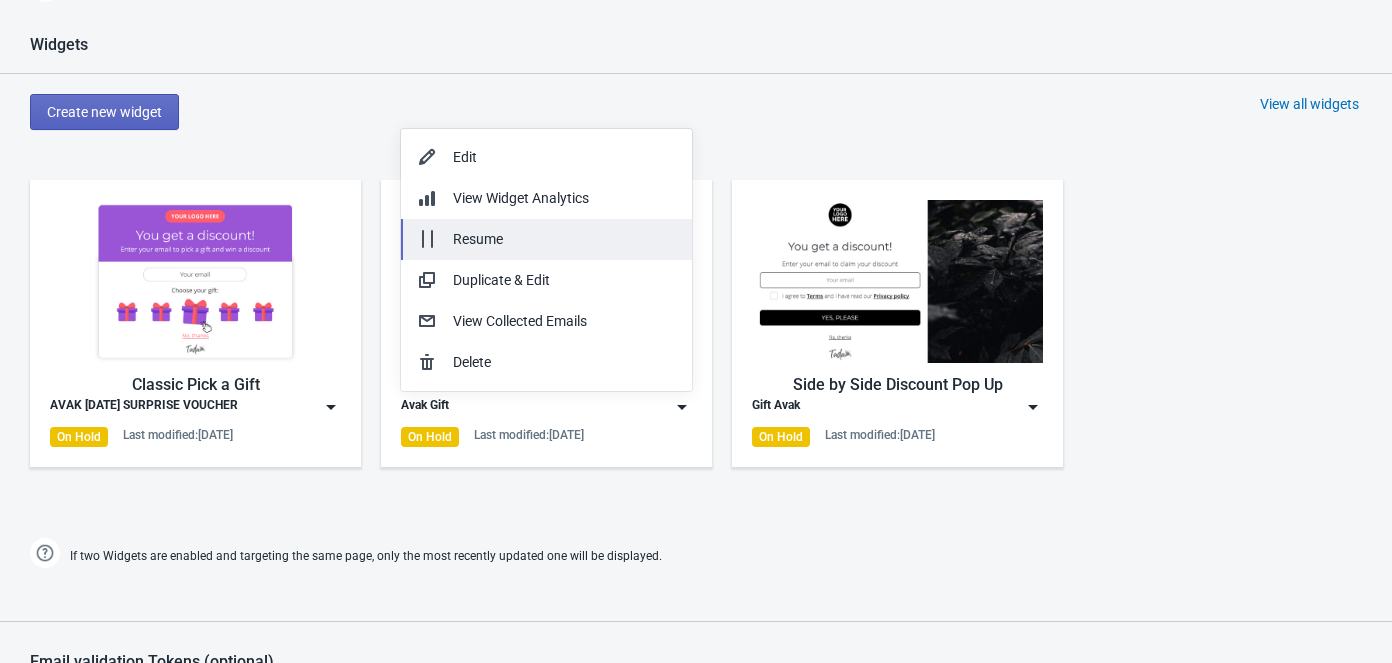 click on "Resume" at bounding box center (564, 239) 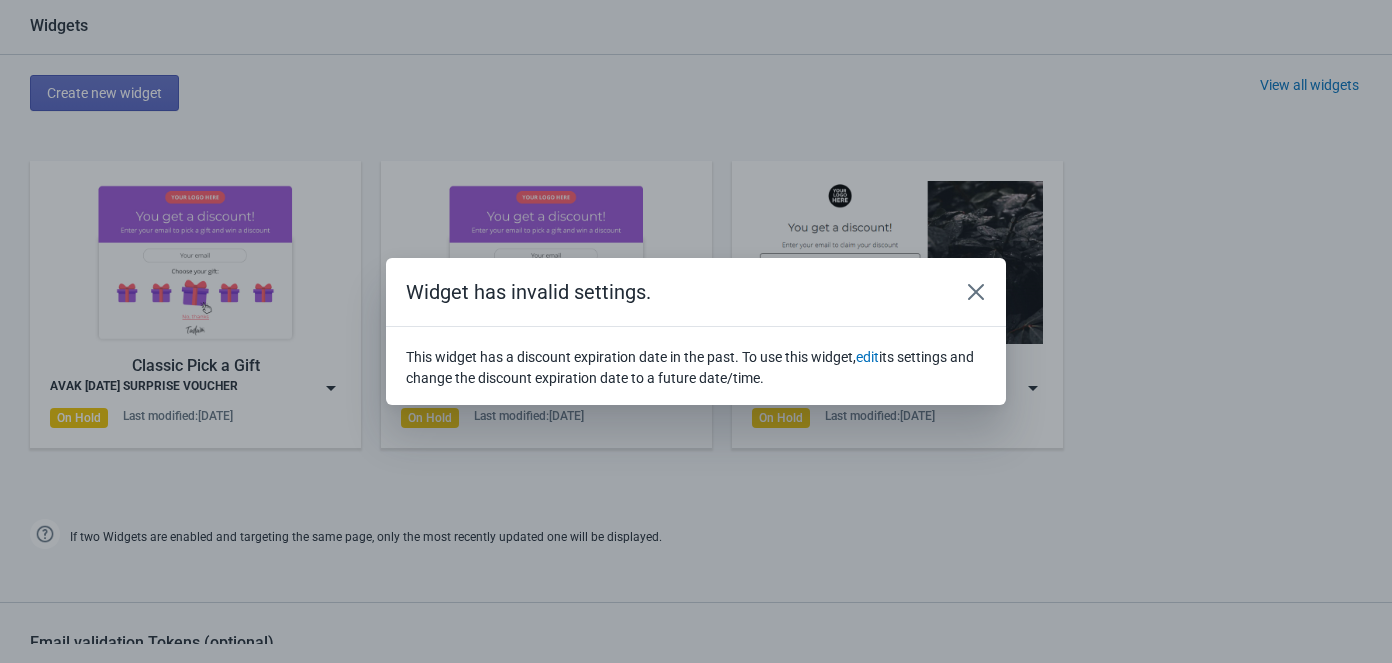 scroll, scrollTop: 0, scrollLeft: 0, axis: both 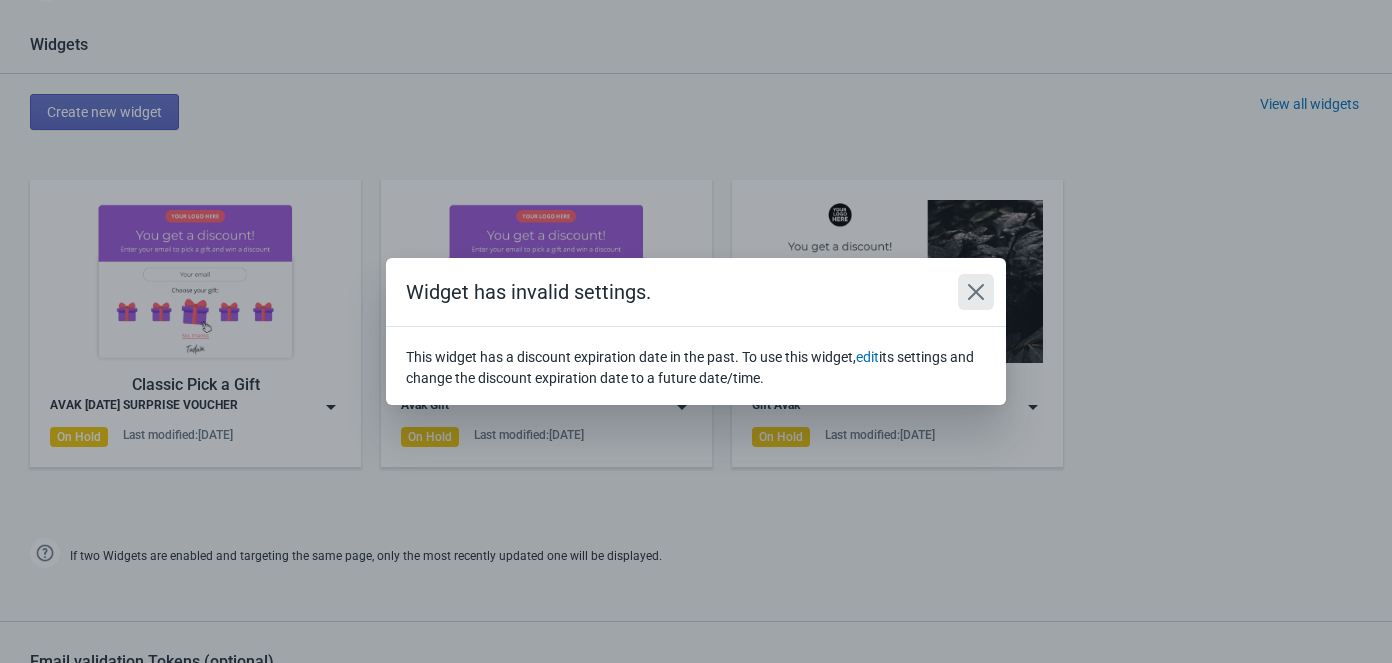 click 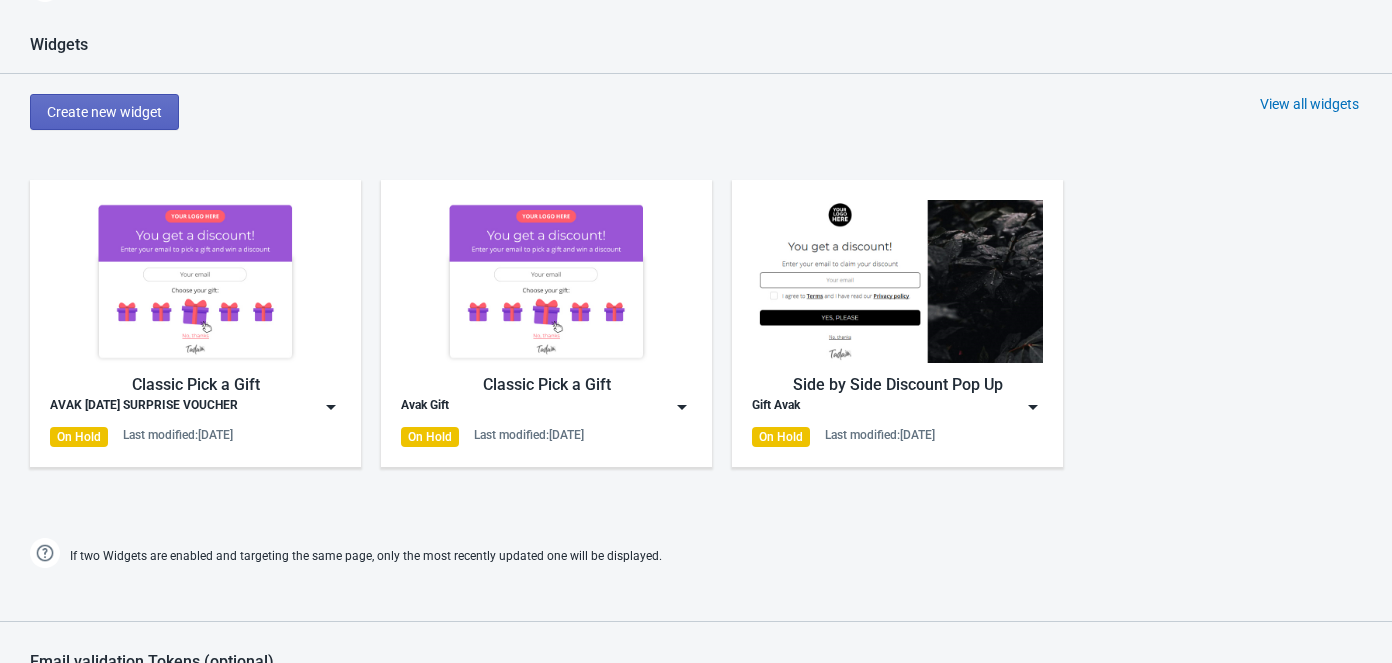click at bounding box center (682, 407) 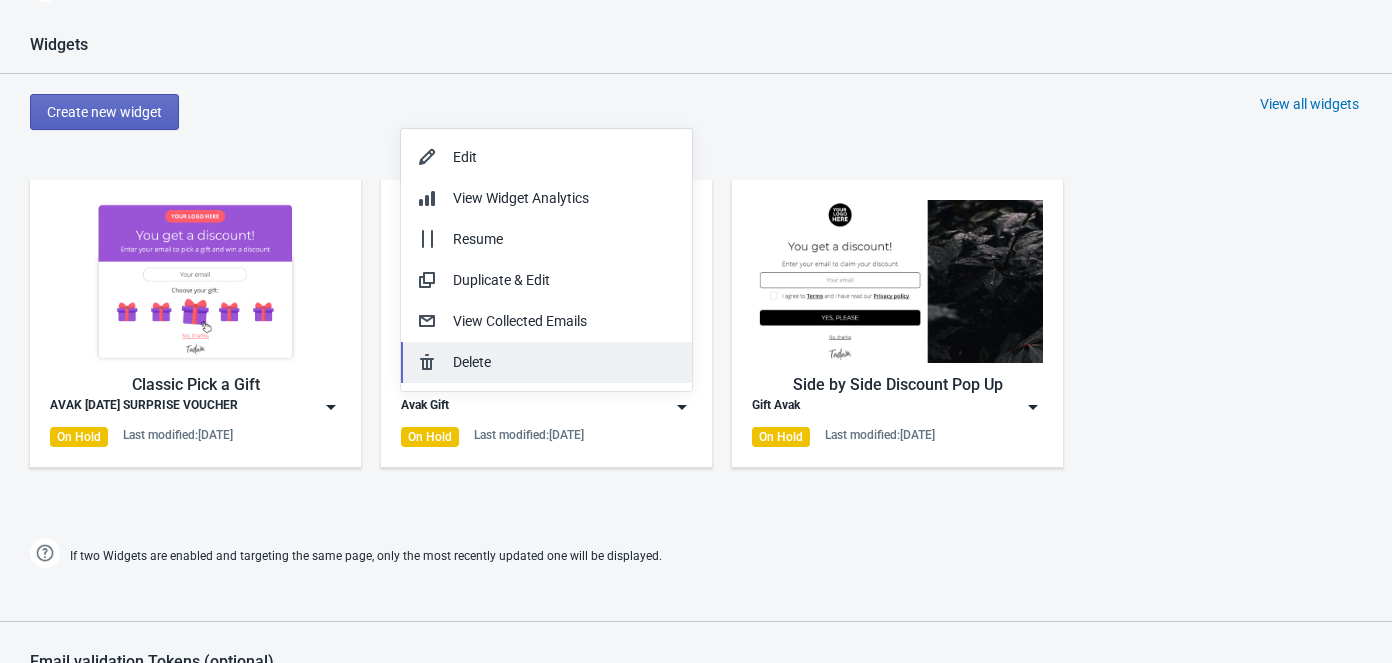 click on "Delete" at bounding box center (564, 362) 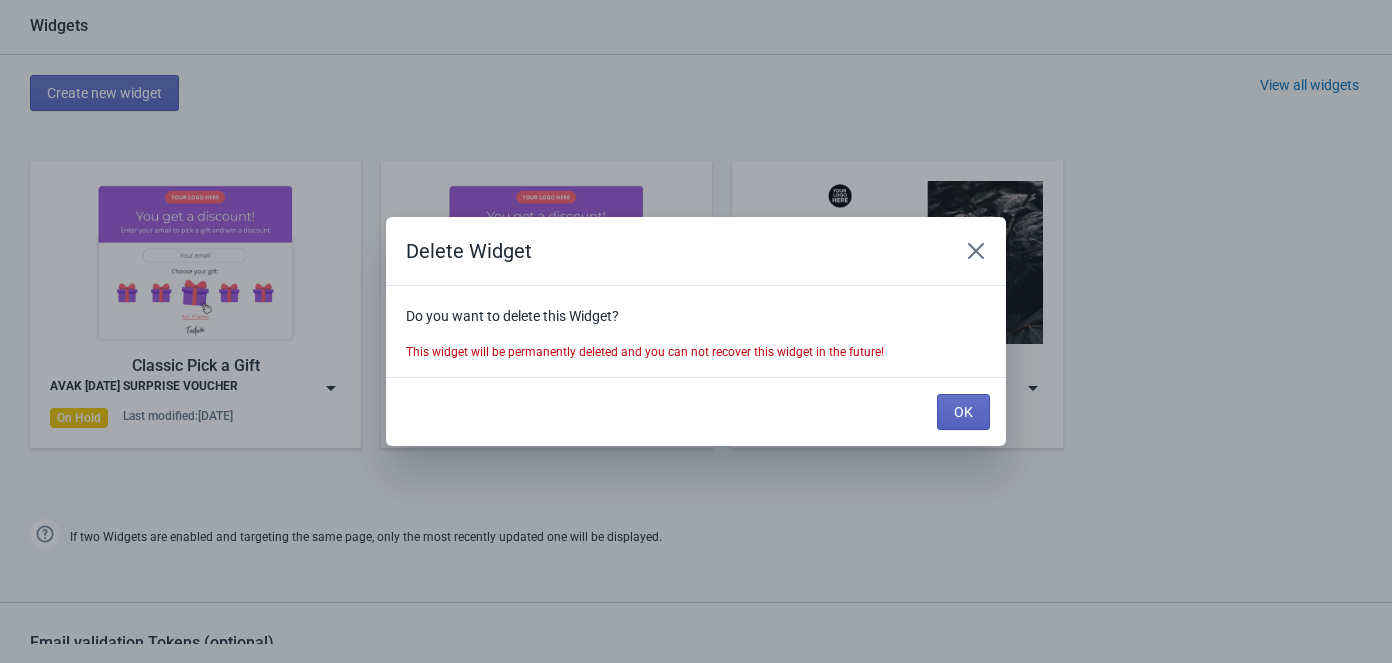 scroll, scrollTop: 0, scrollLeft: 0, axis: both 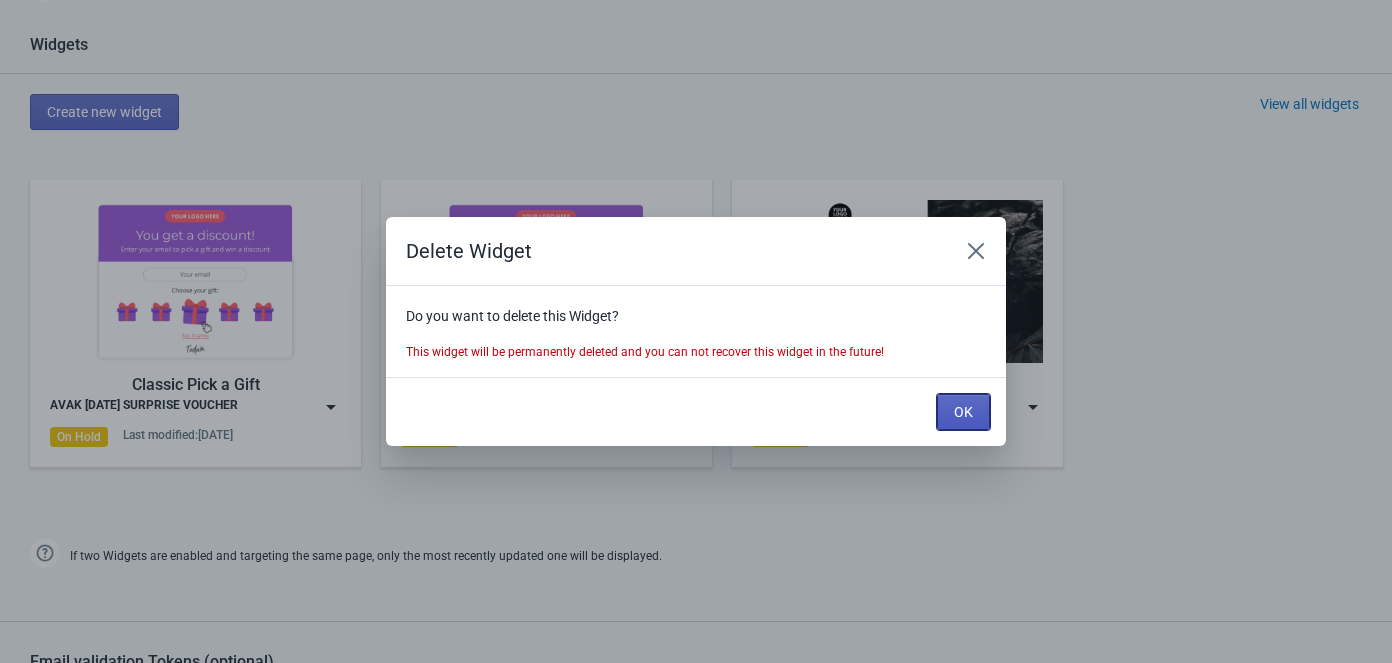 click on "OK" at bounding box center (963, 412) 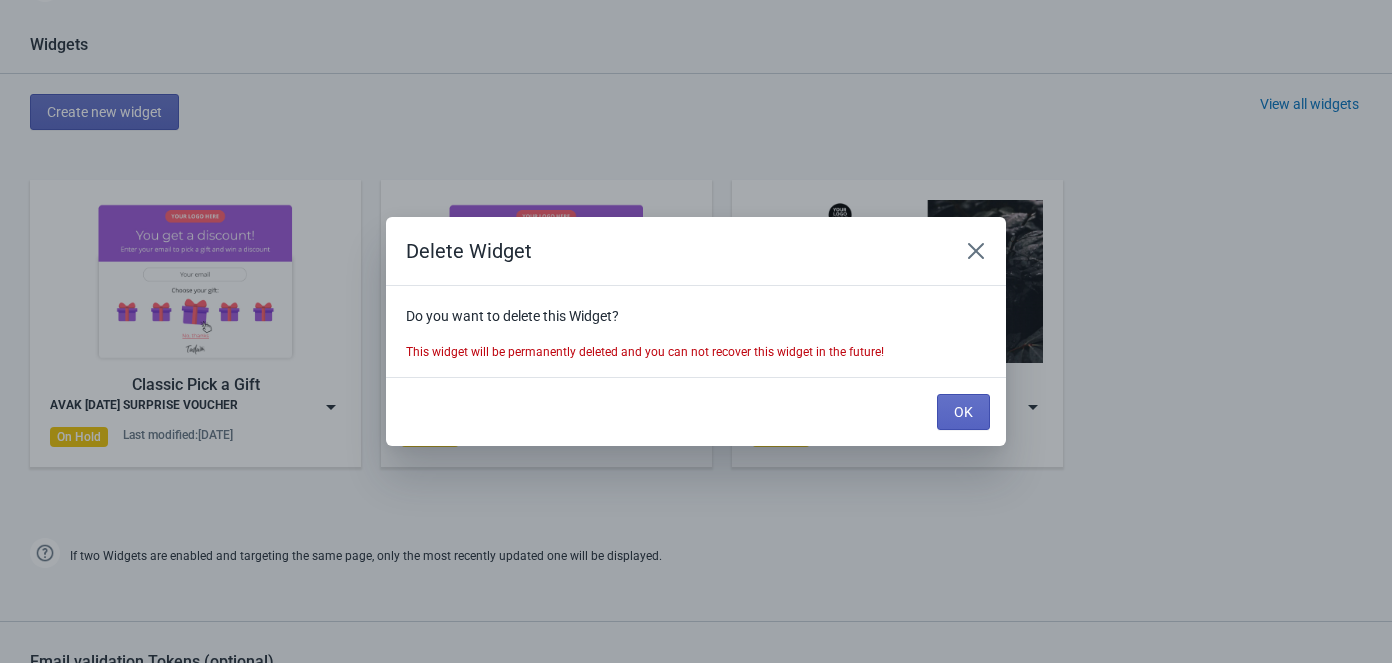 scroll, scrollTop: 985, scrollLeft: 0, axis: vertical 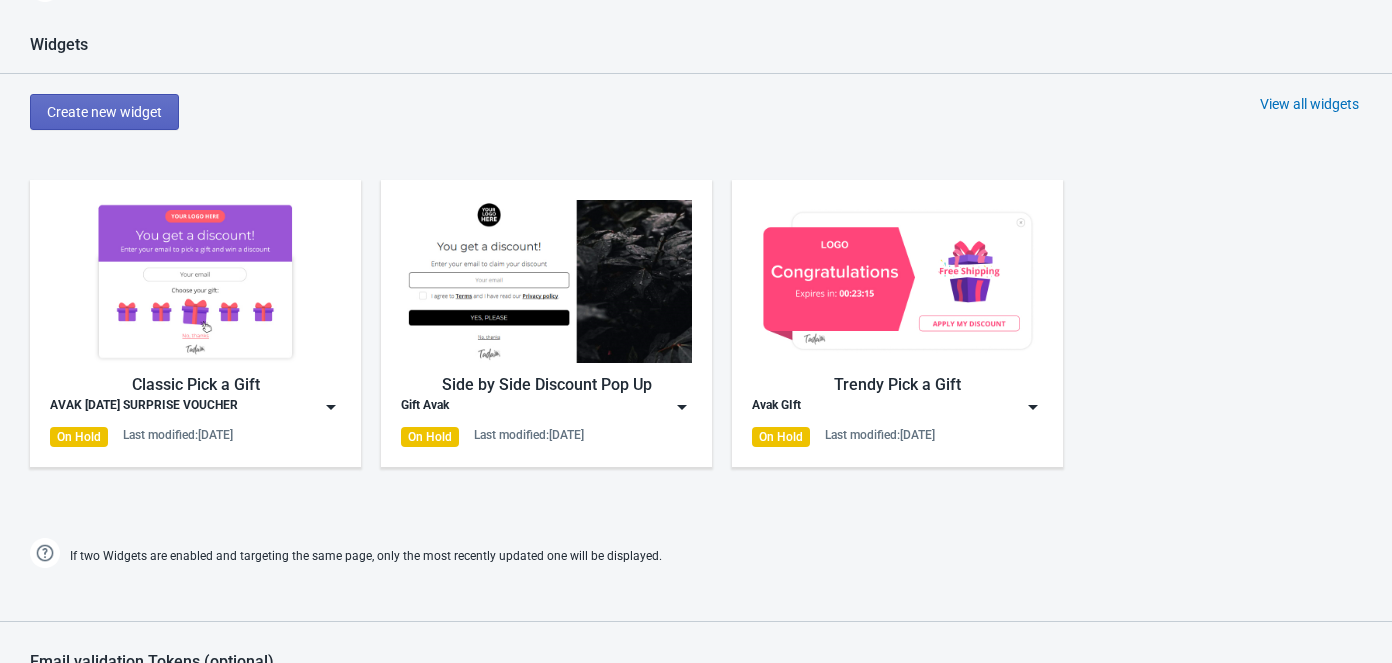 click at bounding box center [195, 281] 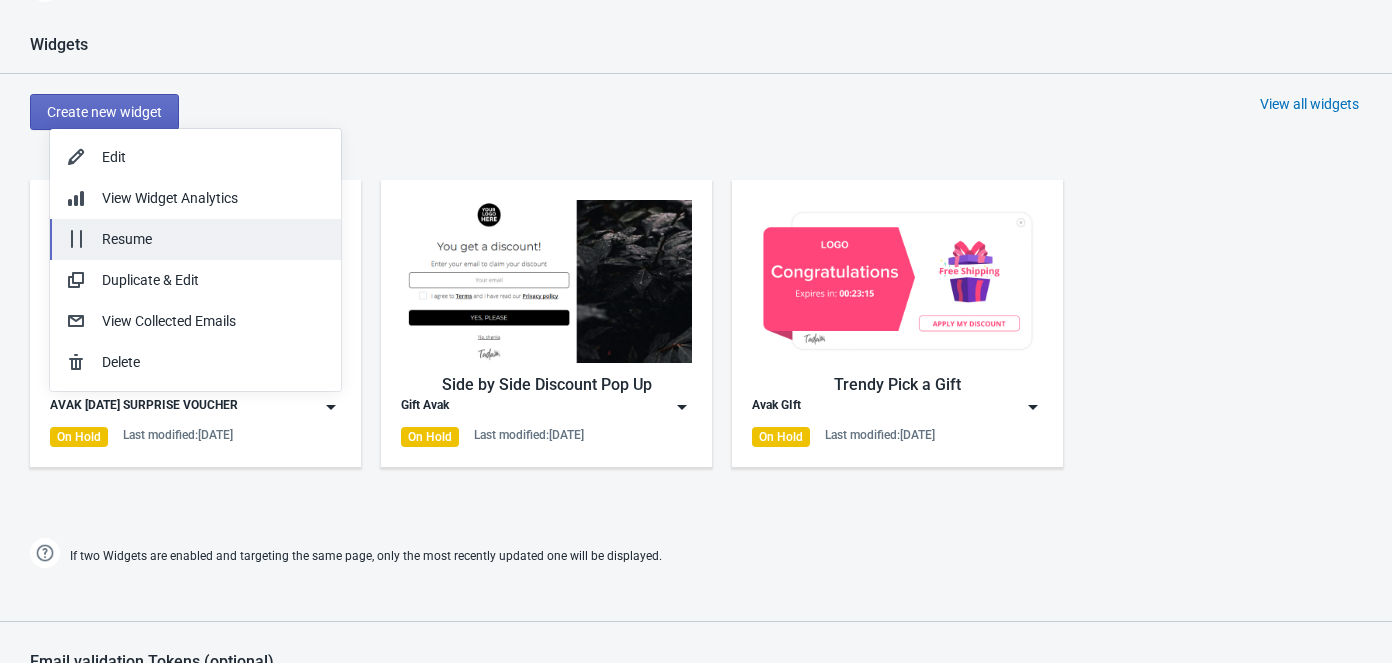 click on "Resume" at bounding box center [213, 239] 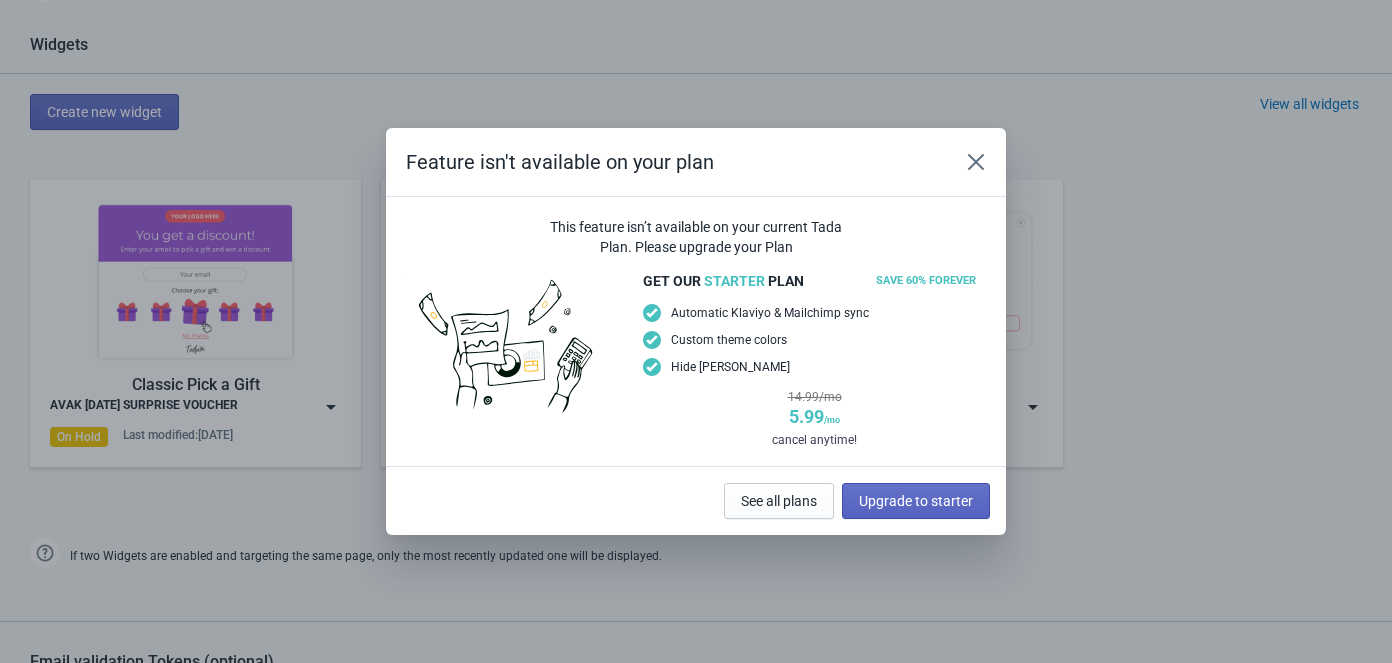 scroll, scrollTop: 0, scrollLeft: 0, axis: both 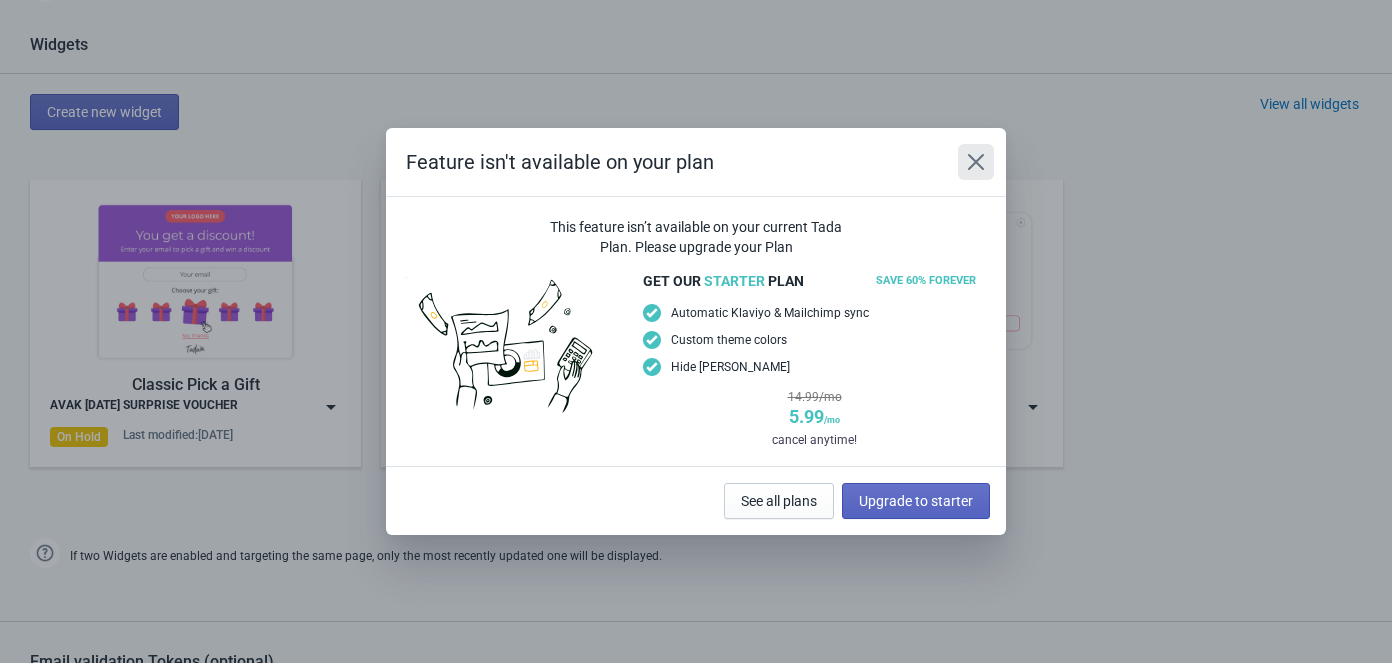 click 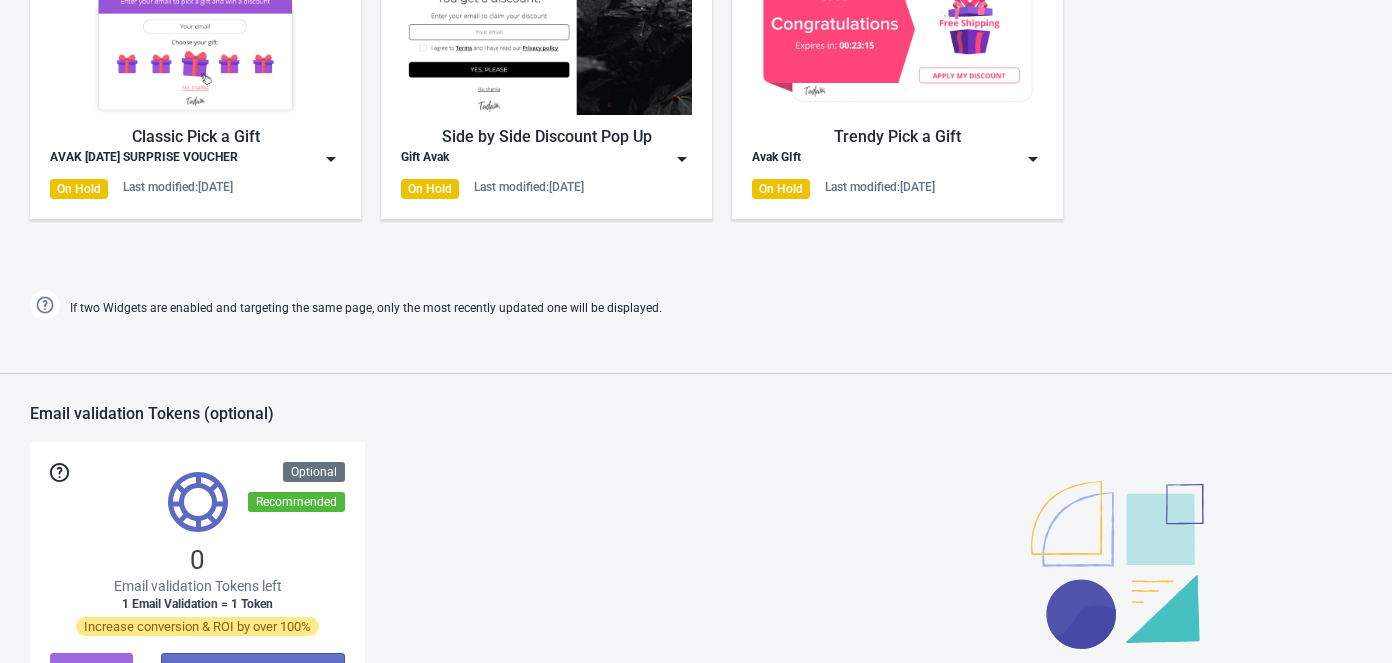 scroll, scrollTop: 1076, scrollLeft: 0, axis: vertical 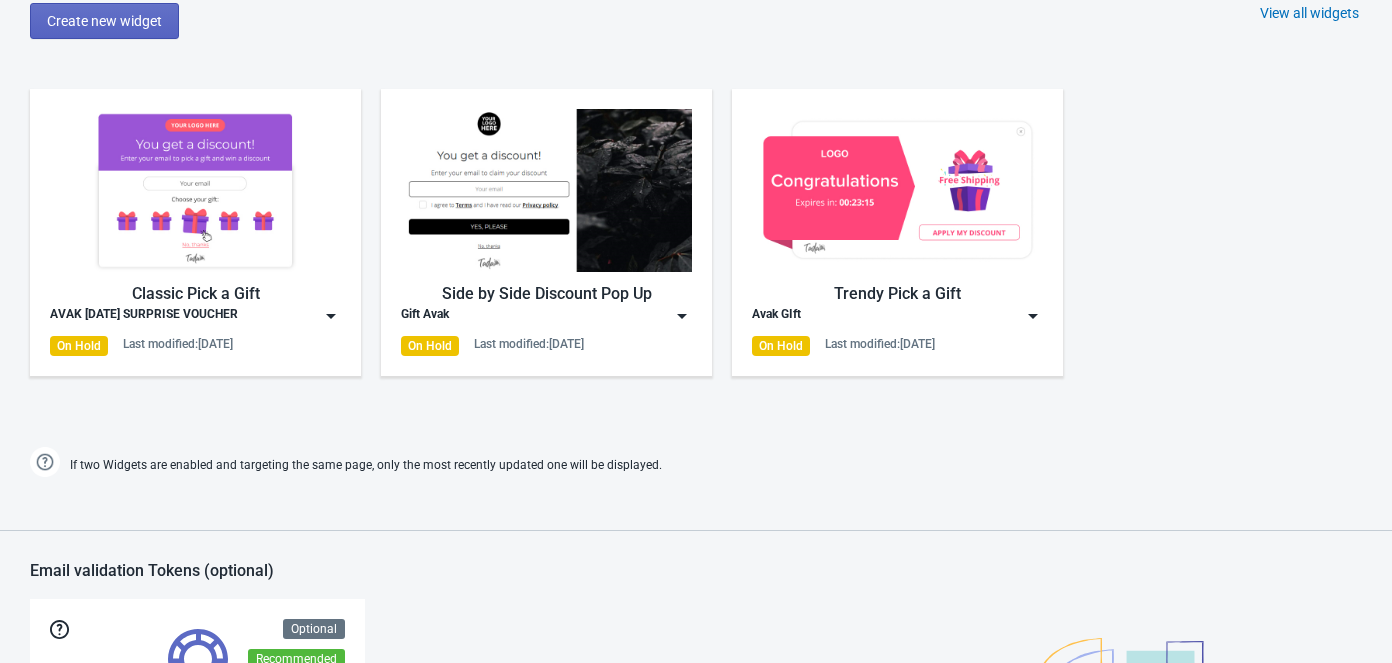 click at bounding box center (195, 190) 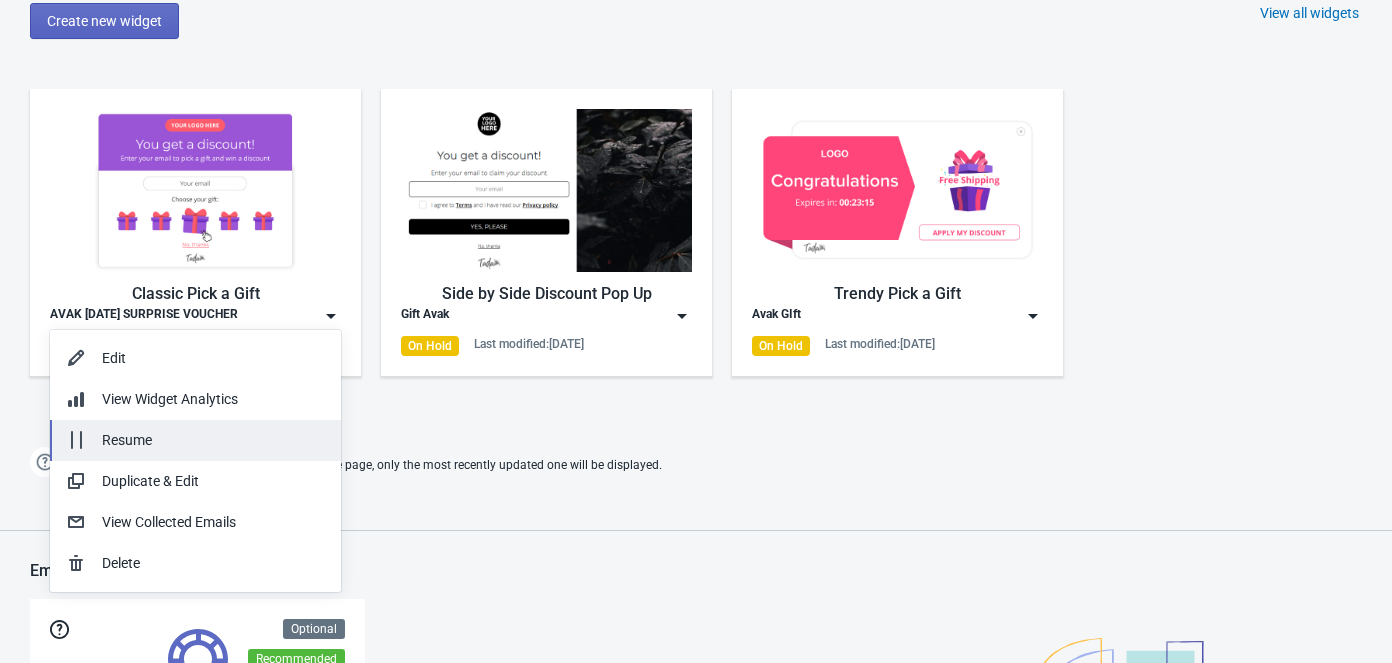 click on "Resume" at bounding box center [213, 440] 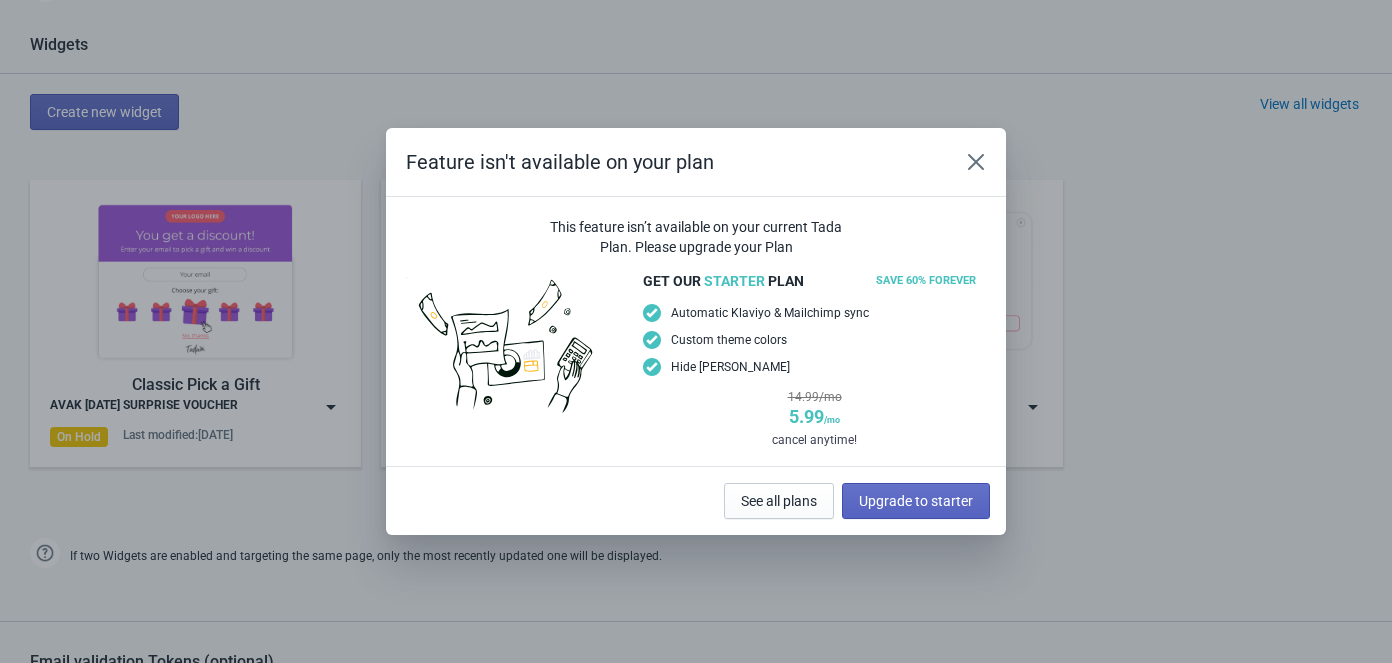 scroll, scrollTop: 1076, scrollLeft: 0, axis: vertical 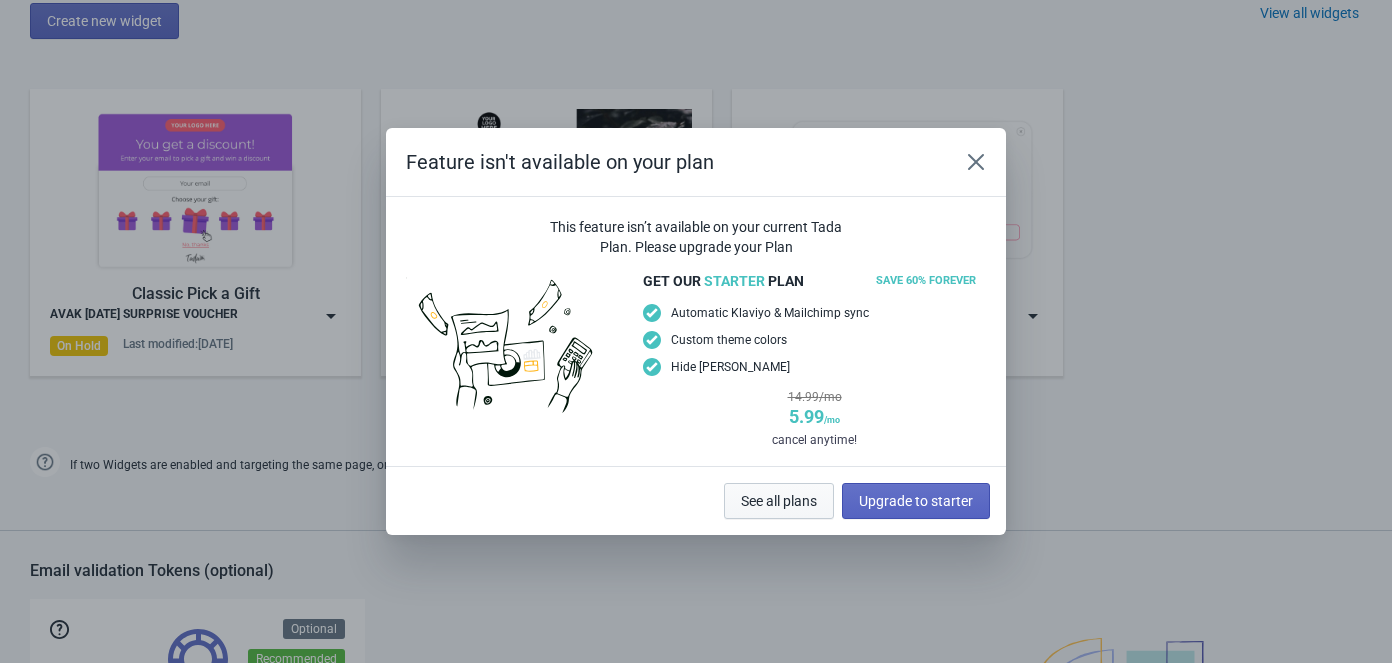 click on "See all plans" at bounding box center [779, 501] 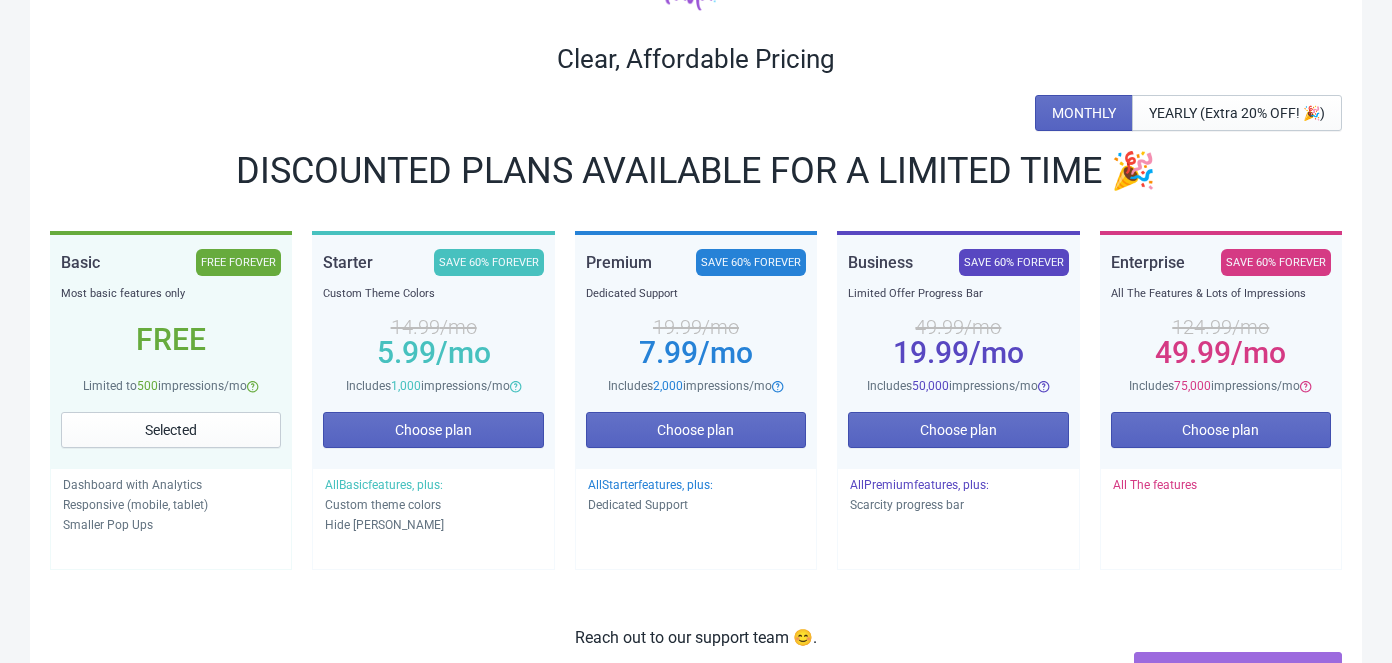 scroll, scrollTop: 146, scrollLeft: 0, axis: vertical 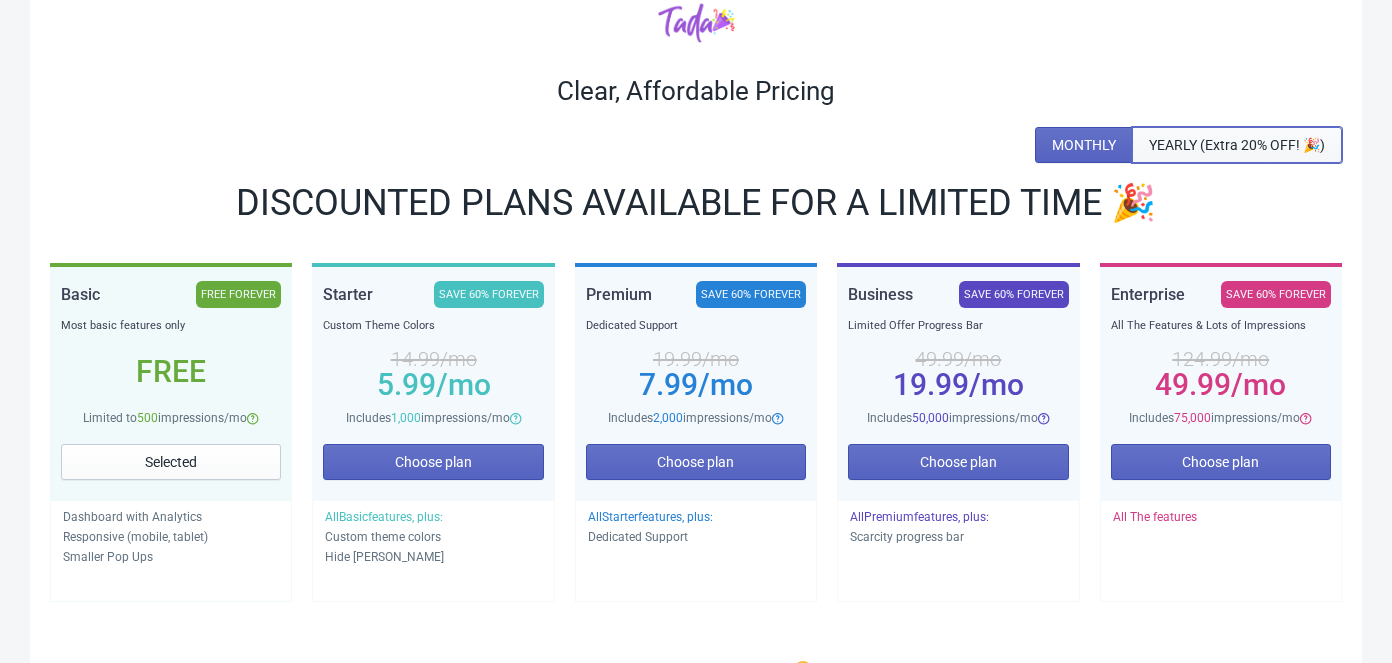 click on "YEARLY (Extra 20% OFF! 🎉)" at bounding box center (1237, 145) 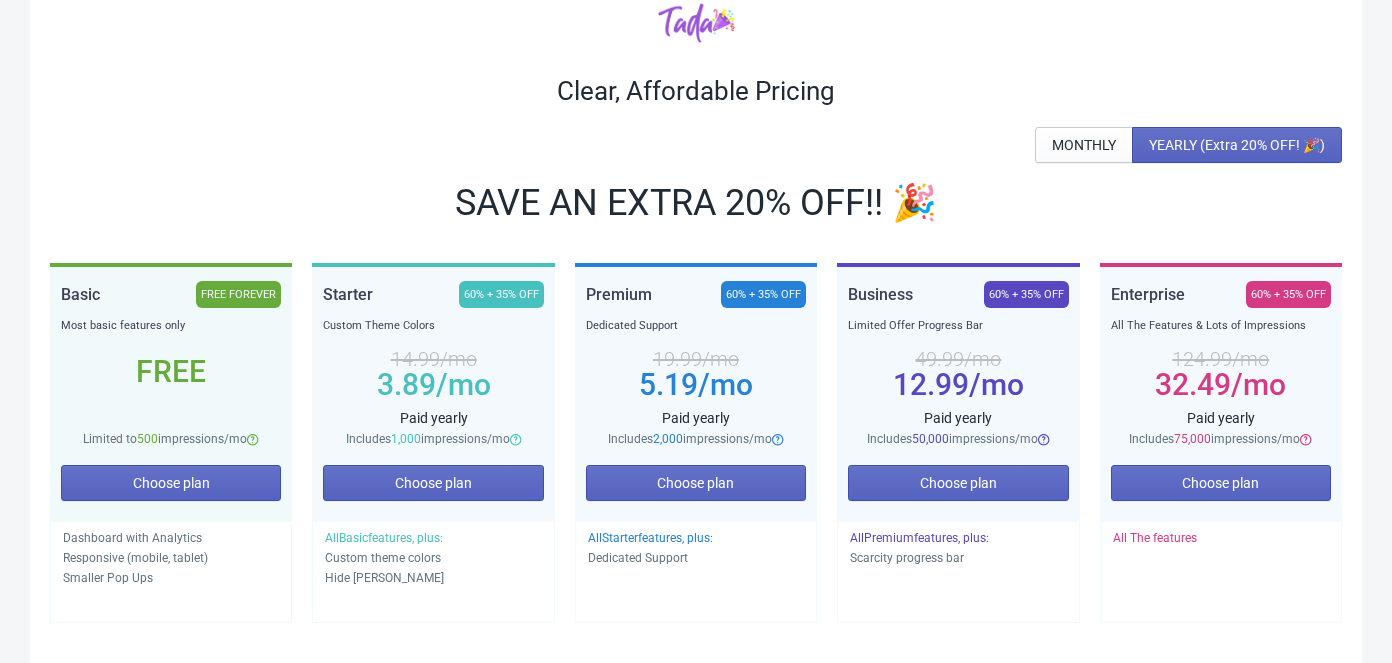 scroll, scrollTop: 237, scrollLeft: 0, axis: vertical 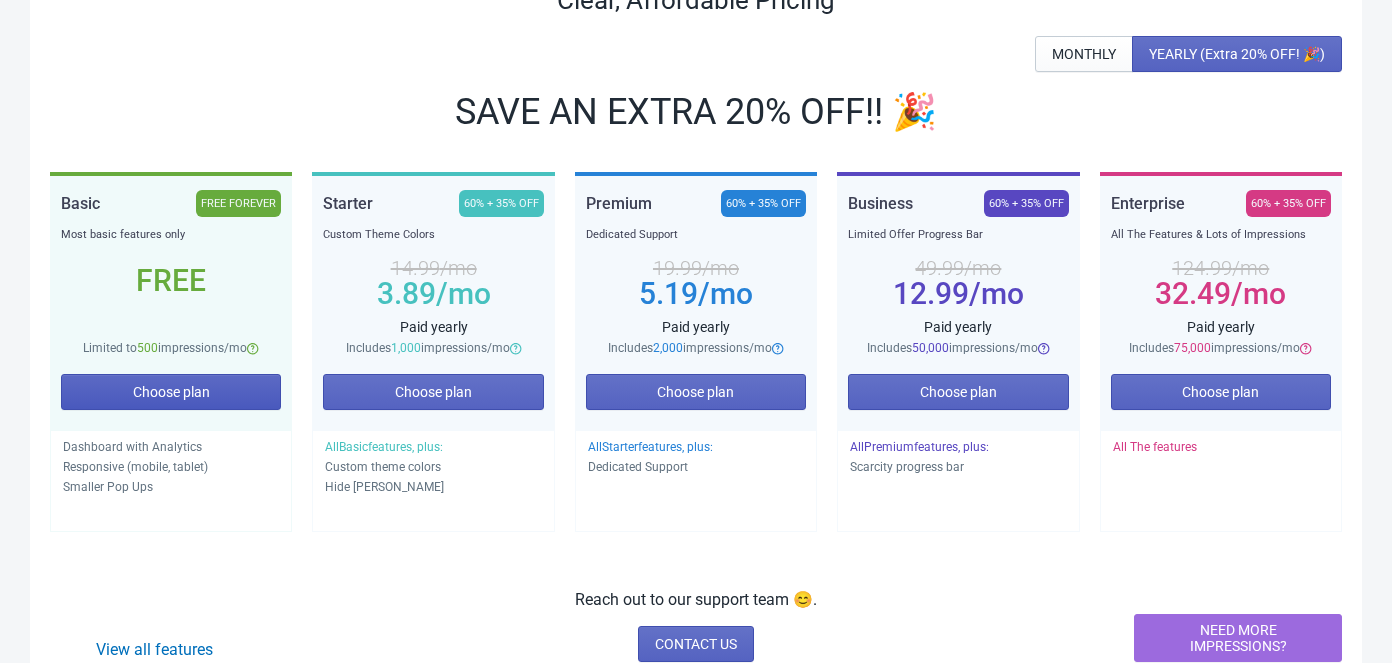 click on "Choose plan" at bounding box center (171, 392) 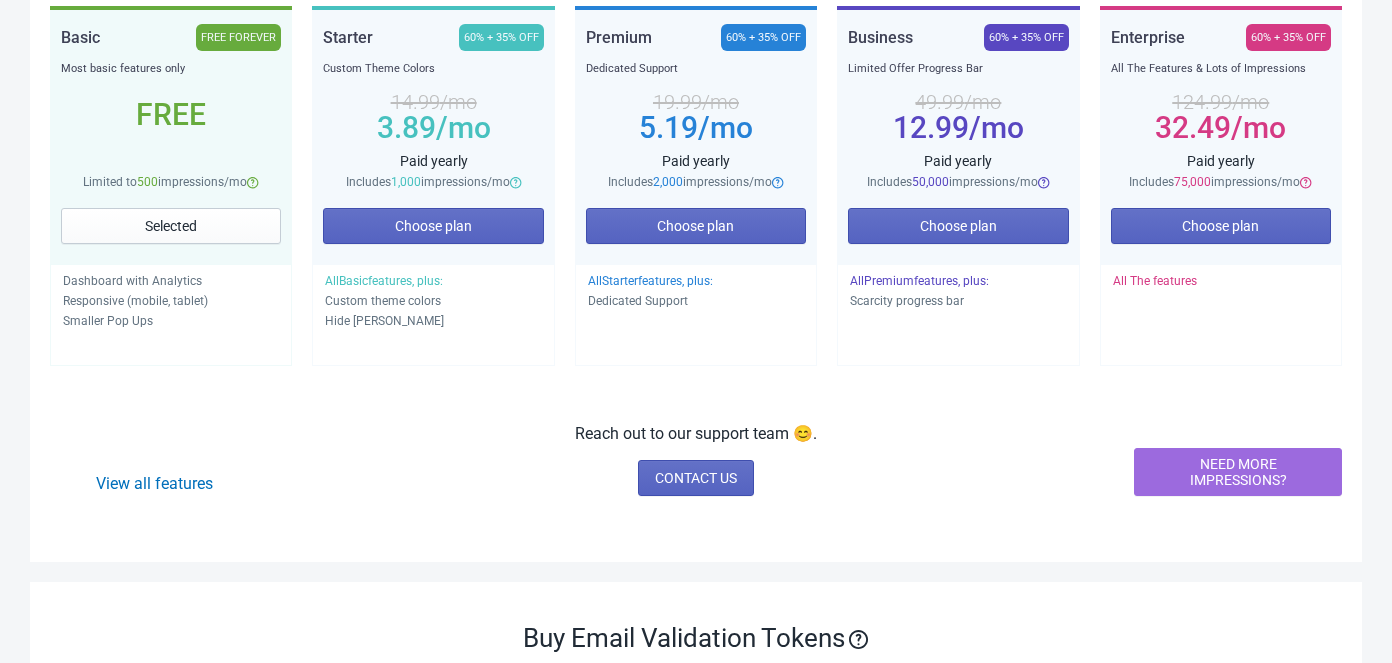 scroll, scrollTop: 419, scrollLeft: 0, axis: vertical 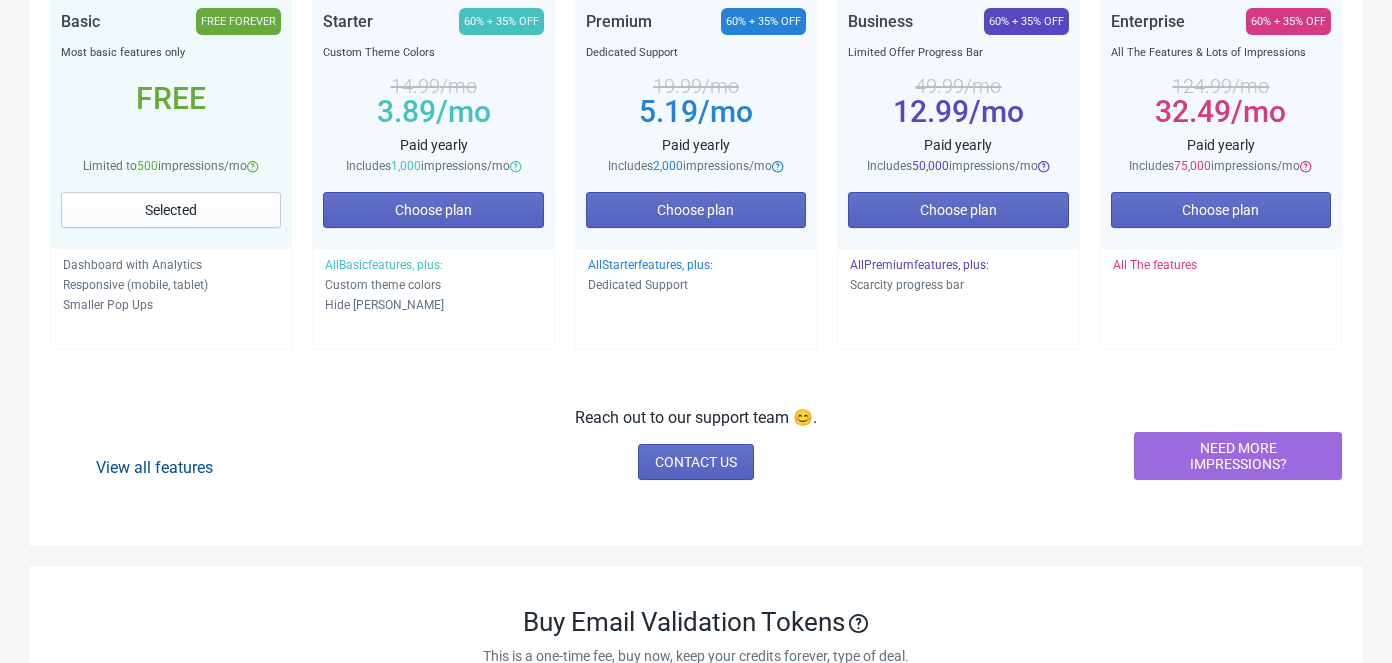 click on "View all features" at bounding box center (154, 467) 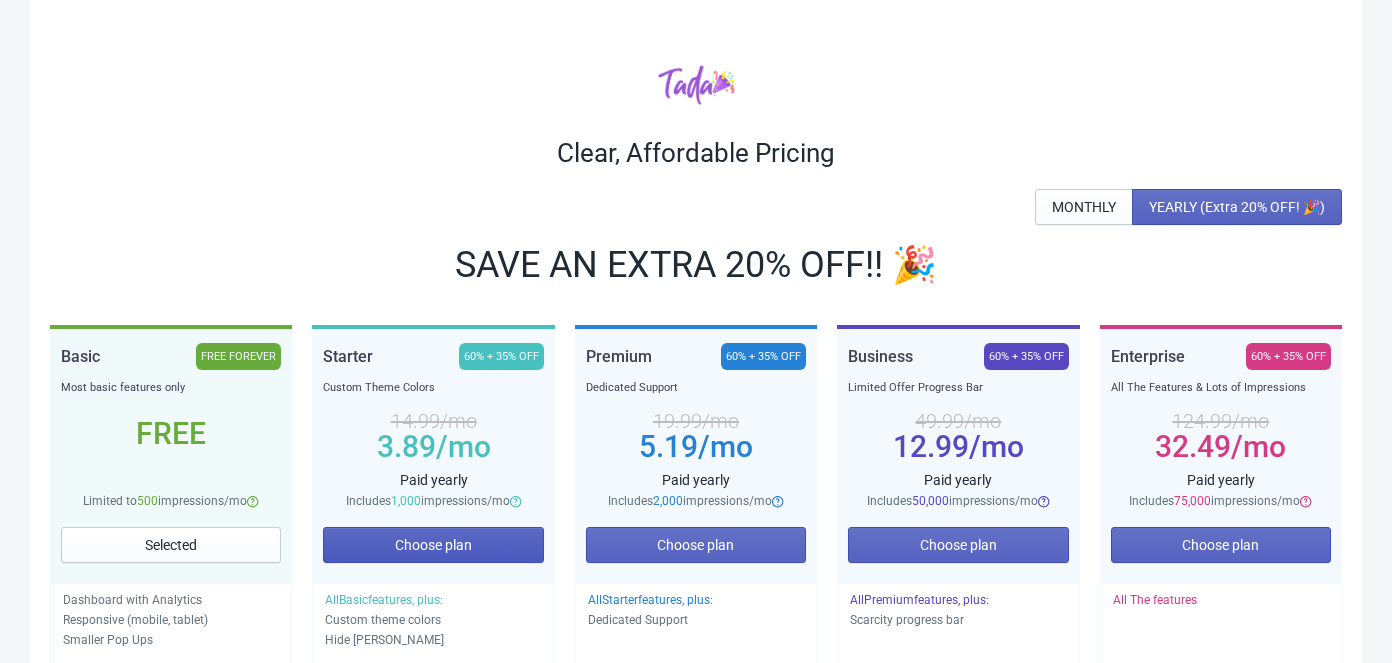 scroll, scrollTop: 0, scrollLeft: 0, axis: both 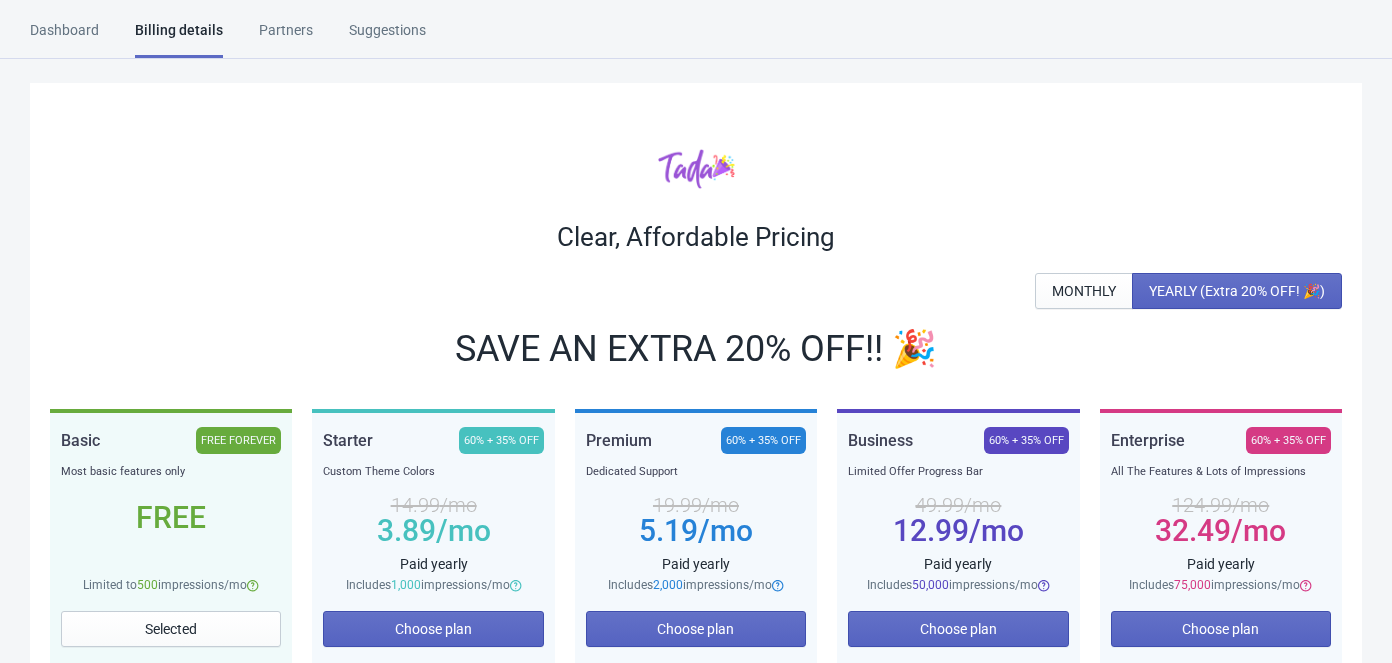 click on "Partners" at bounding box center [286, 37] 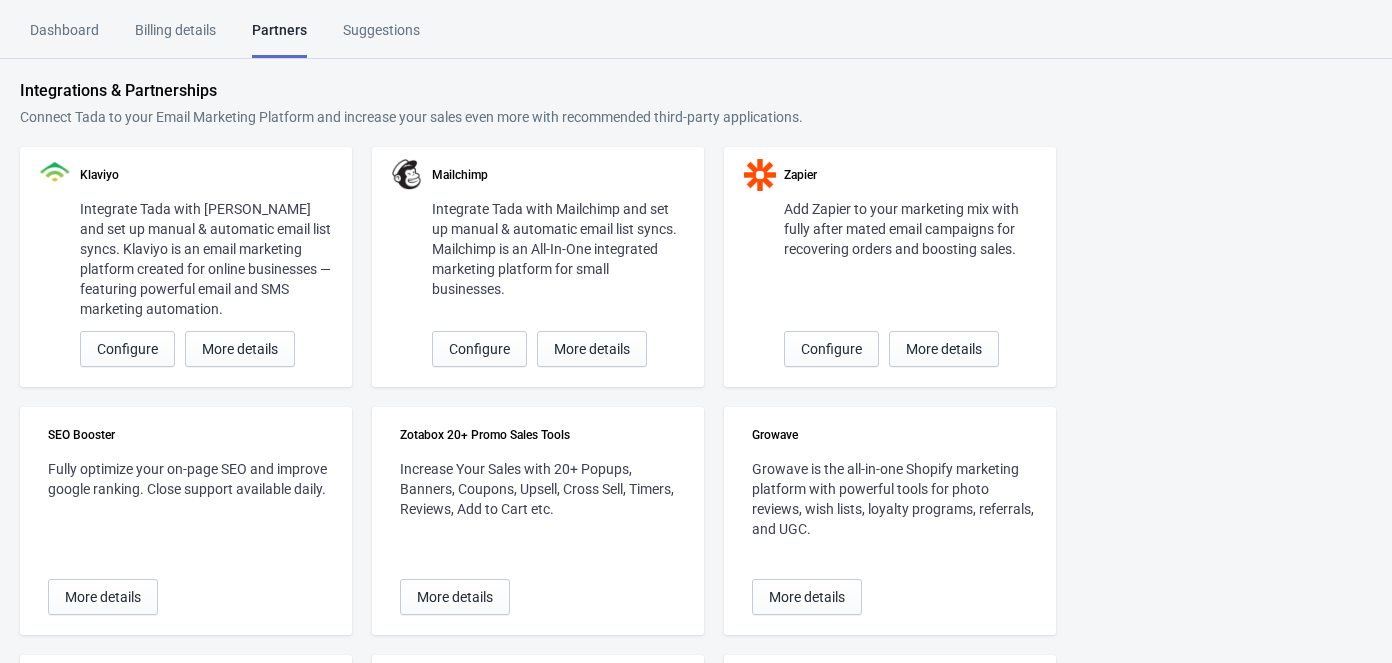 click on "Dashboard" at bounding box center [64, 37] 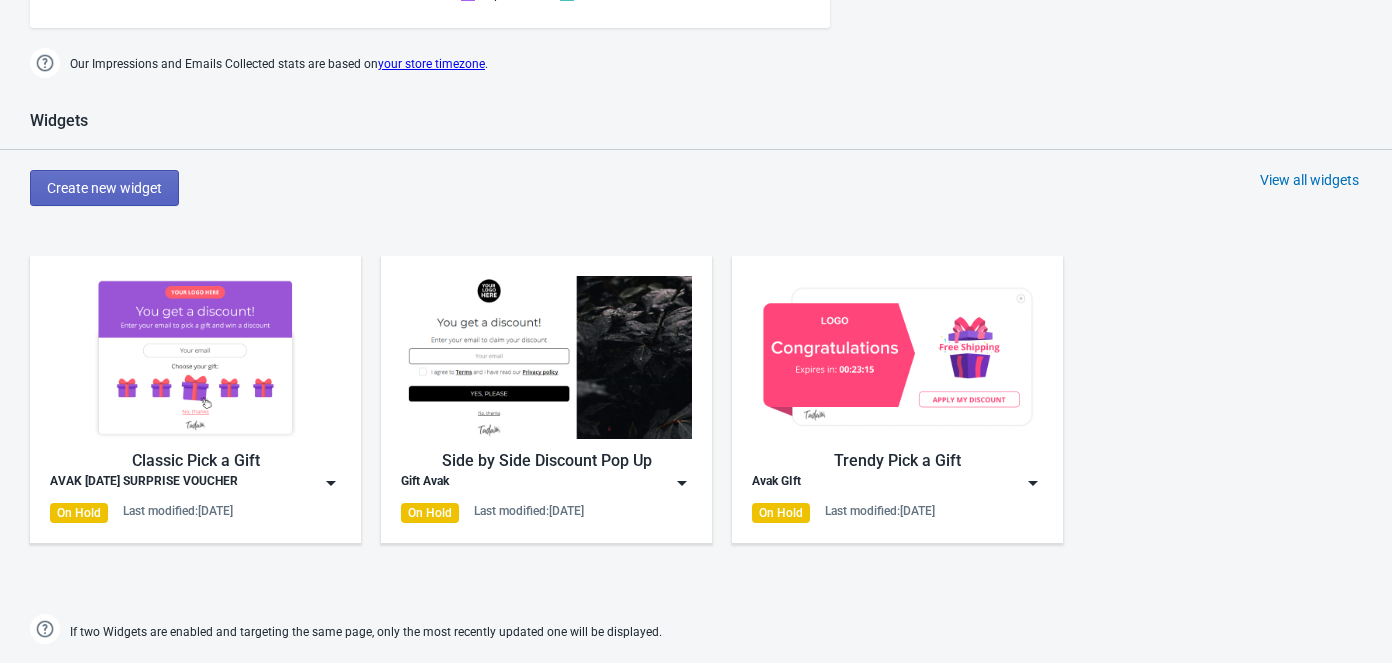 scroll, scrollTop: 1000, scrollLeft: 0, axis: vertical 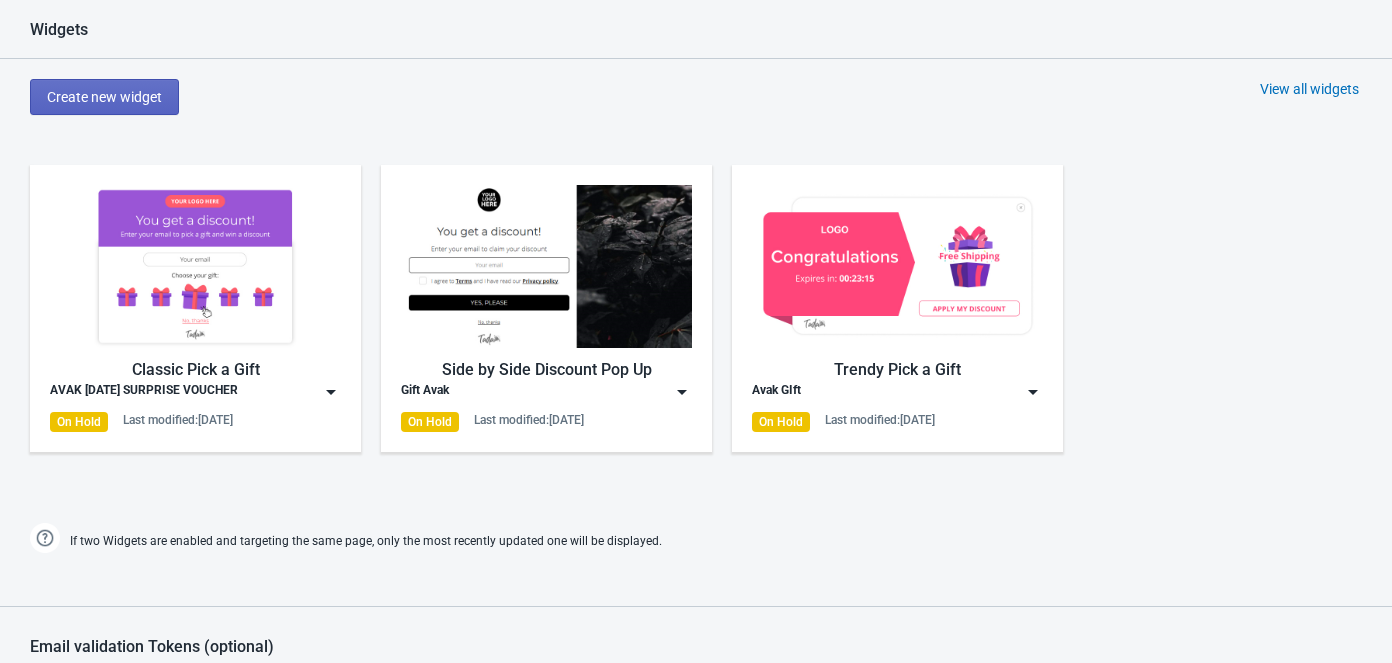 click on "Classic Pick a Gift AVAK JULY 2025 SURPRISE VOUCHER On Hold Last modified:  1.7.2025" at bounding box center [195, 308] 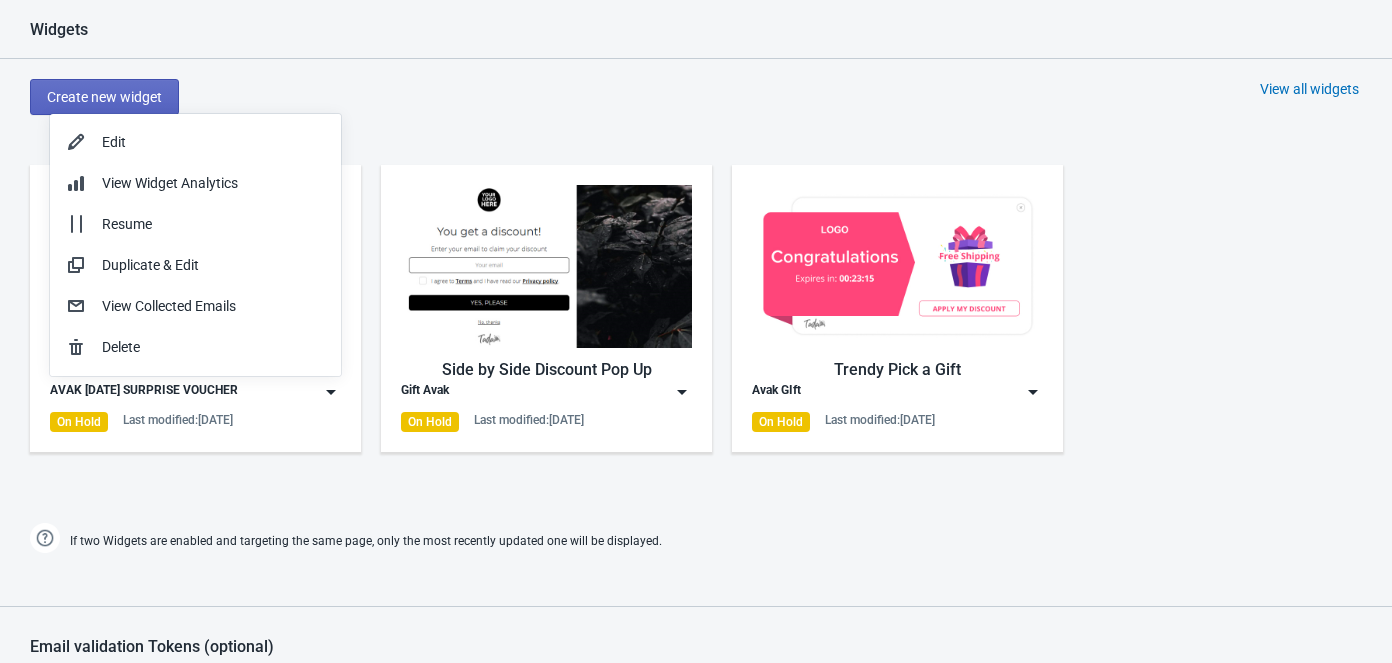 click on "Widgets" at bounding box center [696, 39] 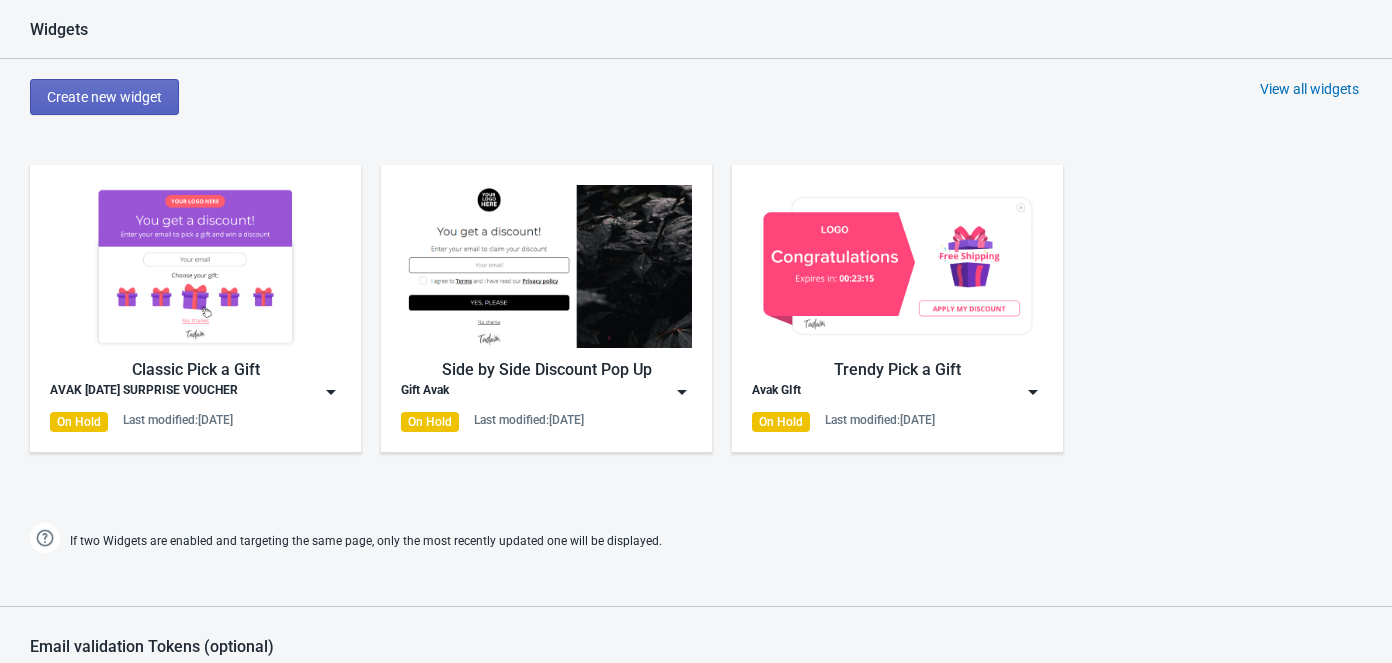 click at bounding box center [331, 392] 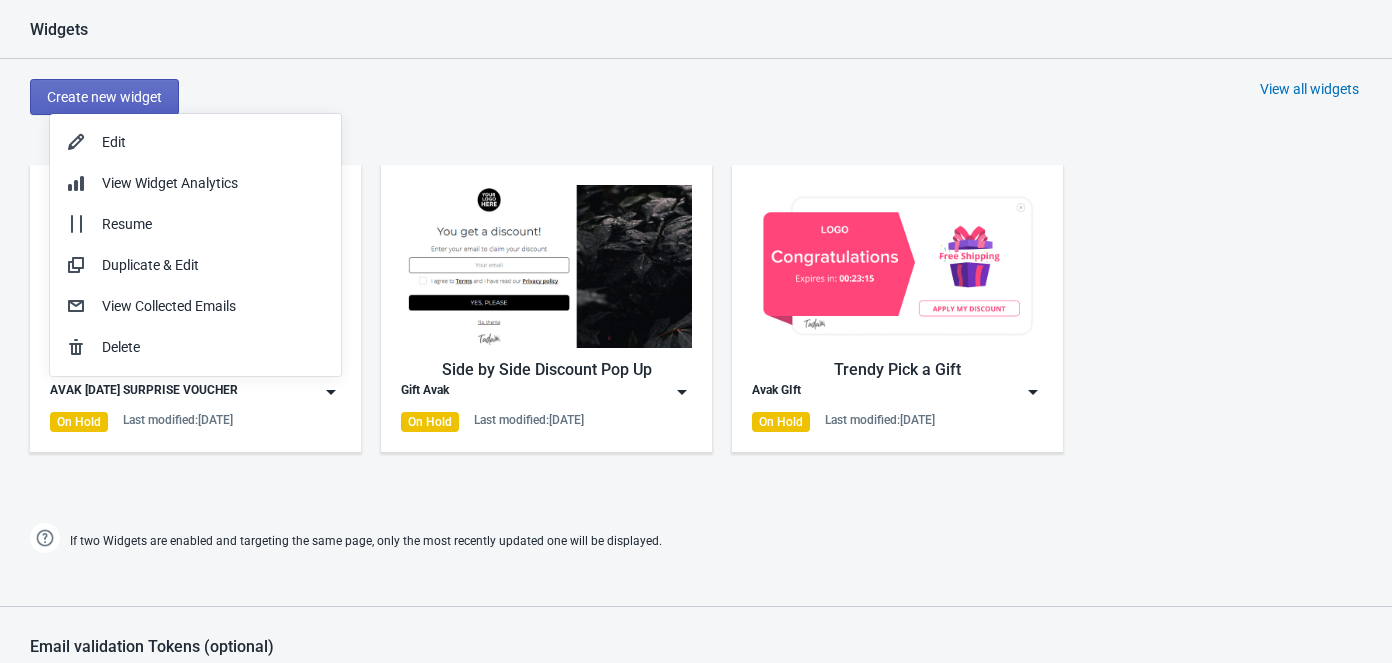 click on "Widgets Create new widget View all widgets Classic Pick a Gift AVAK JULY 2025 SURPRISE VOUCHER On Hold Last modified:  1.7.2025 Side by Side Discount Pop Up Gift Avak On Hold Last modified:  8.6.2025 Trendy Pick a Gift Avak GIft On Hold Last modified:  2.6.2025 If two Widgets are enabled and targeting the same page, only the most recently updated one will be displayed." at bounding box center [696, 289] 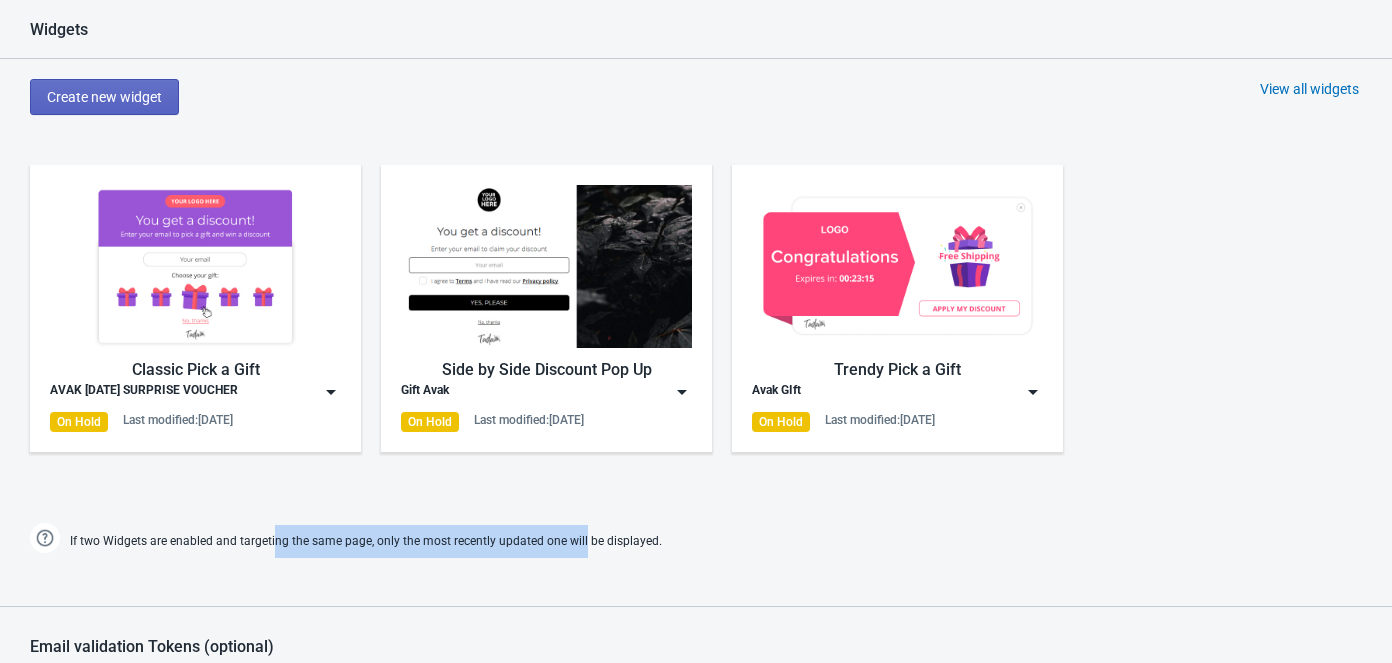 drag, startPoint x: 271, startPoint y: 544, endPoint x: 578, endPoint y: 552, distance: 307.10422 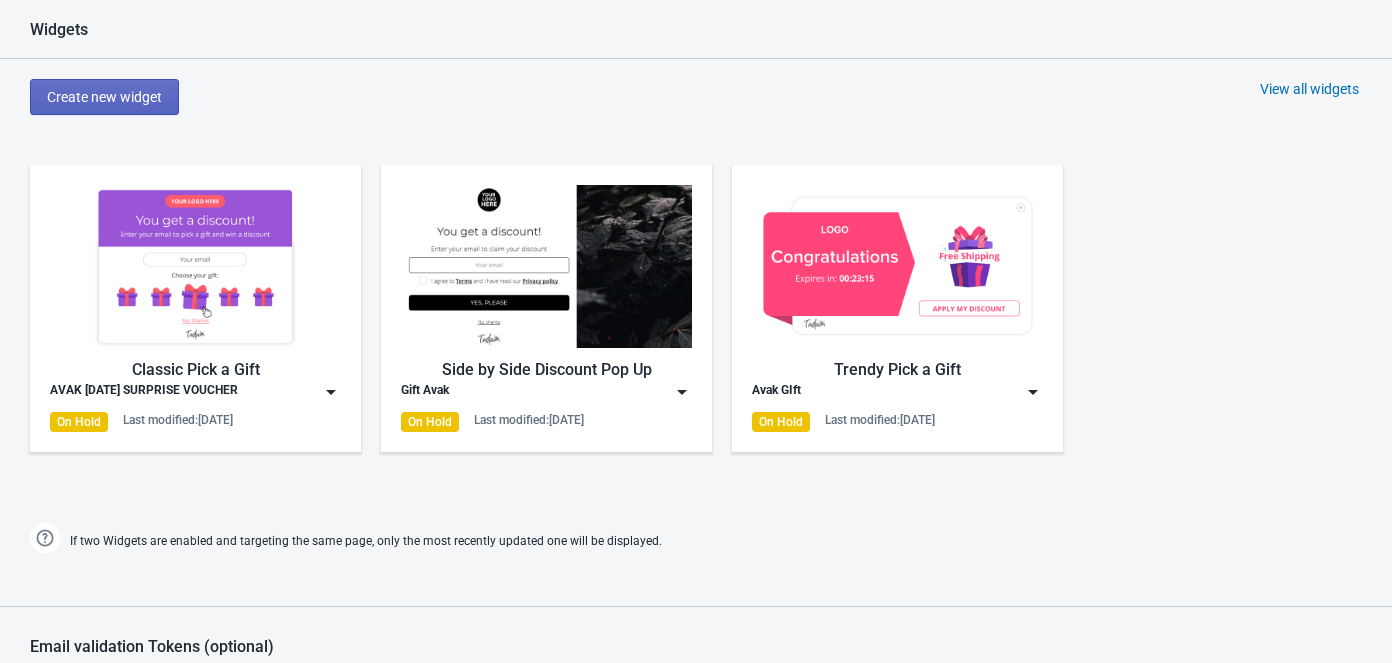 click on "If two Widgets are enabled and targeting the same page, only the most recently updated one will be displayed." at bounding box center (366, 541) 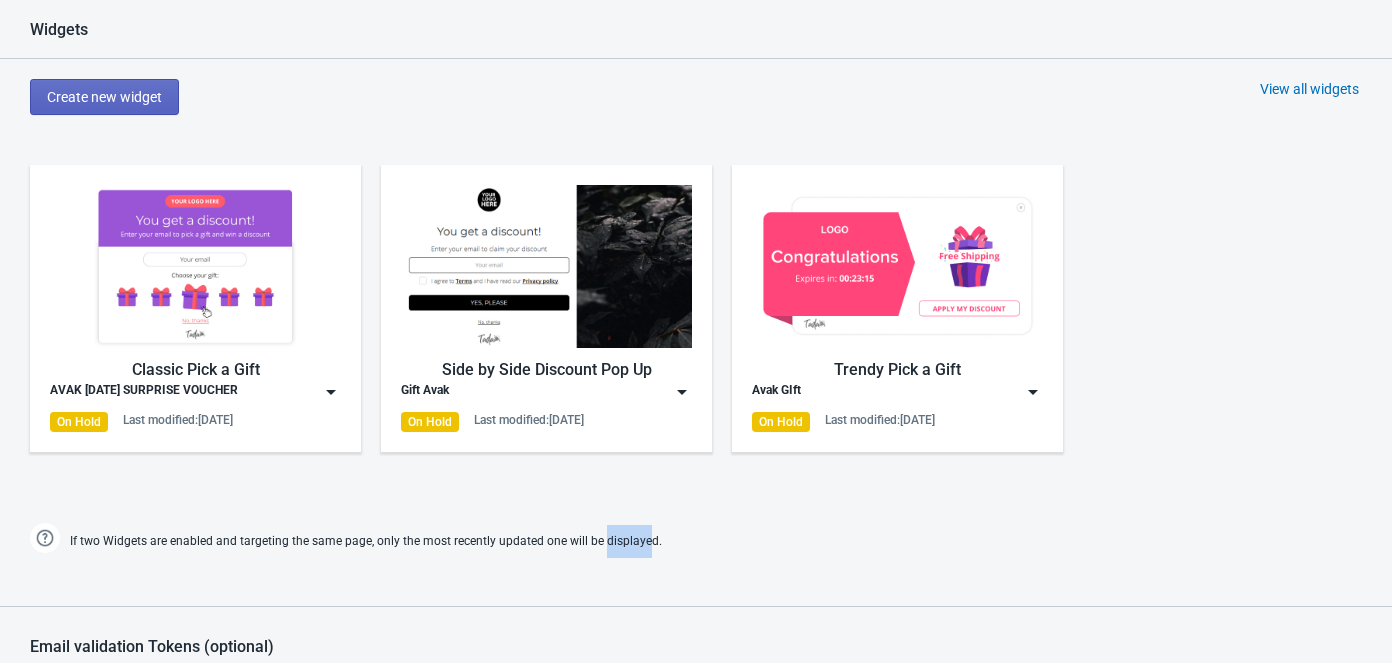 drag, startPoint x: 597, startPoint y: 544, endPoint x: 663, endPoint y: 543, distance: 66.007576 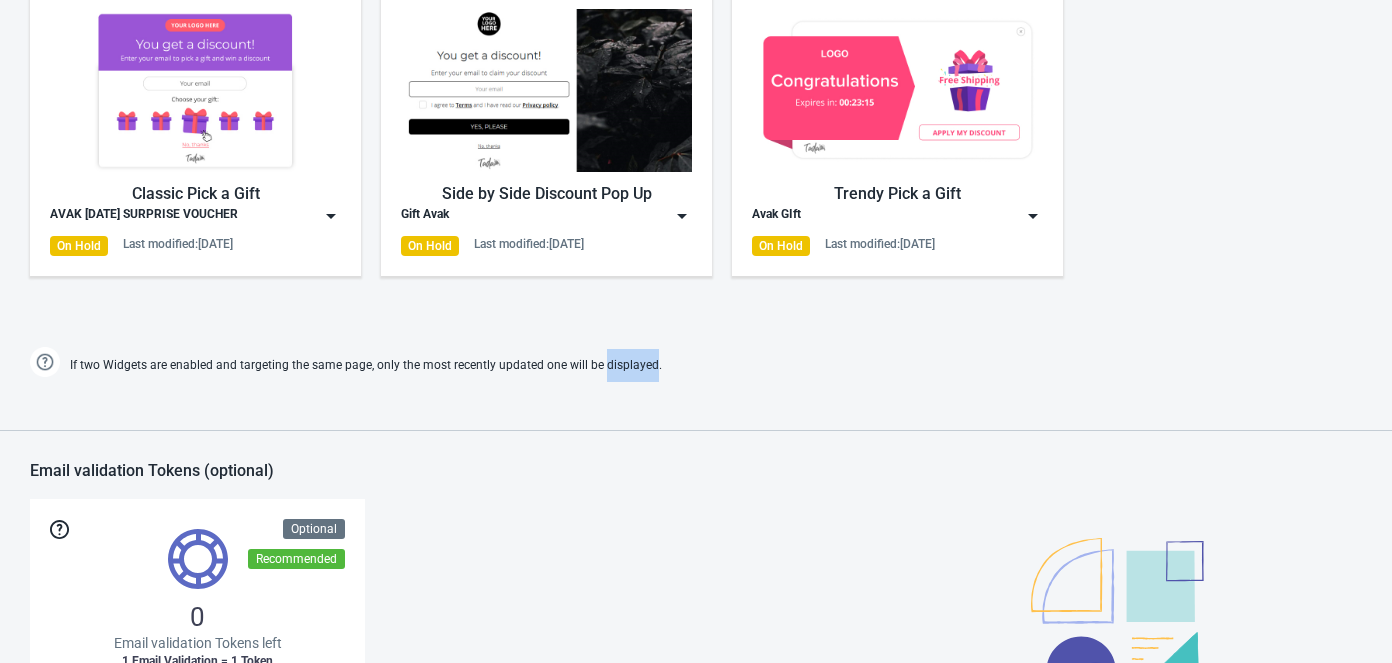 scroll, scrollTop: 1181, scrollLeft: 0, axis: vertical 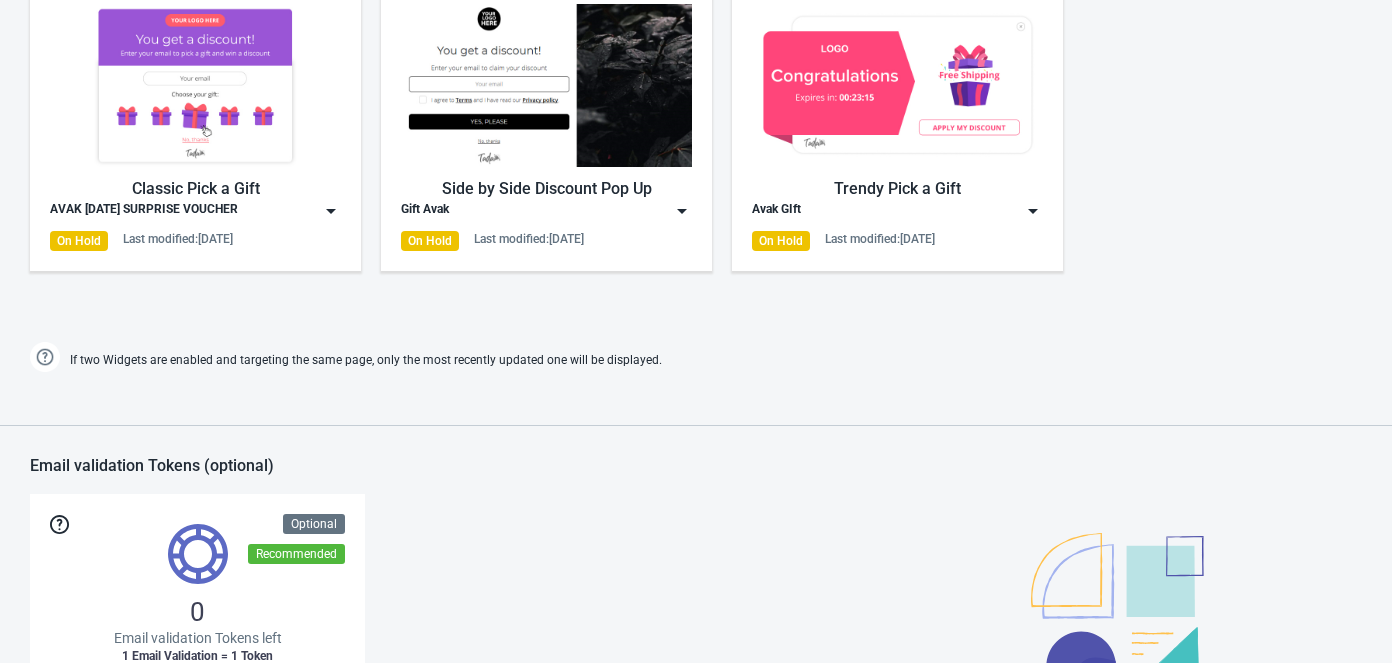 click on "On Hold Last modified:  1.7.2025" at bounding box center (195, 241) 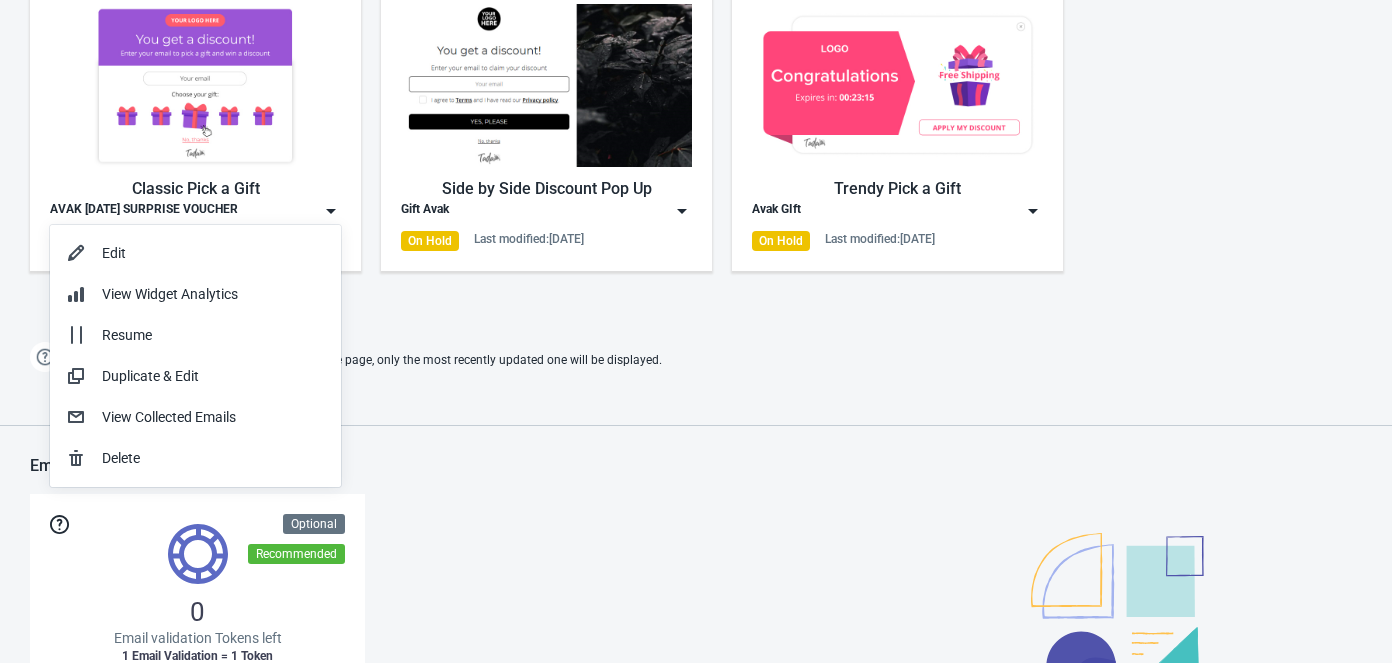 click on "If two Widgets are enabled and targeting the same page, only the most recently updated one will be displayed." at bounding box center [366, 360] 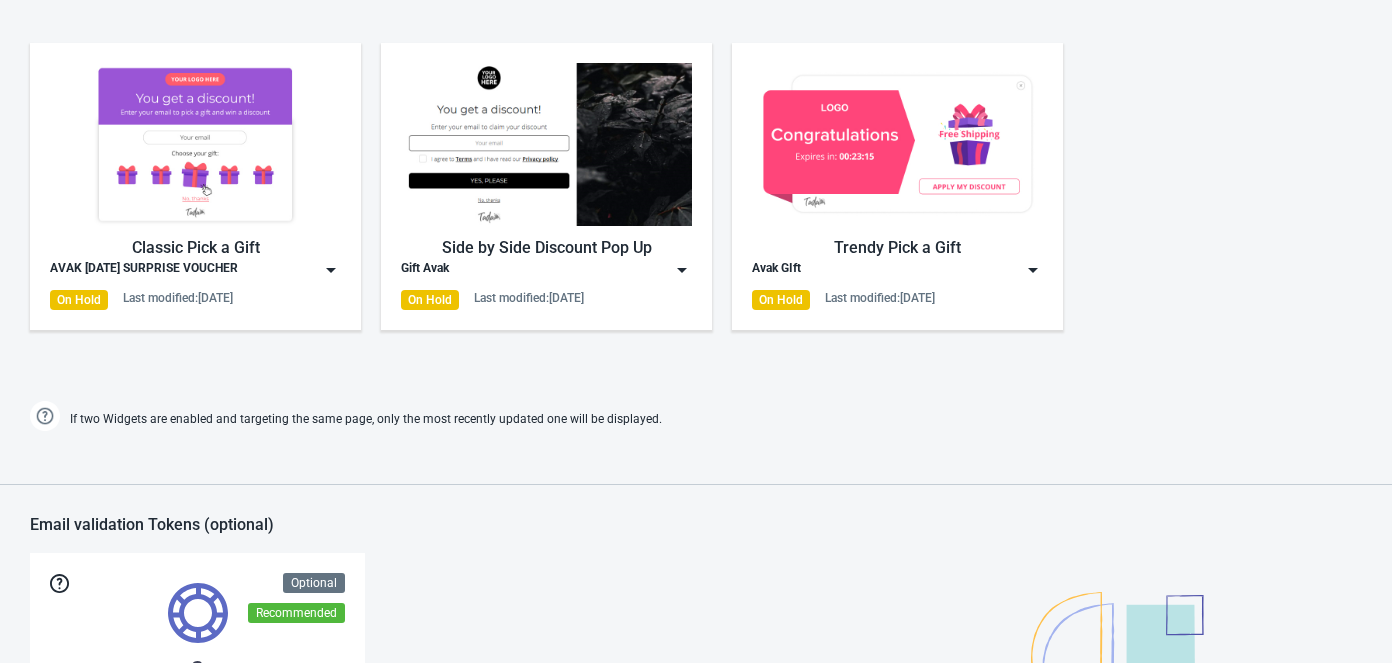 scroll, scrollTop: 1090, scrollLeft: 0, axis: vertical 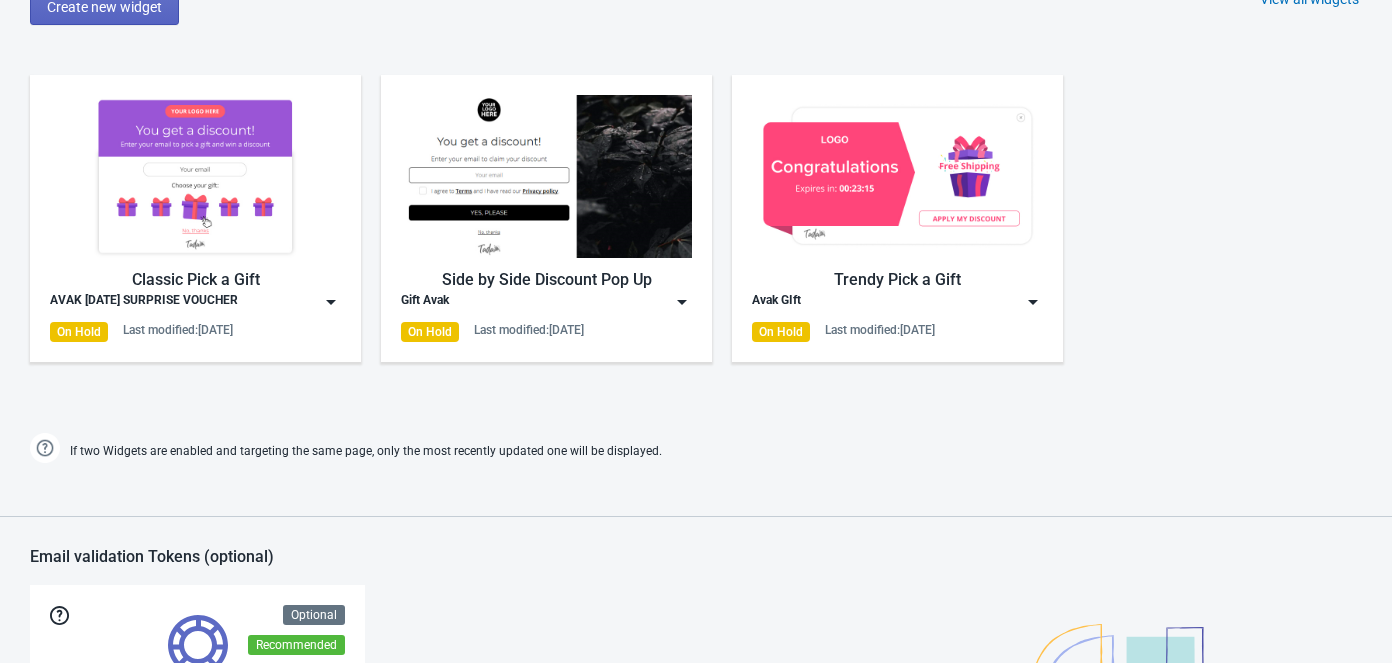 click at bounding box center (195, 176) 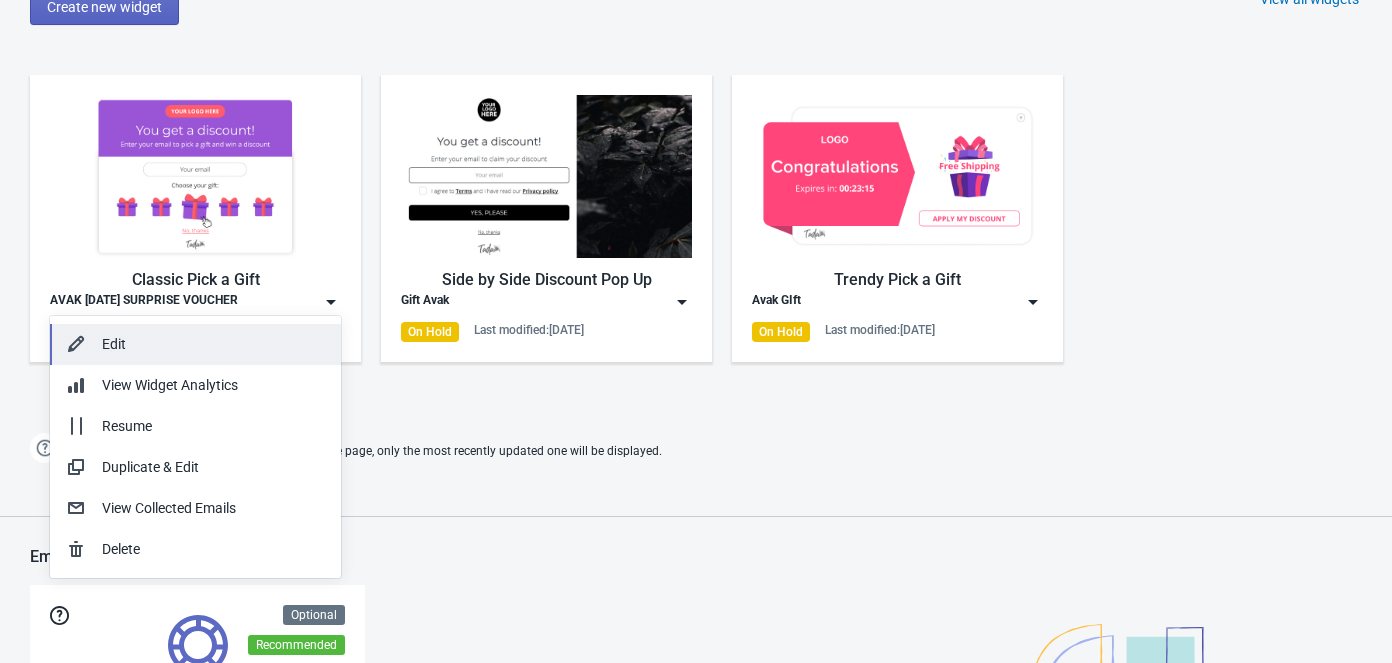 click on "Edit" at bounding box center [213, 344] 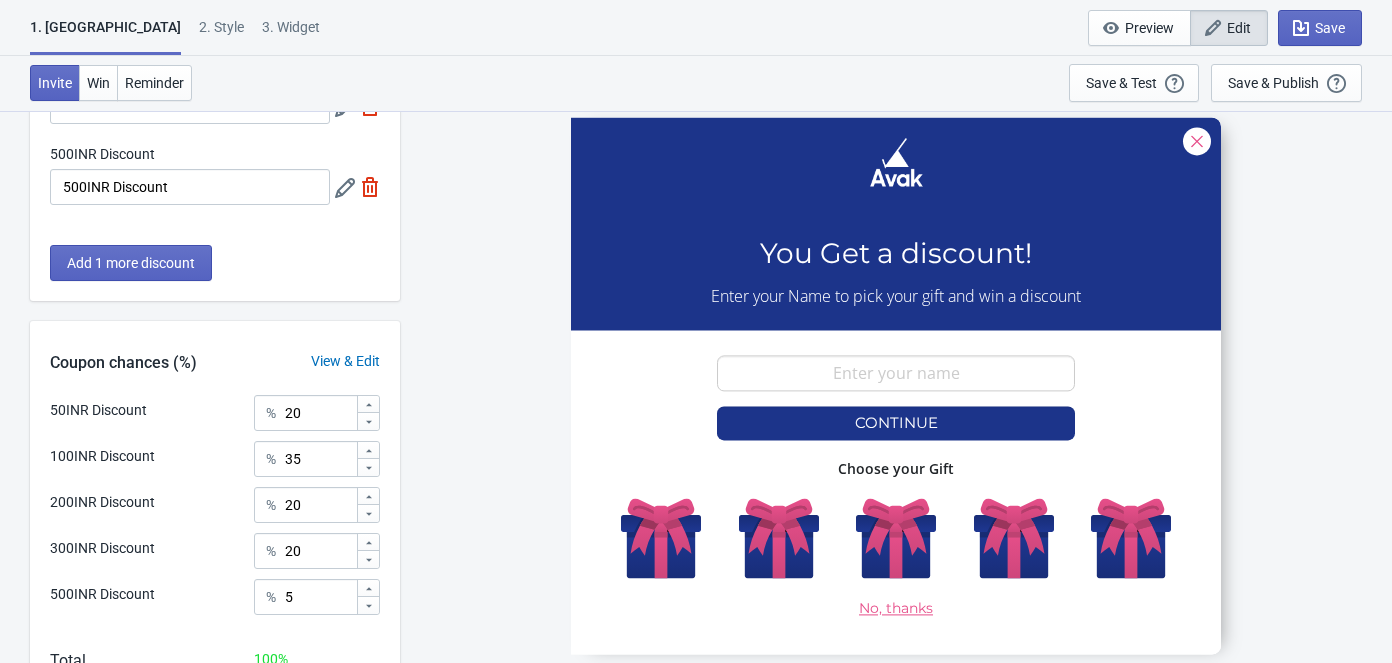 scroll, scrollTop: 530, scrollLeft: 0, axis: vertical 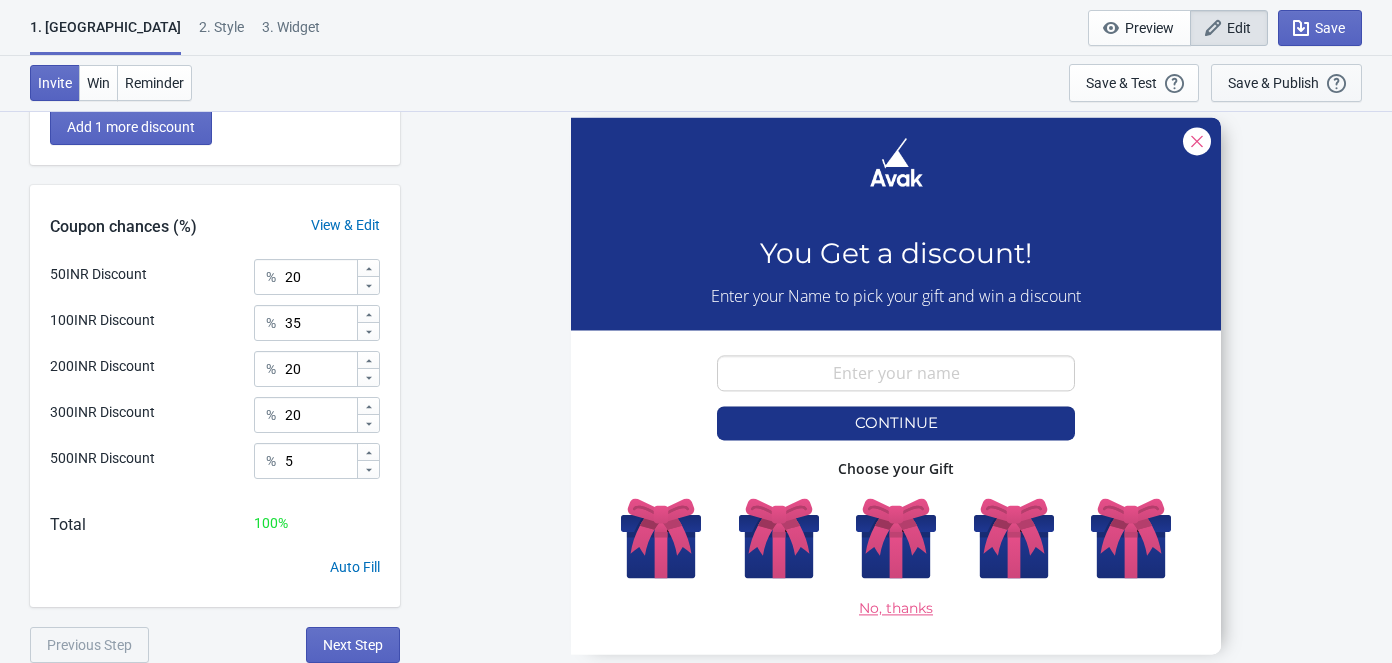 click on "Save & Publish" at bounding box center [1273, 83] 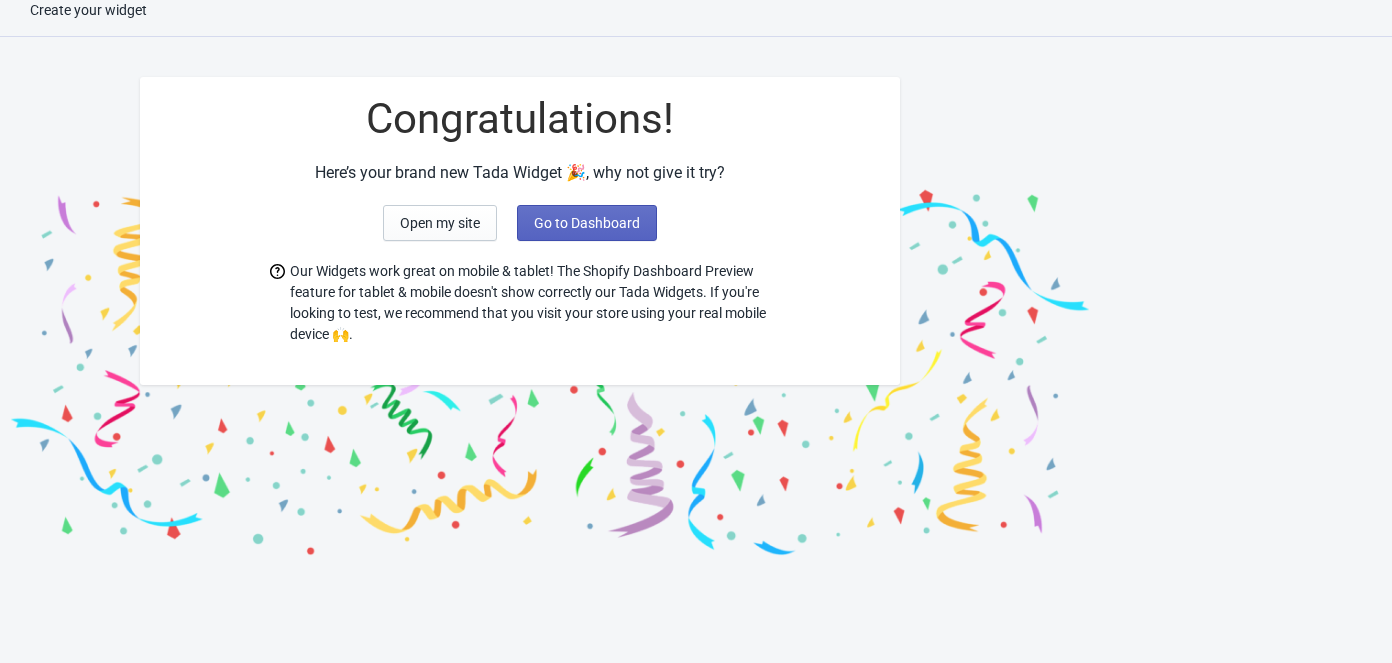 scroll, scrollTop: 19, scrollLeft: 0, axis: vertical 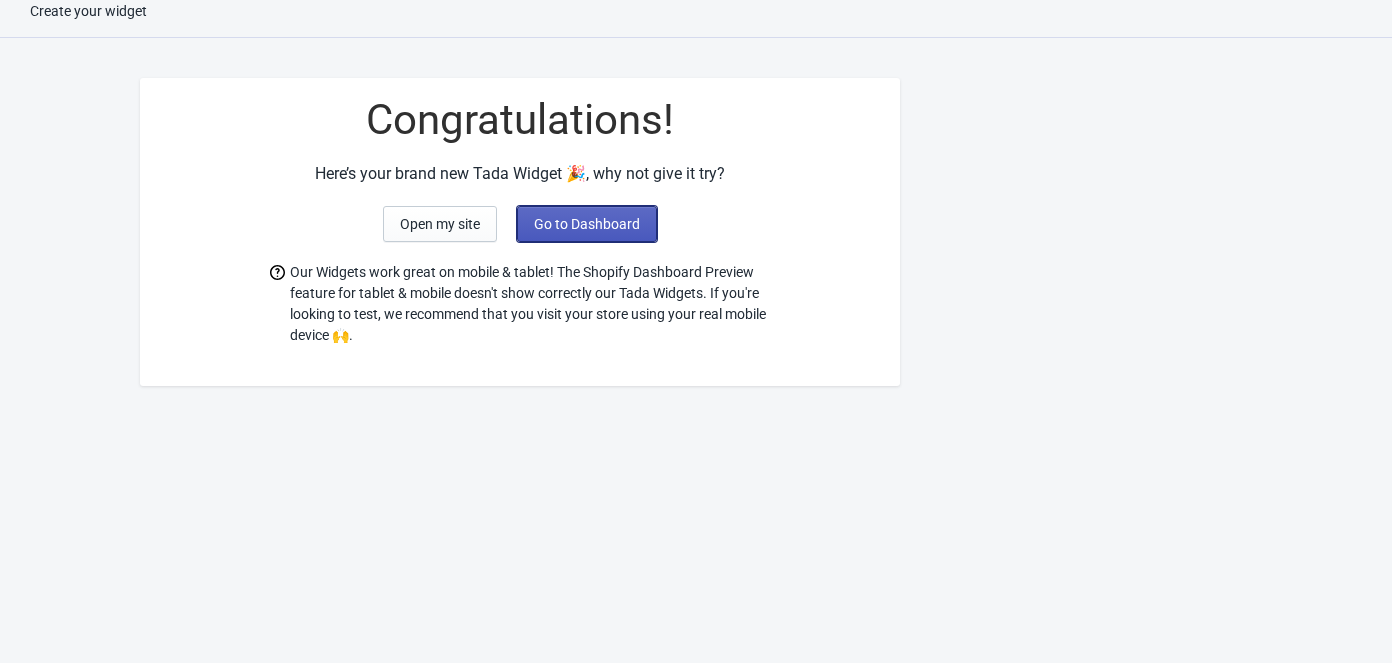 click on "Go to Dashboard" at bounding box center (587, 224) 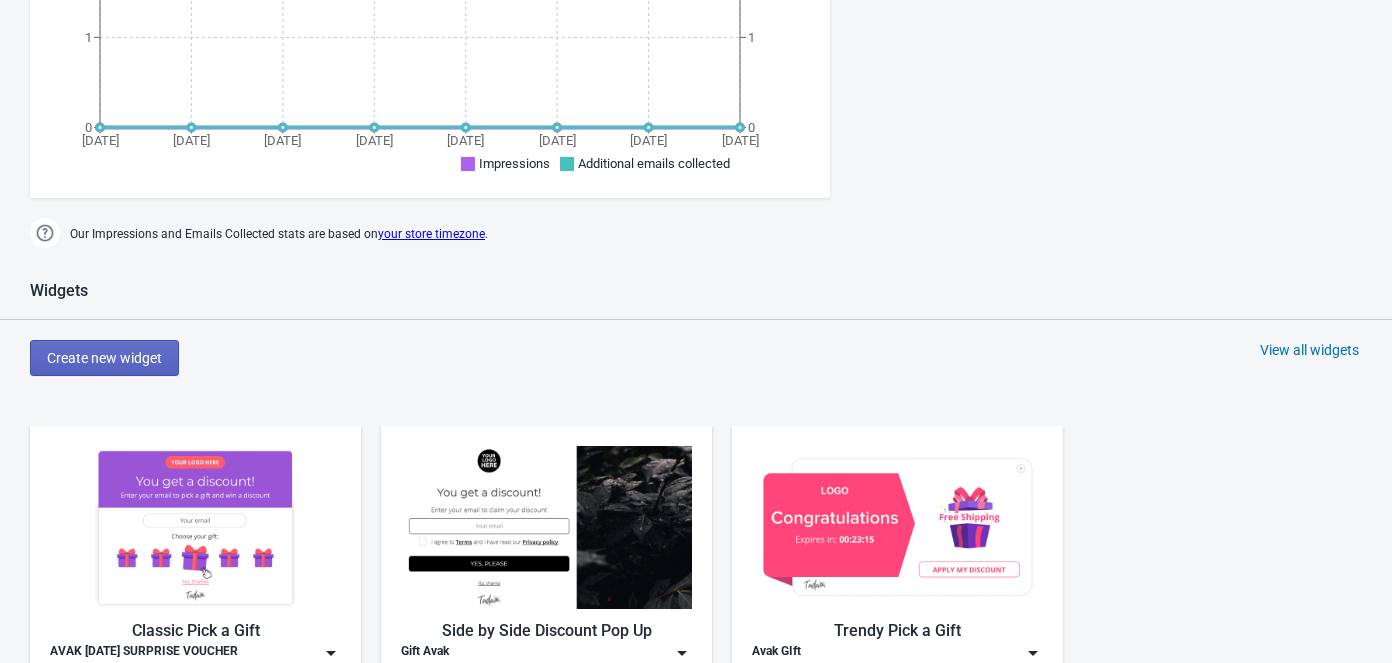 scroll, scrollTop: 1019, scrollLeft: 0, axis: vertical 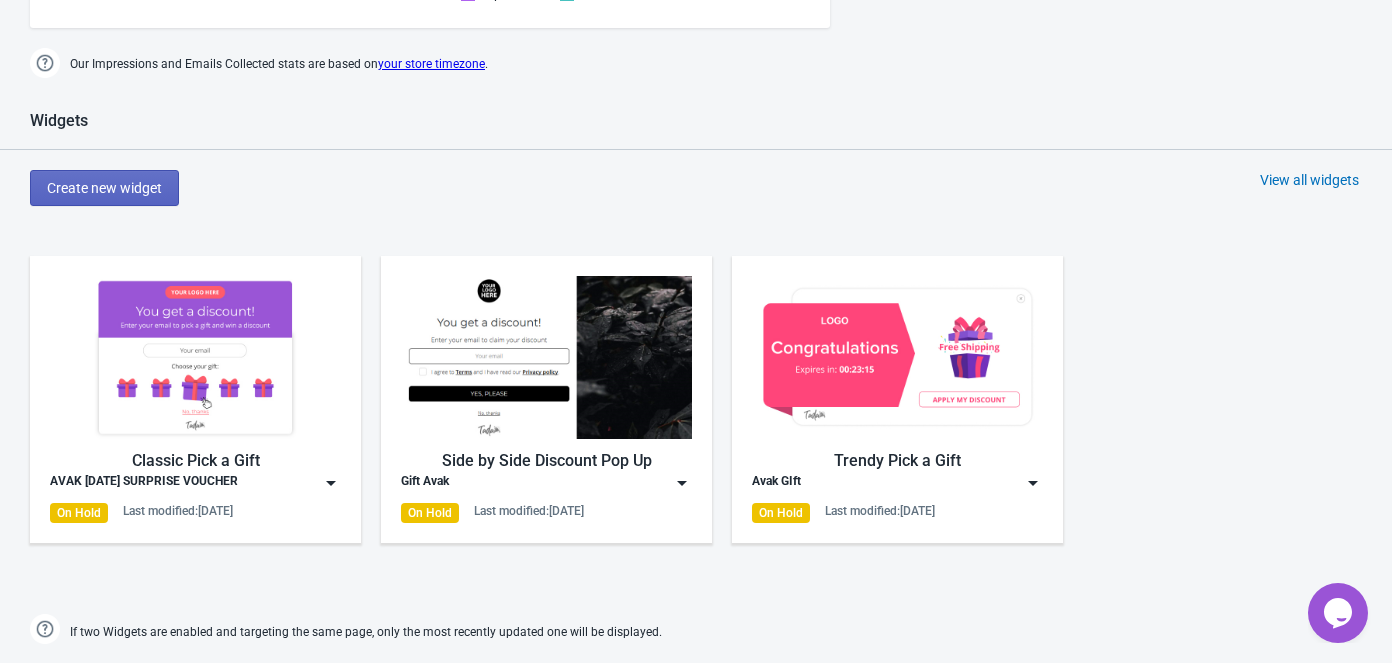 click at bounding box center (195, 357) 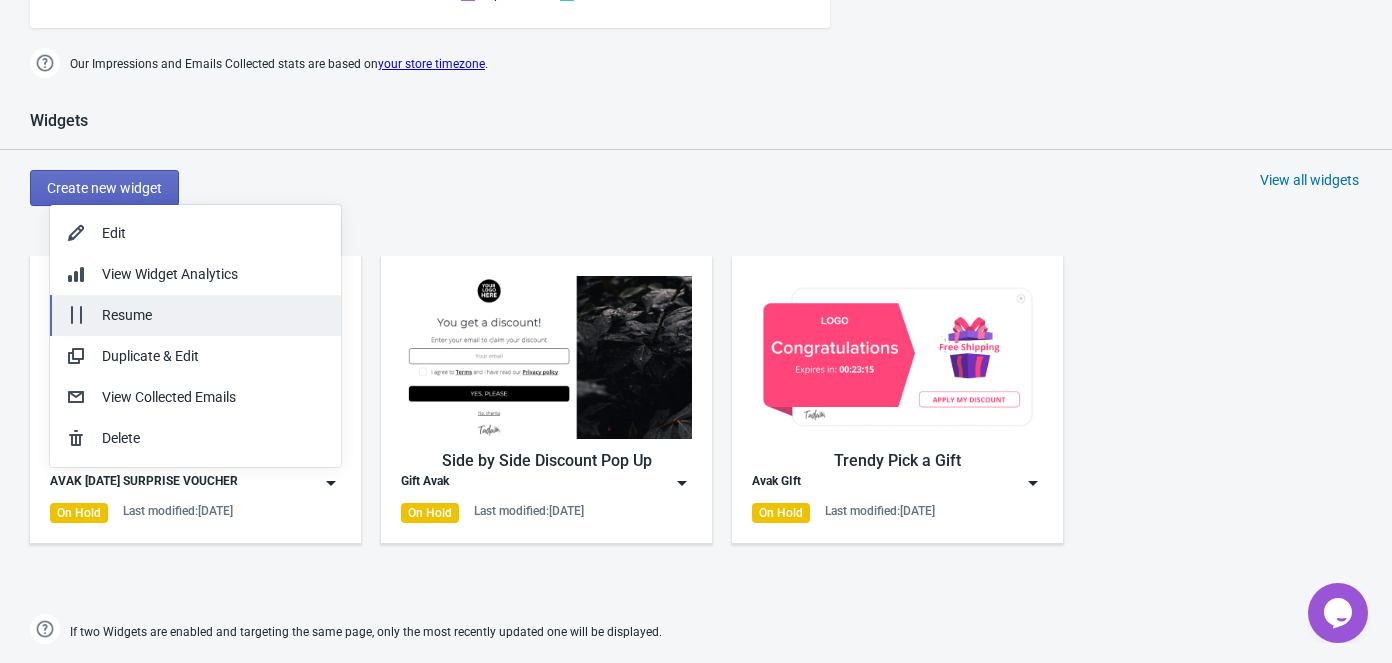 click on "Resume" at bounding box center (213, 315) 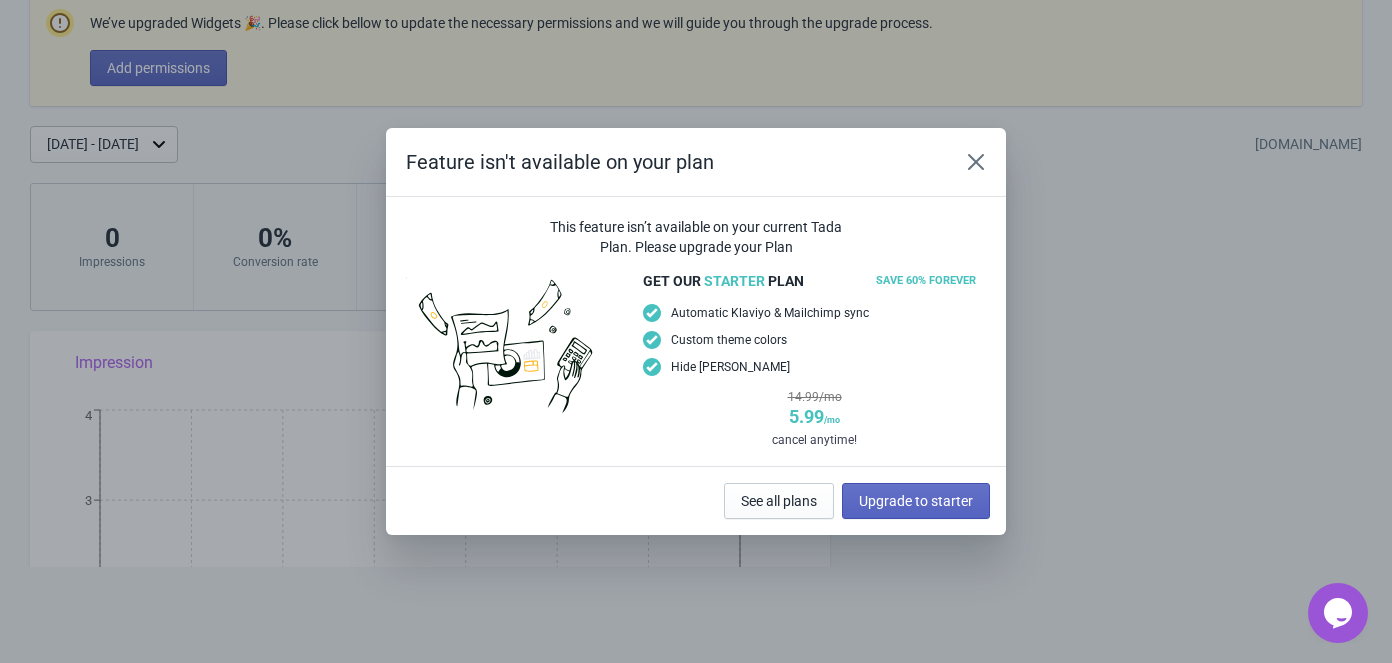 scroll, scrollTop: 96, scrollLeft: 0, axis: vertical 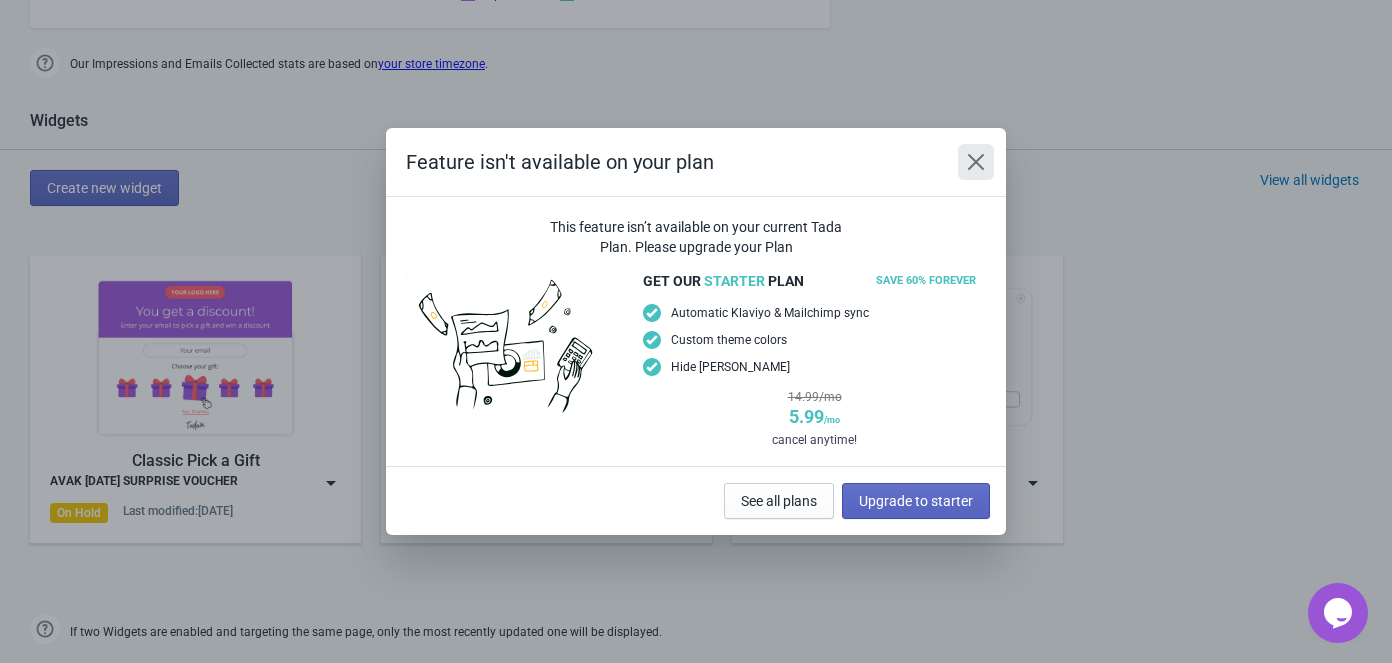 click at bounding box center [976, 162] 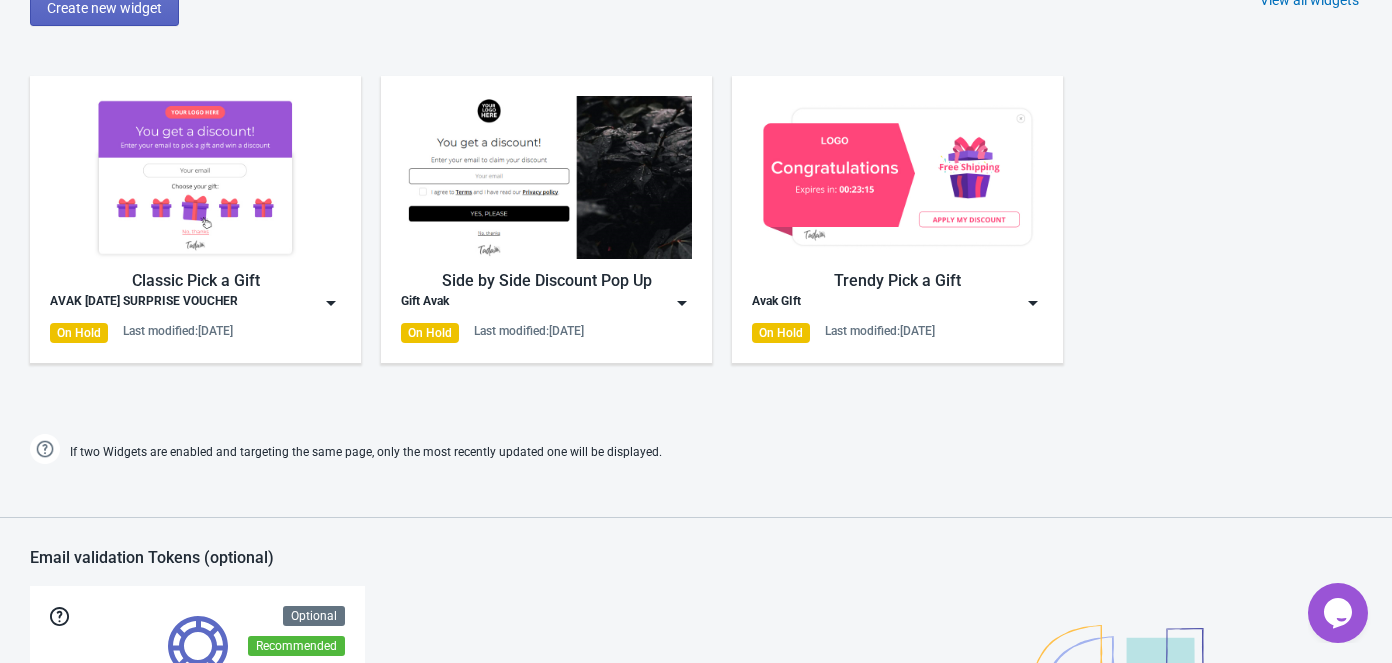 scroll, scrollTop: 1090, scrollLeft: 0, axis: vertical 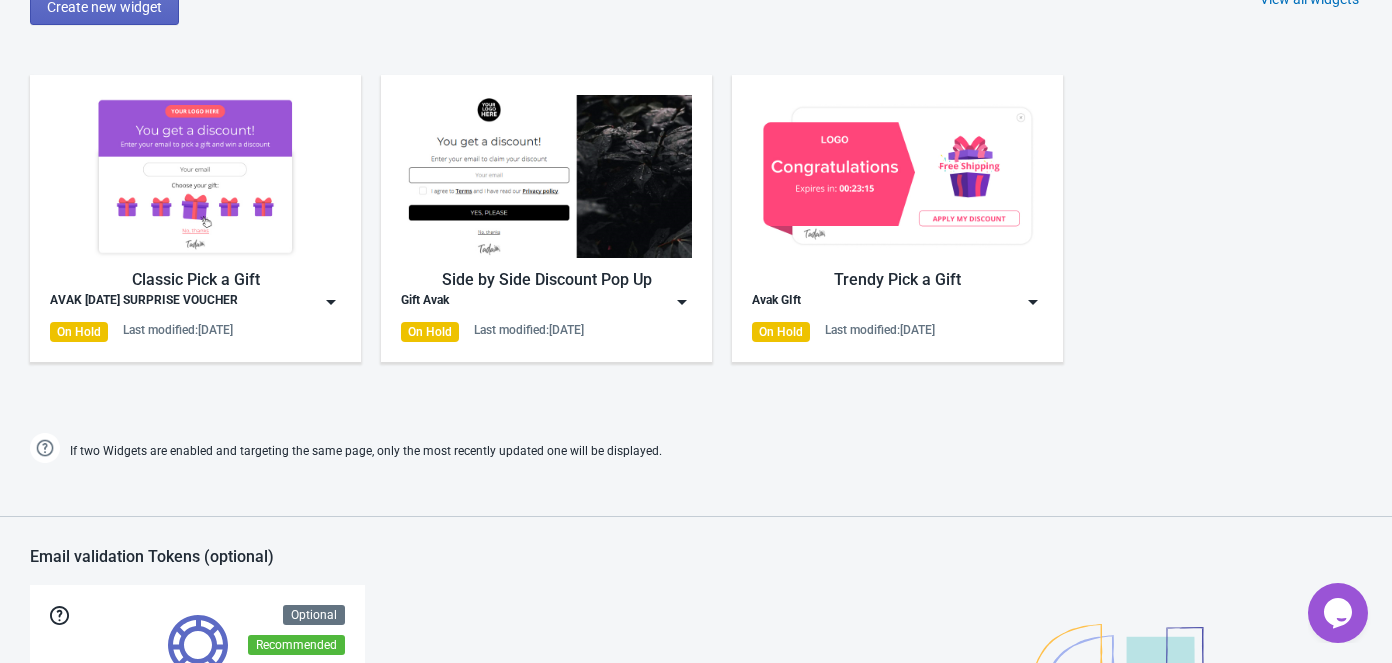 click at bounding box center (331, 302) 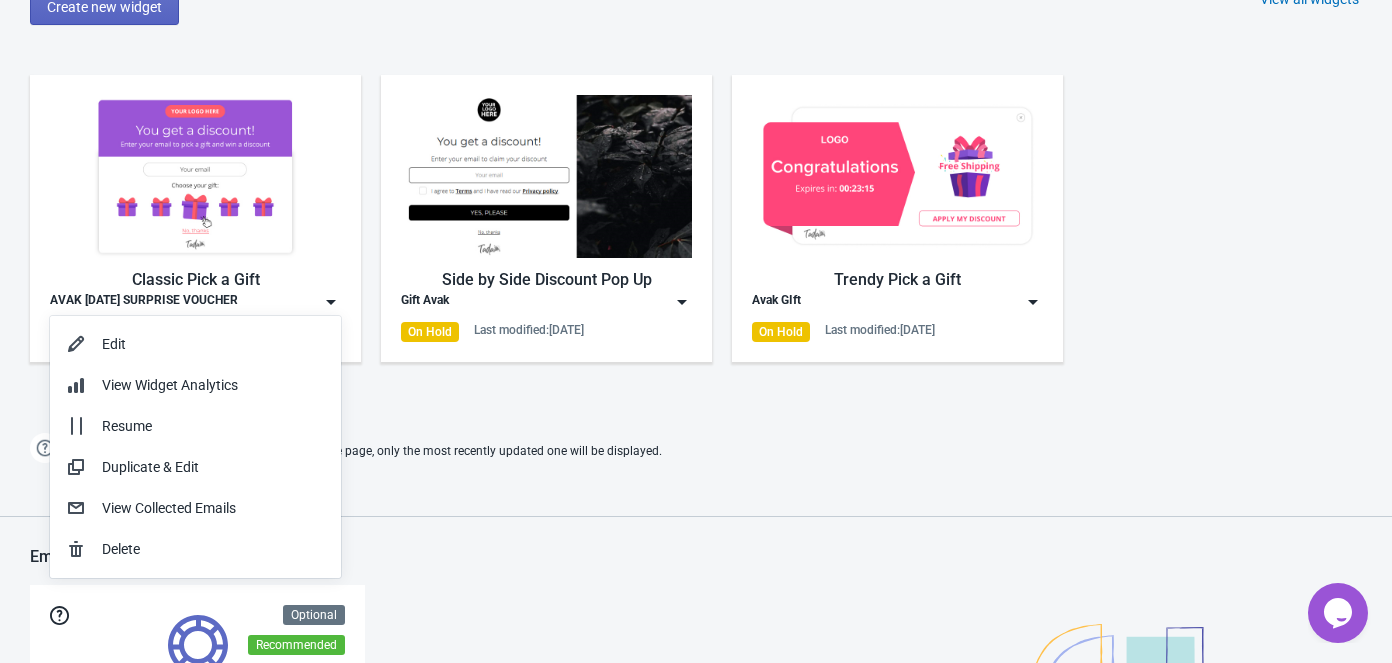 click on "Classic Pick a Gift AVAK JULY 2025 SURPRISE VOUCHER On Hold Last modified:  1.7.2025 Side by Side Discount Pop Up Gift Avak On Hold Last modified:  8.6.2025 Trendy Pick a Gift Avak GIft On Hold Last modified:  2.6.2025" at bounding box center (696, 235) 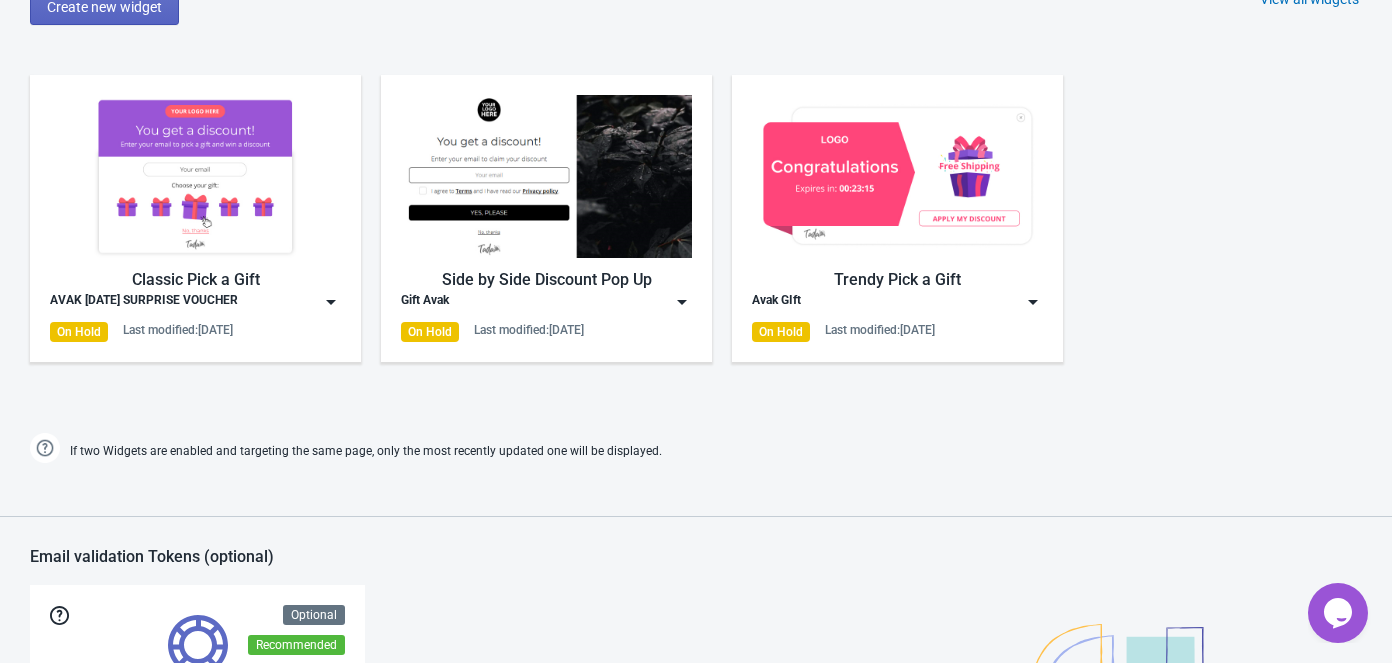 click at bounding box center [195, 176] 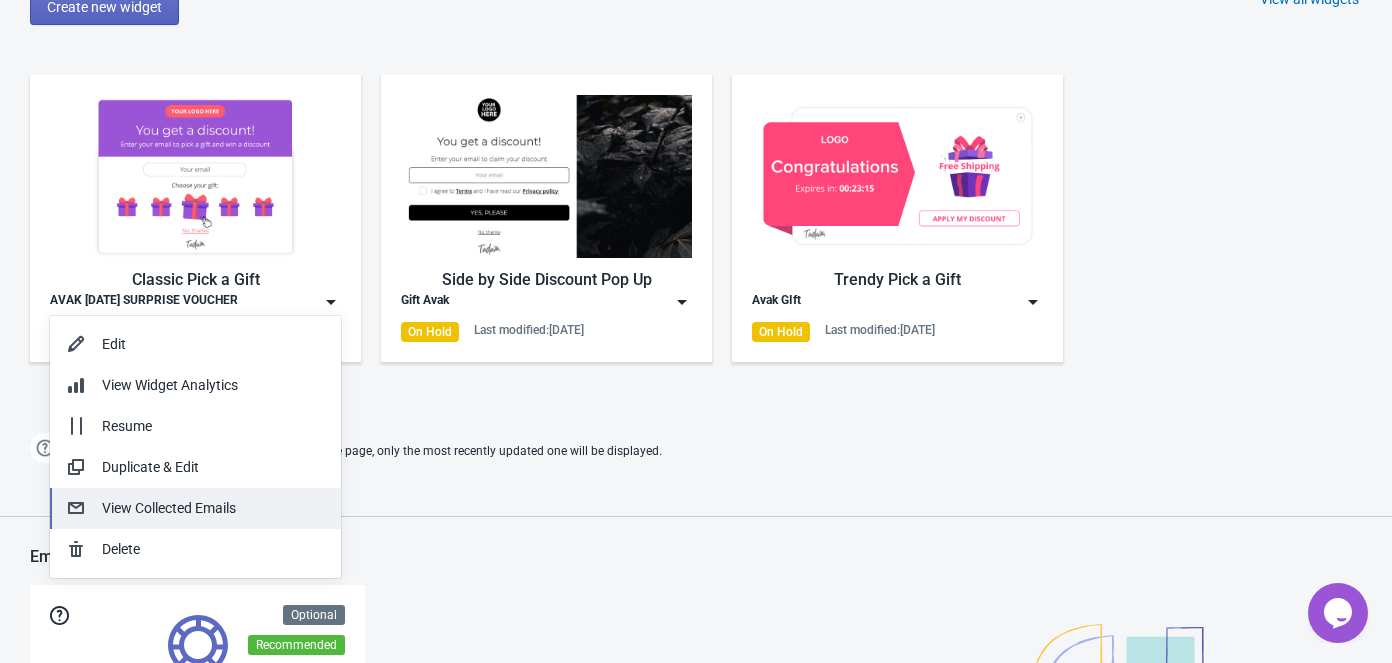 click on "View Collected Emails" at bounding box center [213, 508] 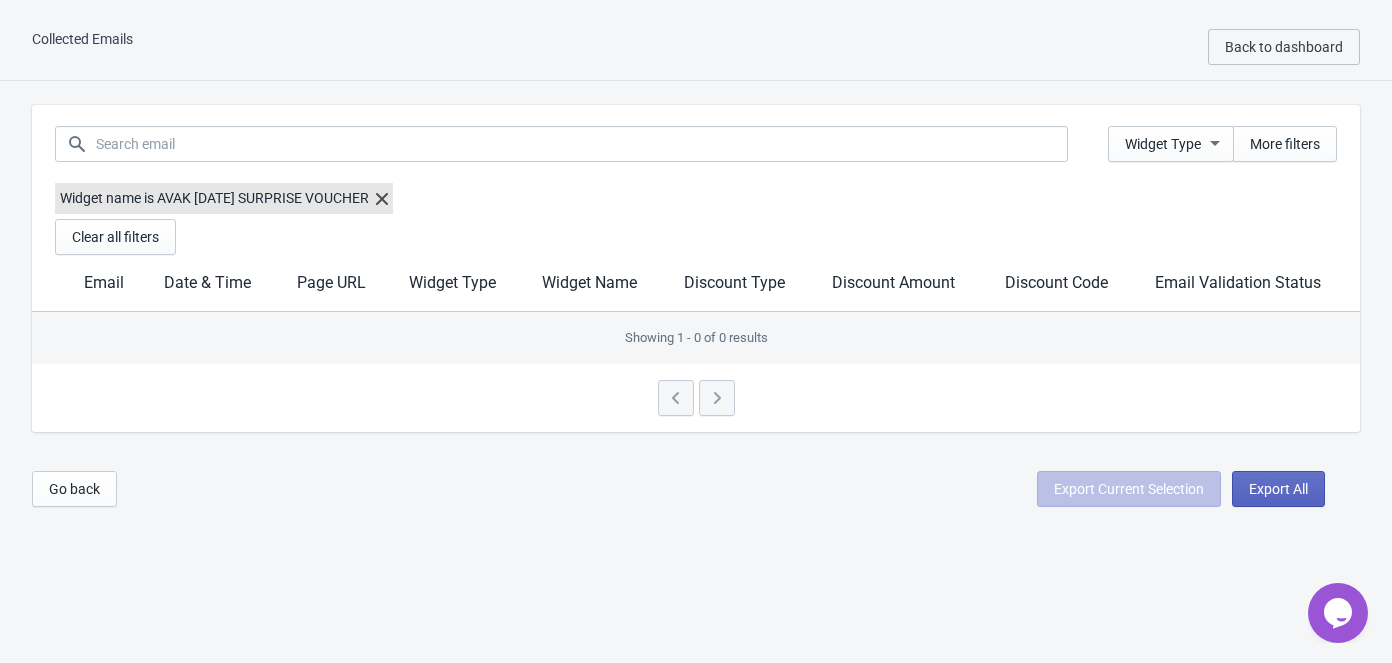 scroll, scrollTop: 0, scrollLeft: 0, axis: both 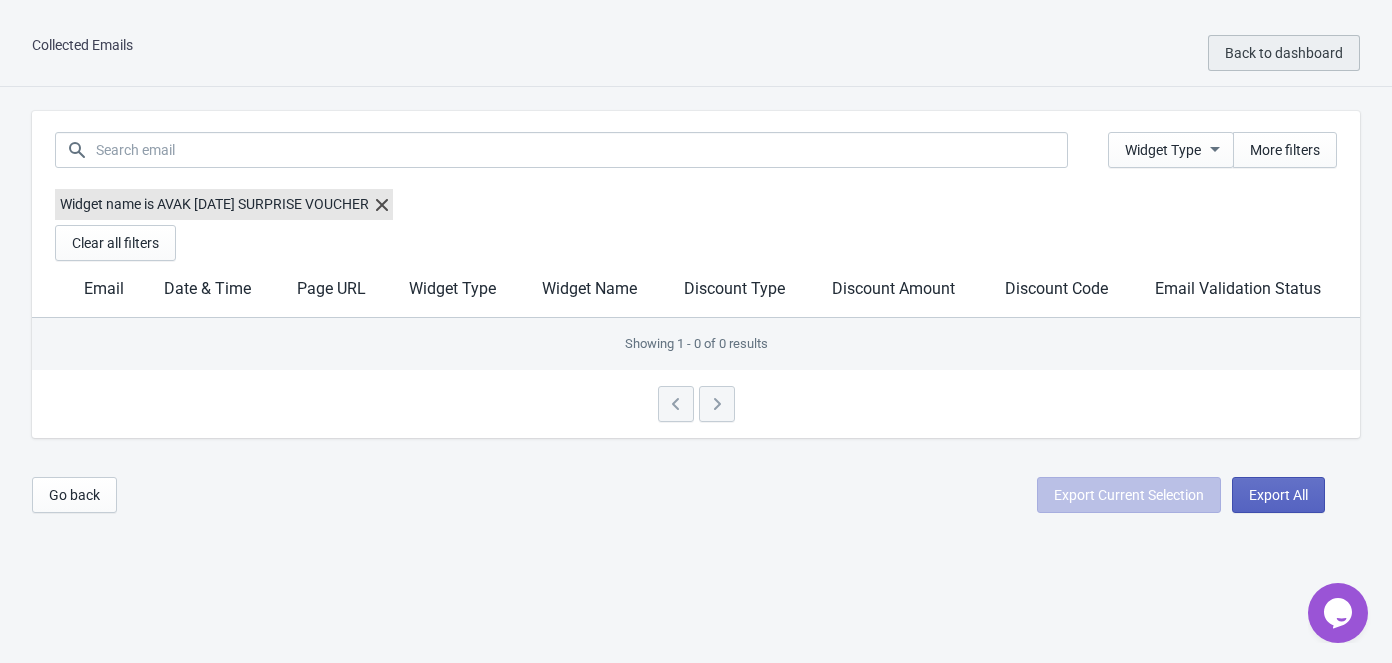 click on "Back to dashboard" at bounding box center [1284, 53] 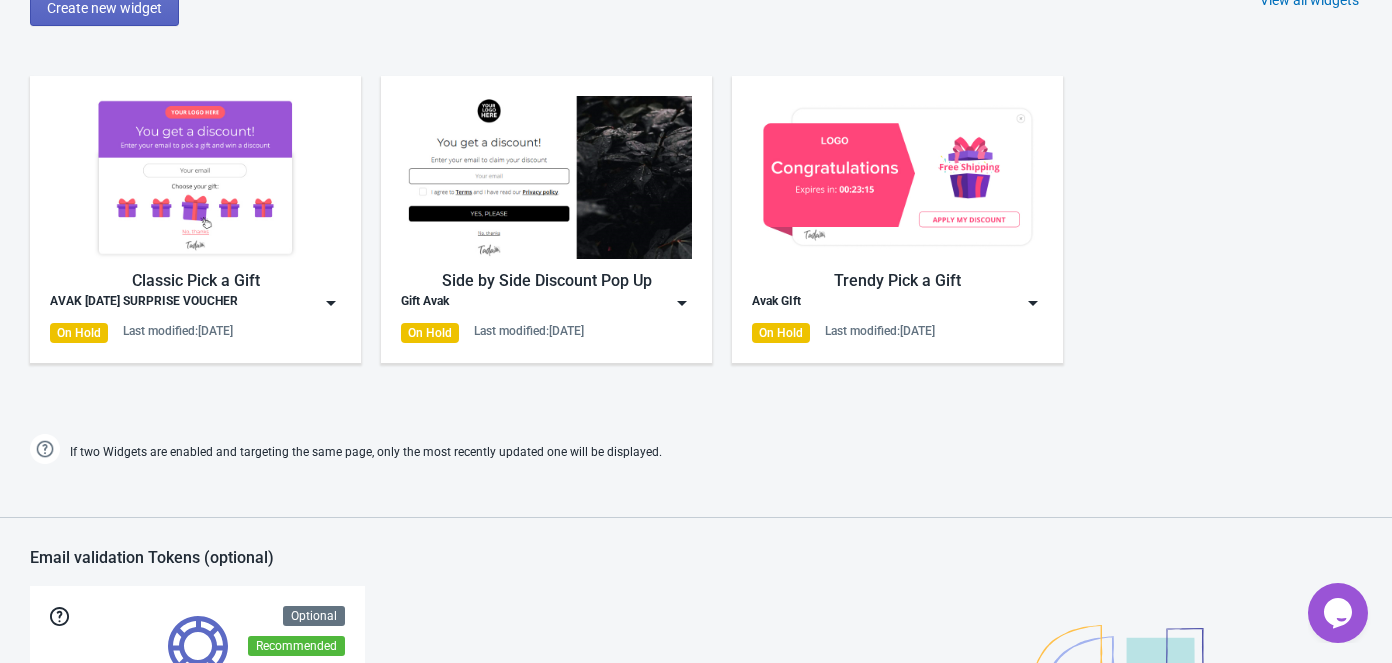scroll, scrollTop: 1090, scrollLeft: 0, axis: vertical 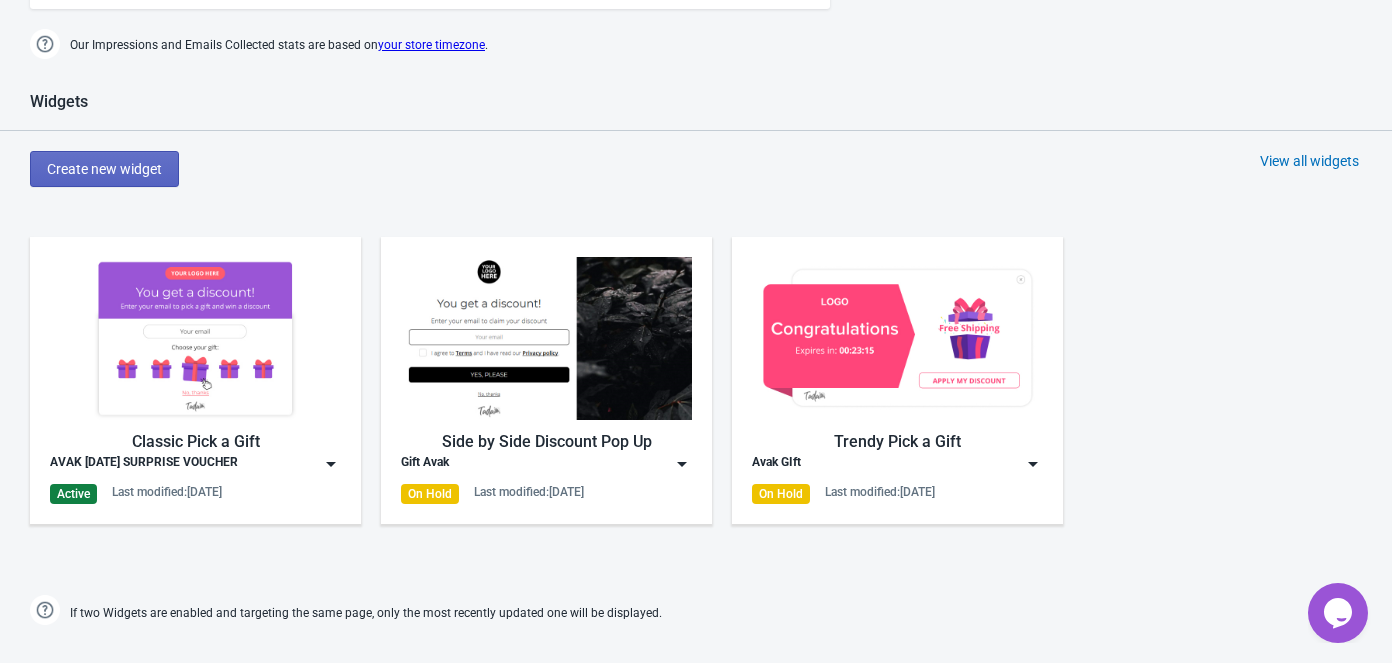 click at bounding box center [195, 338] 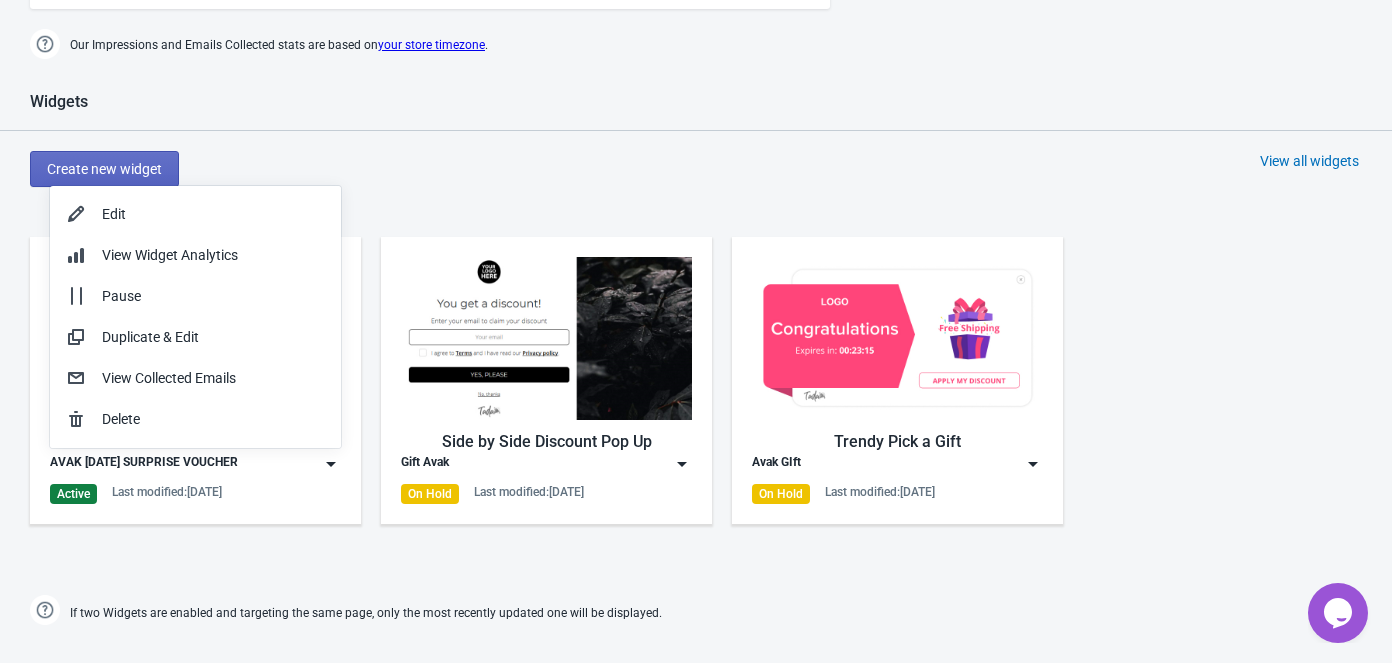 click on "Classic Pick a Gift AVAK JULY 2025 SURPRISE VOUCHER Active Last modified:  1.7.2025 Side by Side Discount Pop Up Gift Avak On Hold Last modified:  8.6.2025 Trendy Pick a Gift Avak GIft On Hold Last modified:  2.6.2025" at bounding box center (696, 397) 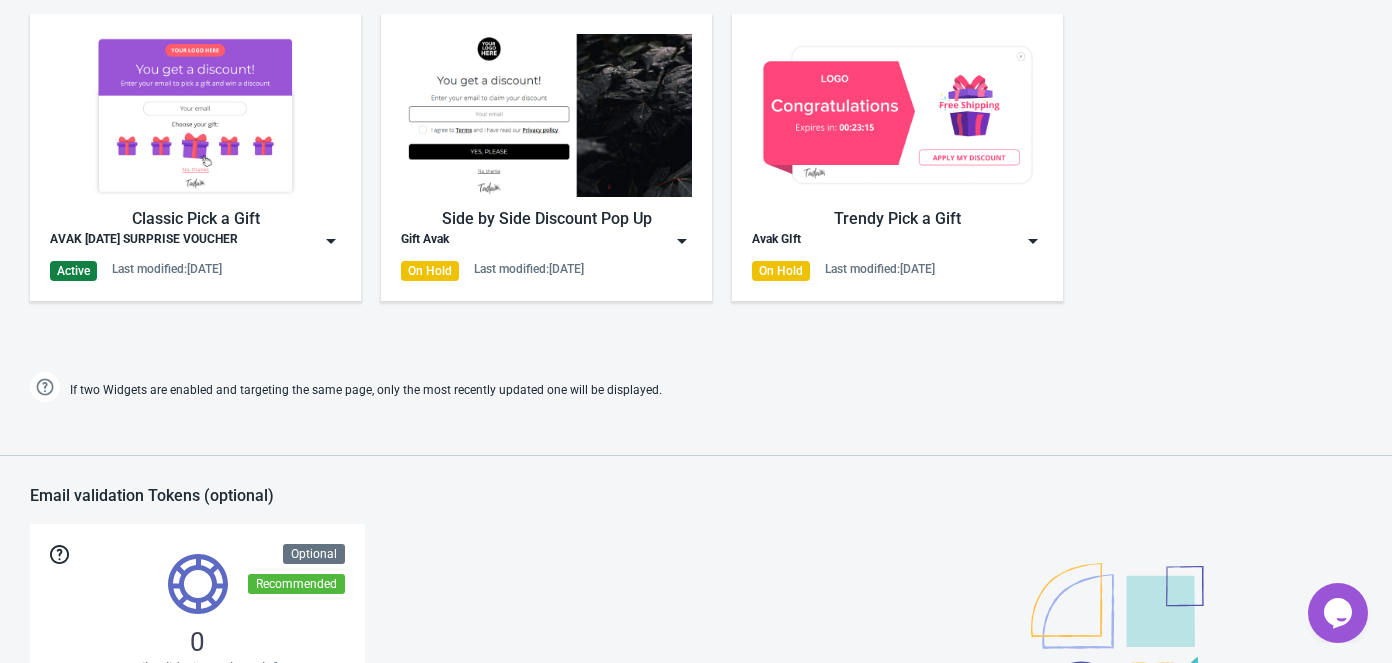 scroll, scrollTop: 1144, scrollLeft: 0, axis: vertical 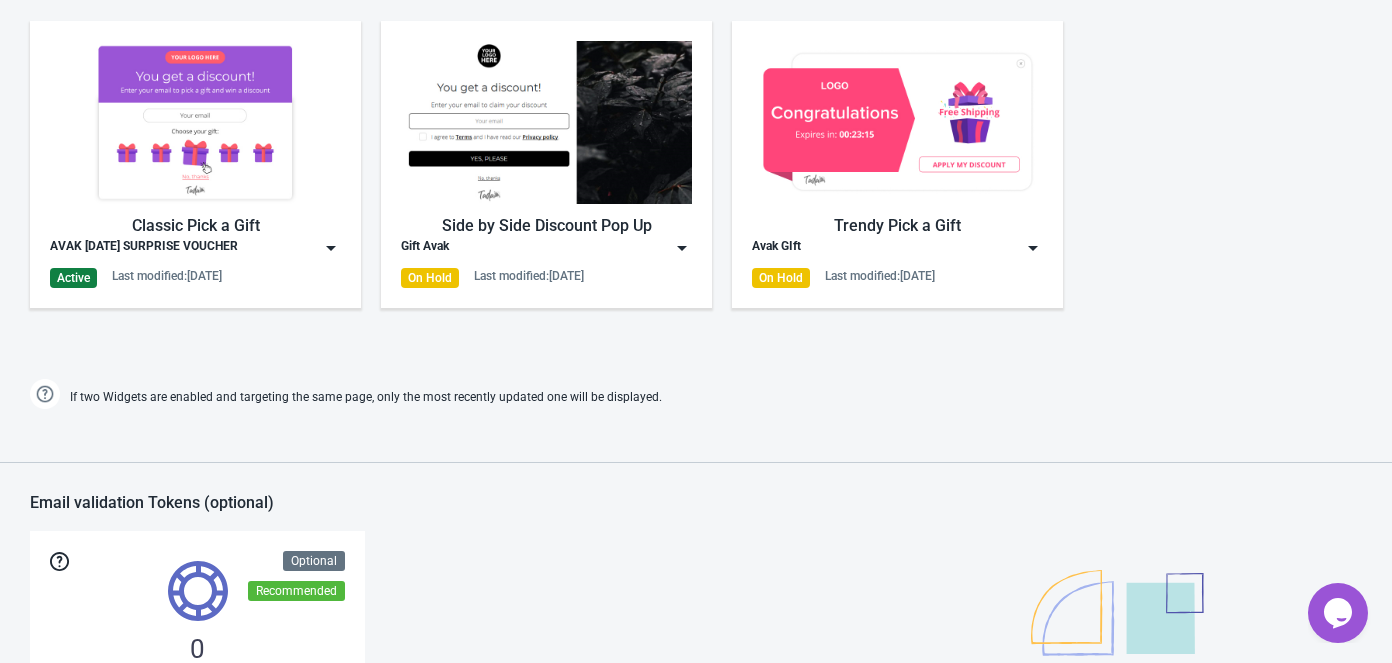 click on "Classic Pick a Gift AVAK JULY 2025 SURPRISE VOUCHER Active Last modified:  1.7.2025" at bounding box center [195, 164] 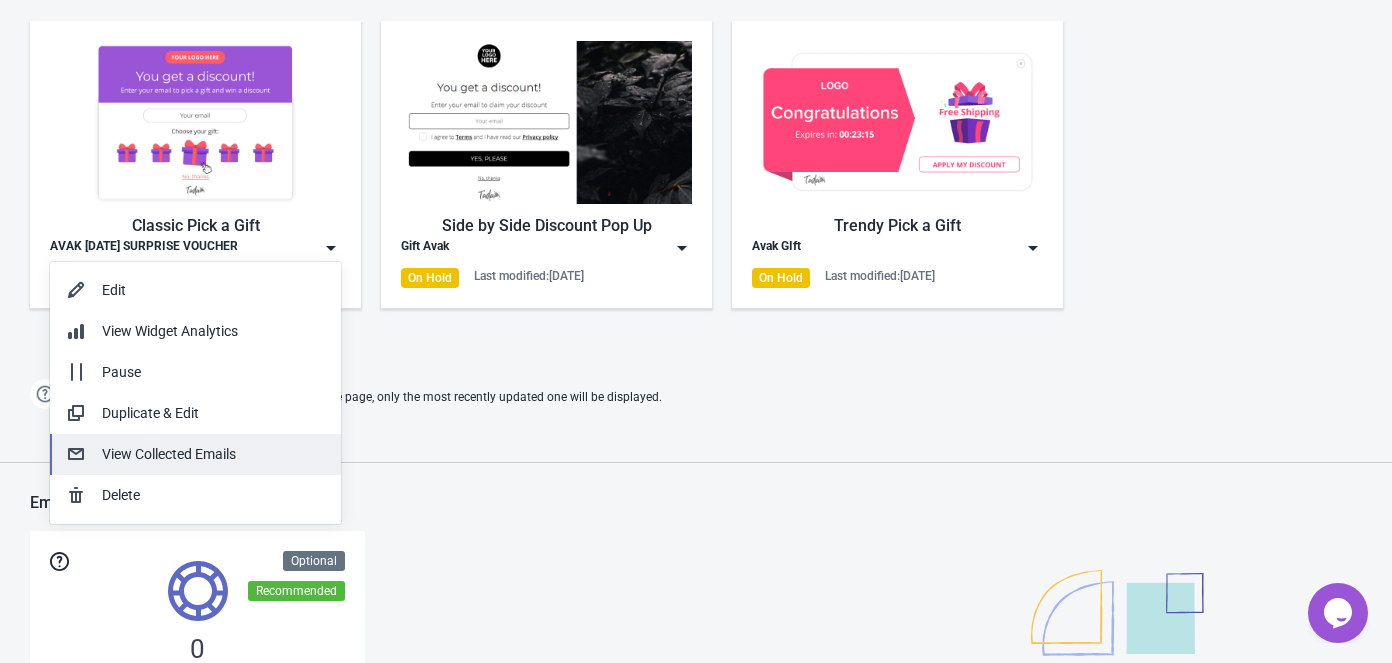 click on "View Collected Emails" at bounding box center (213, 454) 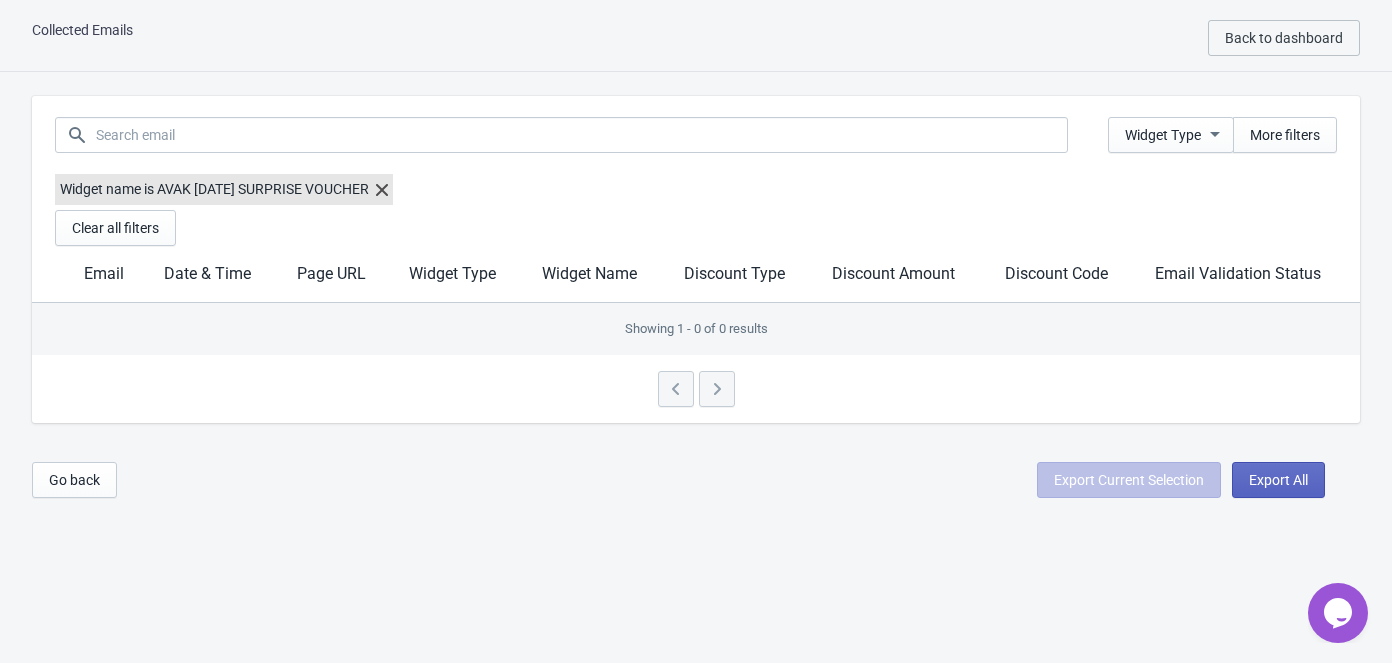 scroll, scrollTop: 19, scrollLeft: 0, axis: vertical 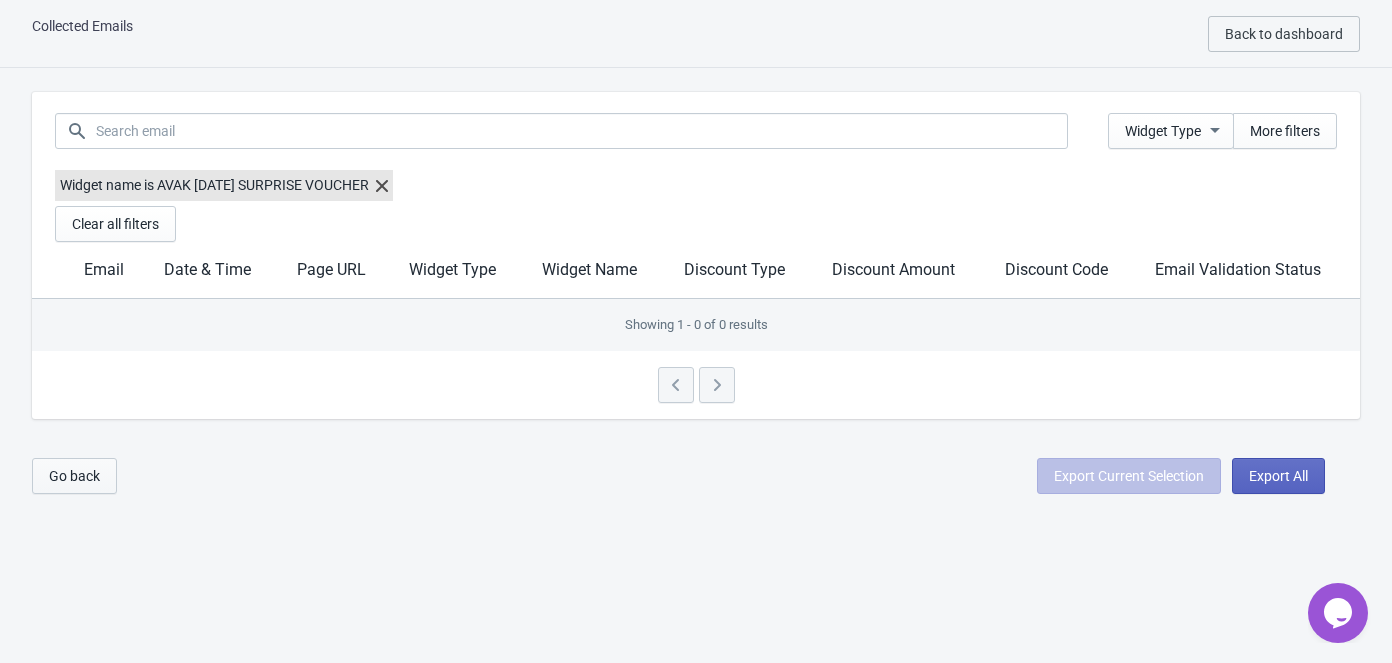 click on "Go back" at bounding box center [74, 476] 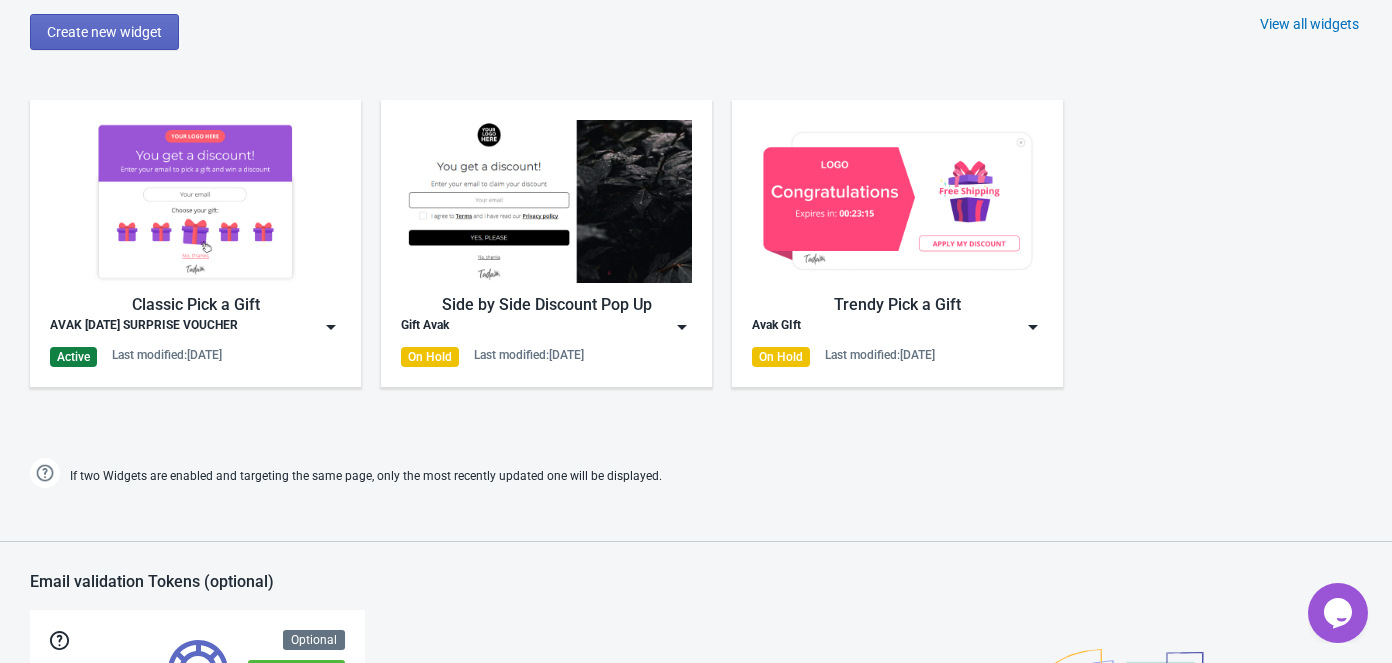 scroll, scrollTop: 1110, scrollLeft: 0, axis: vertical 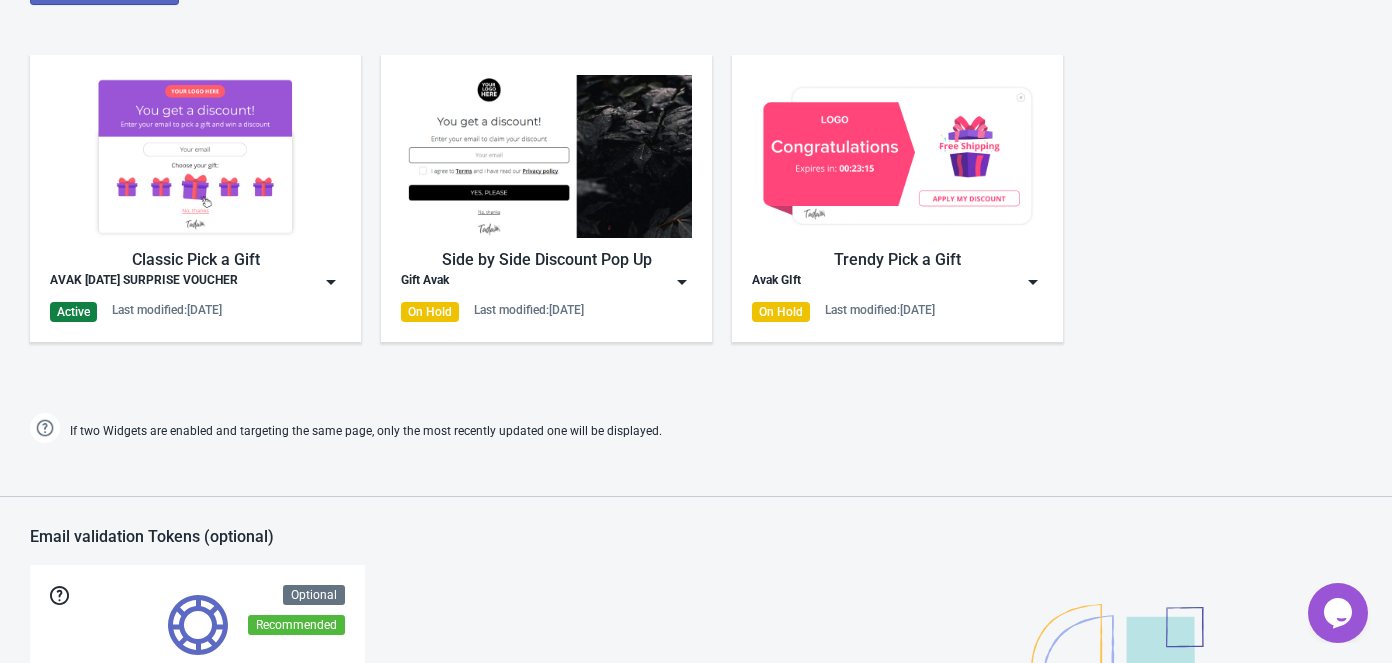 click on "On Hold Last modified:  8.6.2025" at bounding box center [546, 312] 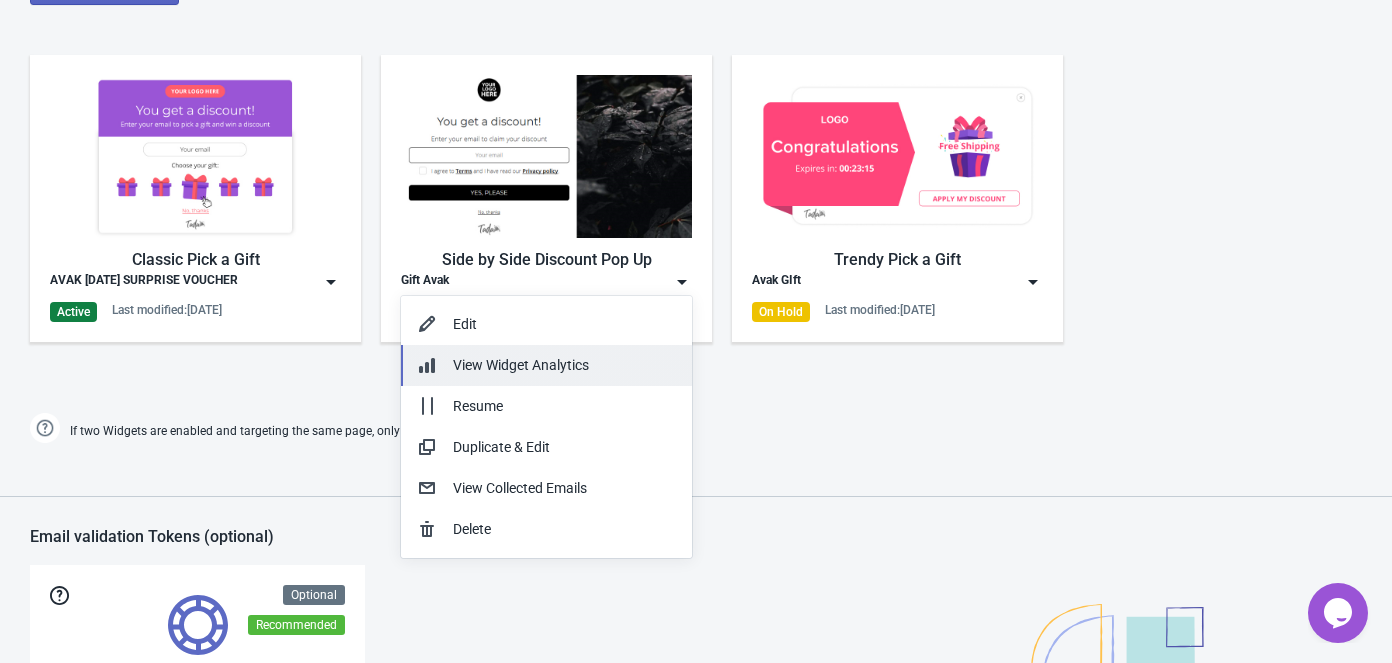 click on "View Widget Analytics" at bounding box center (521, 365) 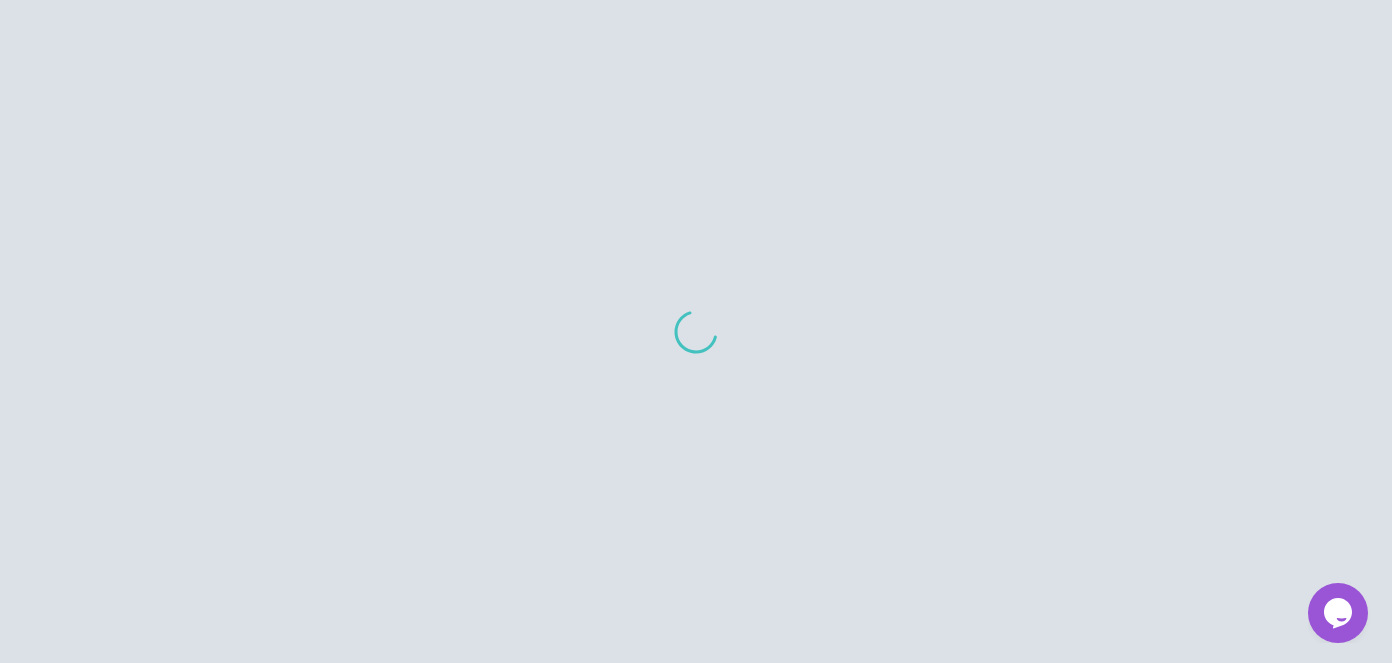 scroll, scrollTop: 180, scrollLeft: 0, axis: vertical 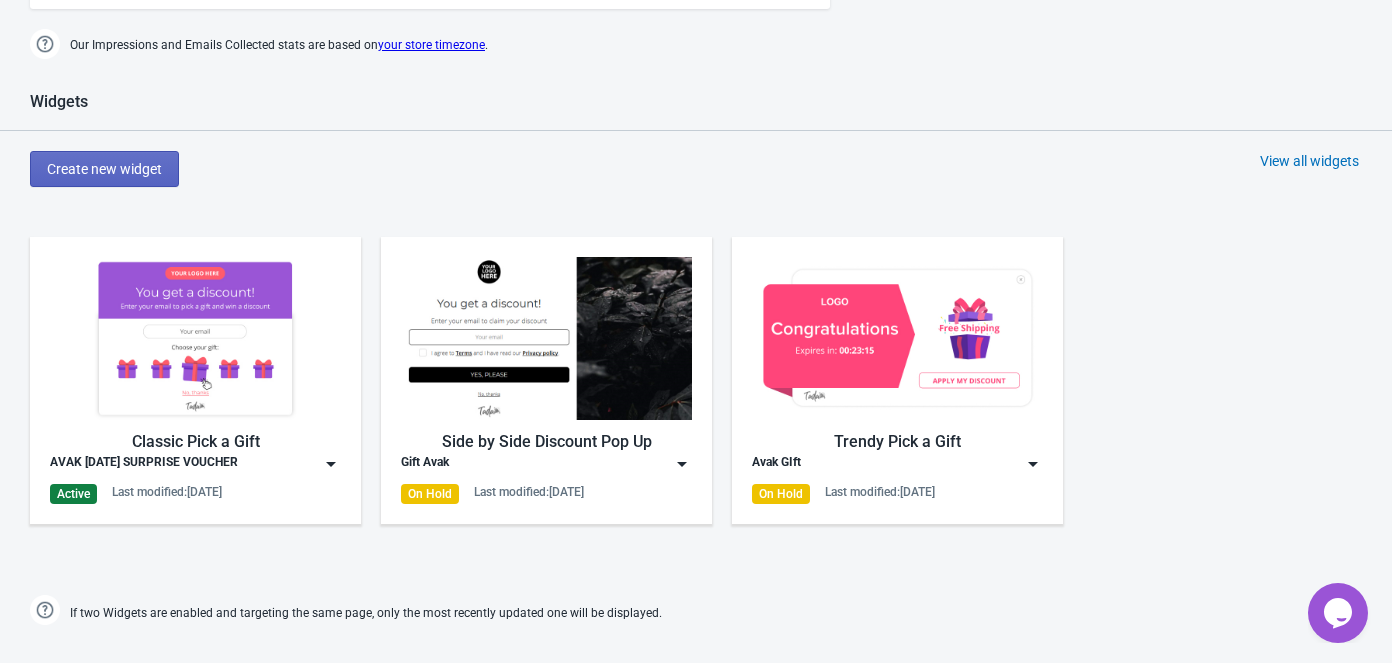 click on "Side by Side Discount Pop Up Gift Avak On Hold Last modified:  8.6.2025" at bounding box center (546, 380) 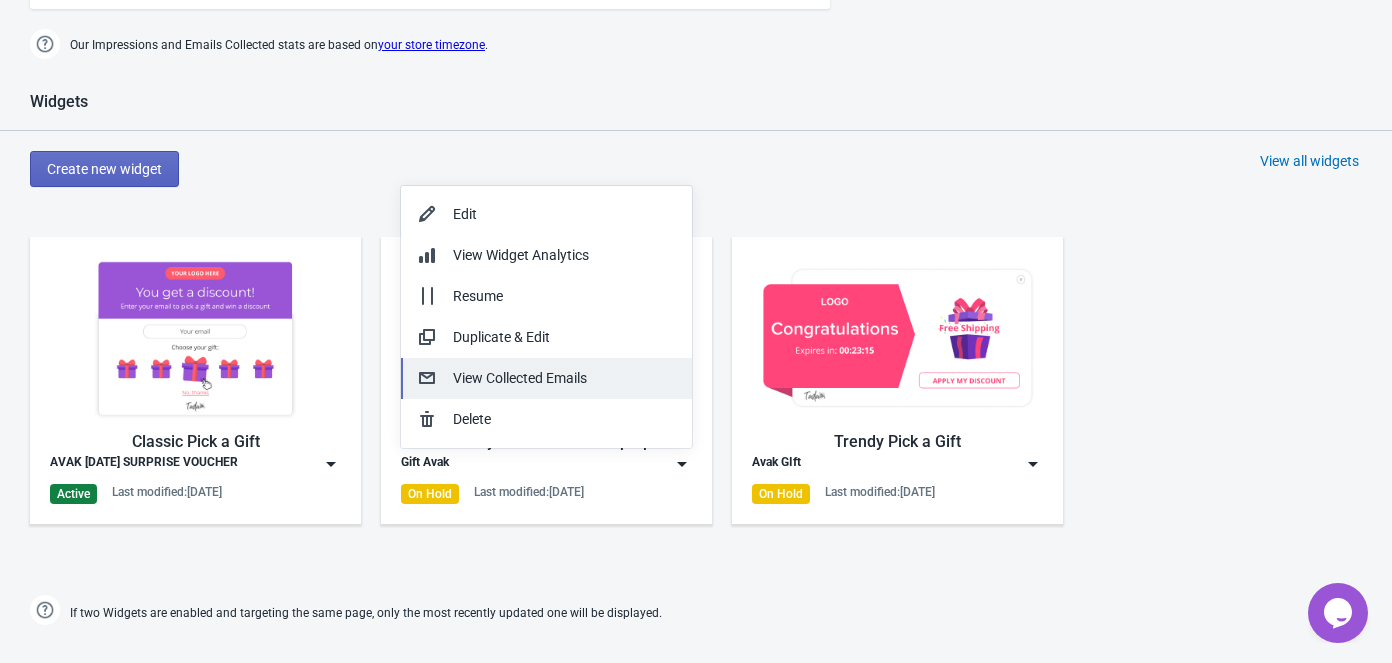 click on "View Collected Emails" at bounding box center [546, 378] 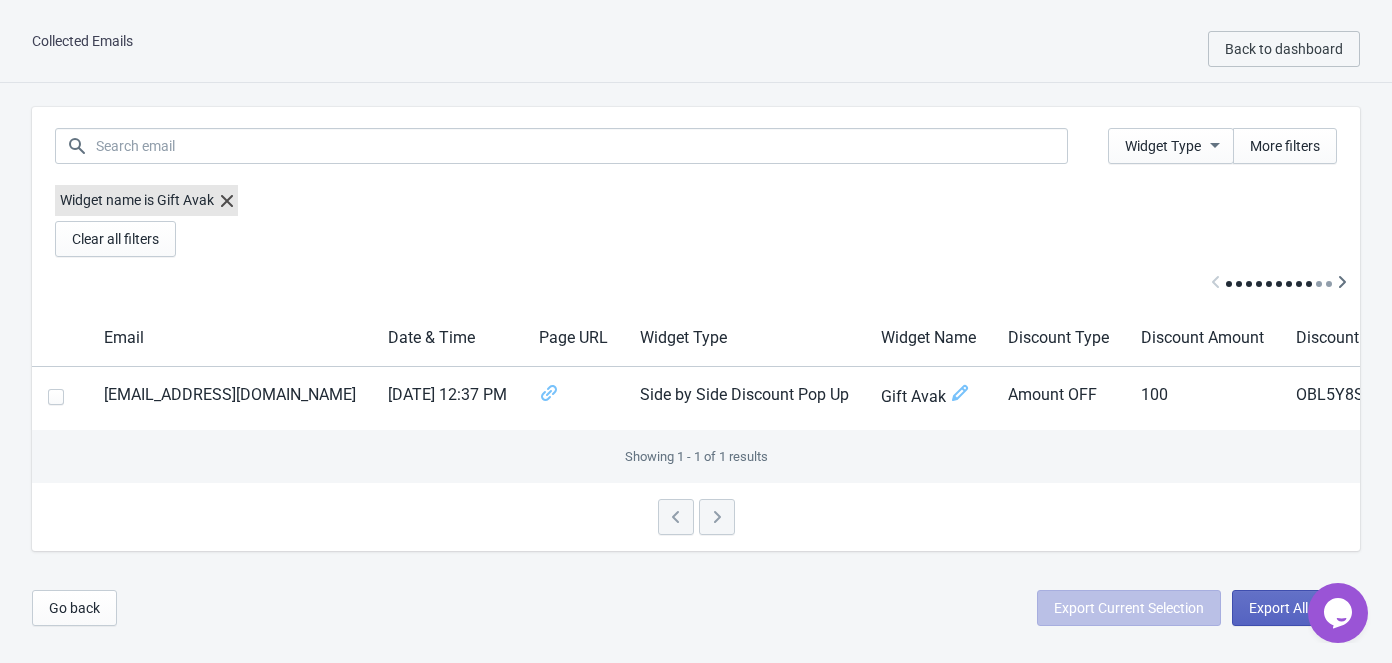 scroll, scrollTop: 0, scrollLeft: 0, axis: both 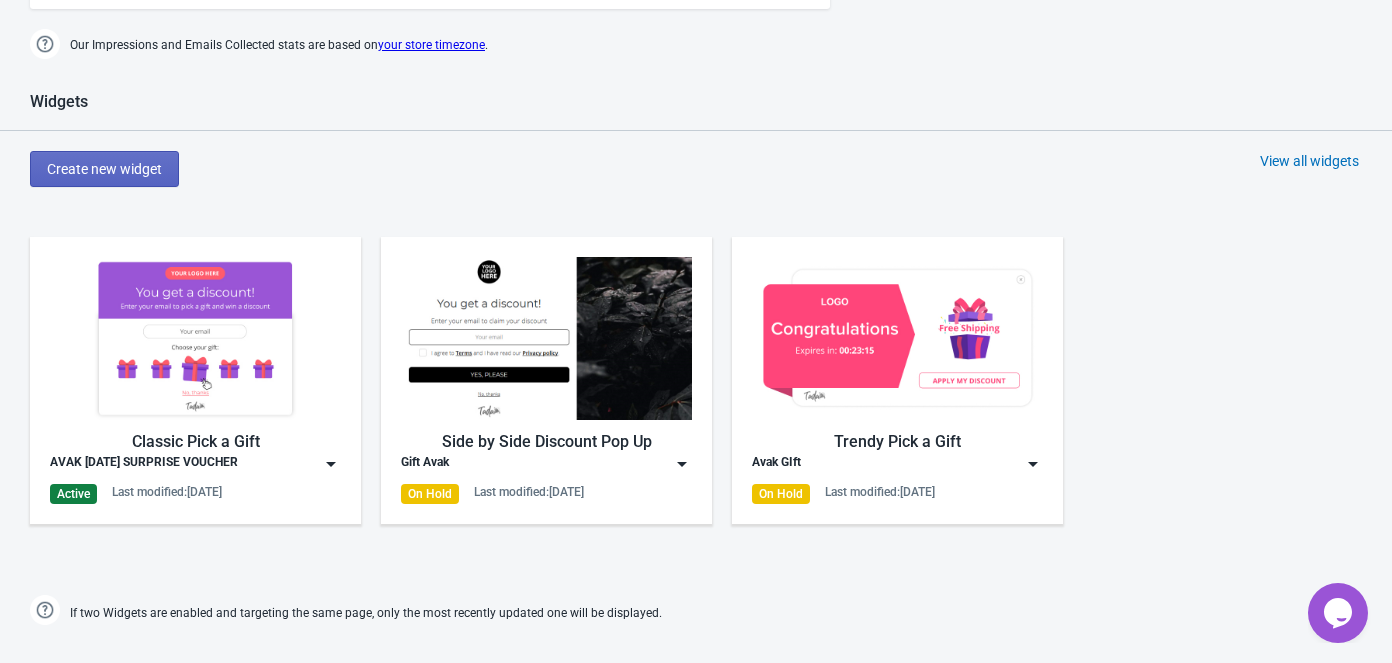 click on "Trendy Pick a Gift Avak GIft On Hold Last modified:  2.6.2025" at bounding box center [897, 380] 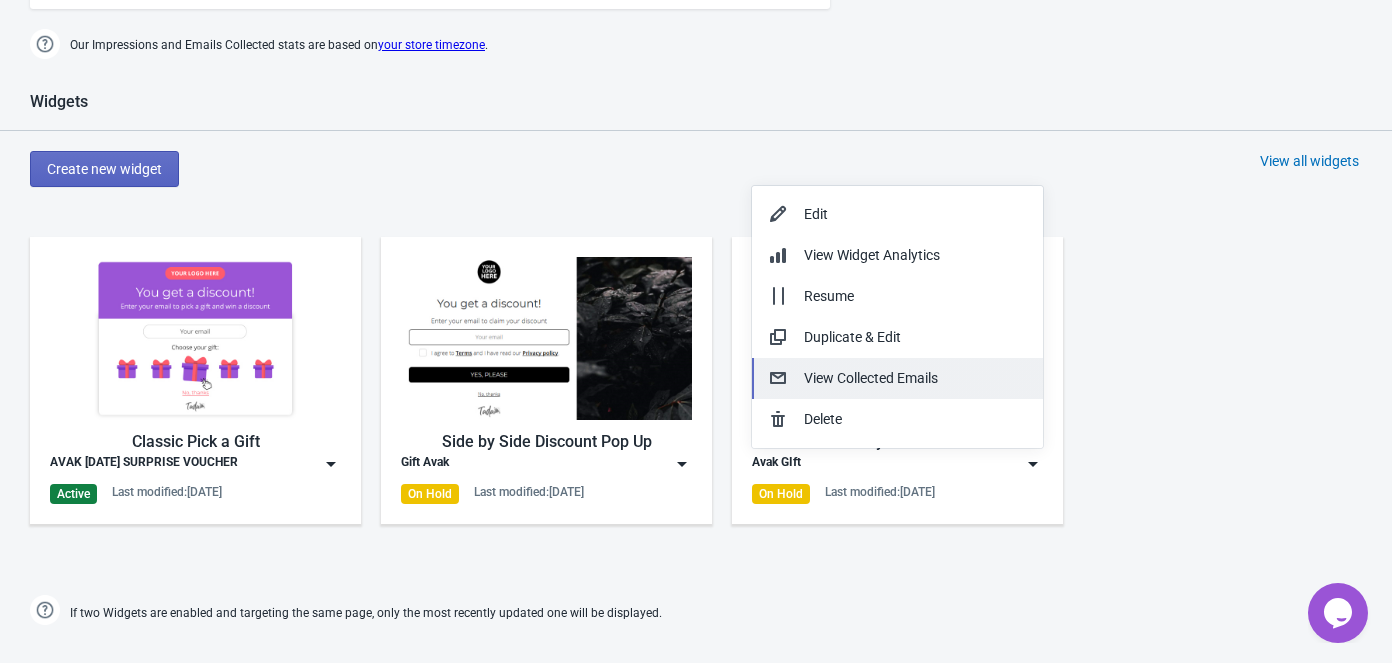 click on "View Collected Emails" at bounding box center [915, 378] 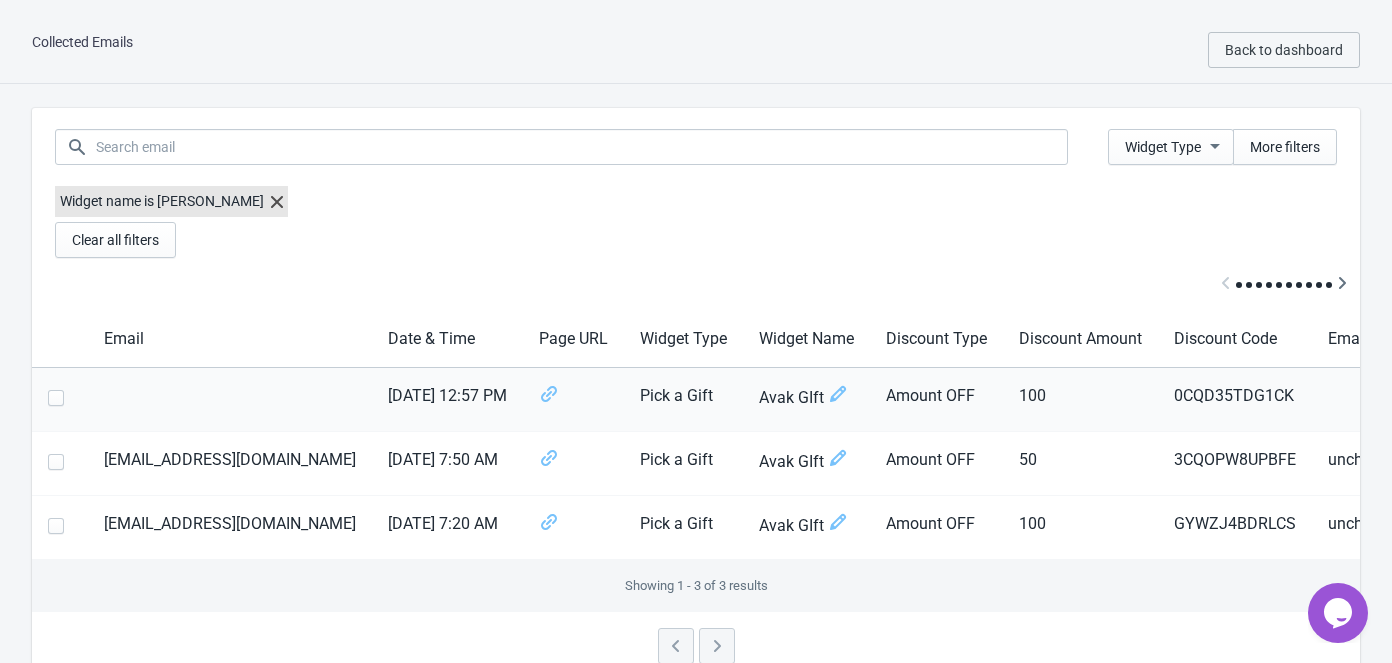 scroll, scrollTop: 0, scrollLeft: 0, axis: both 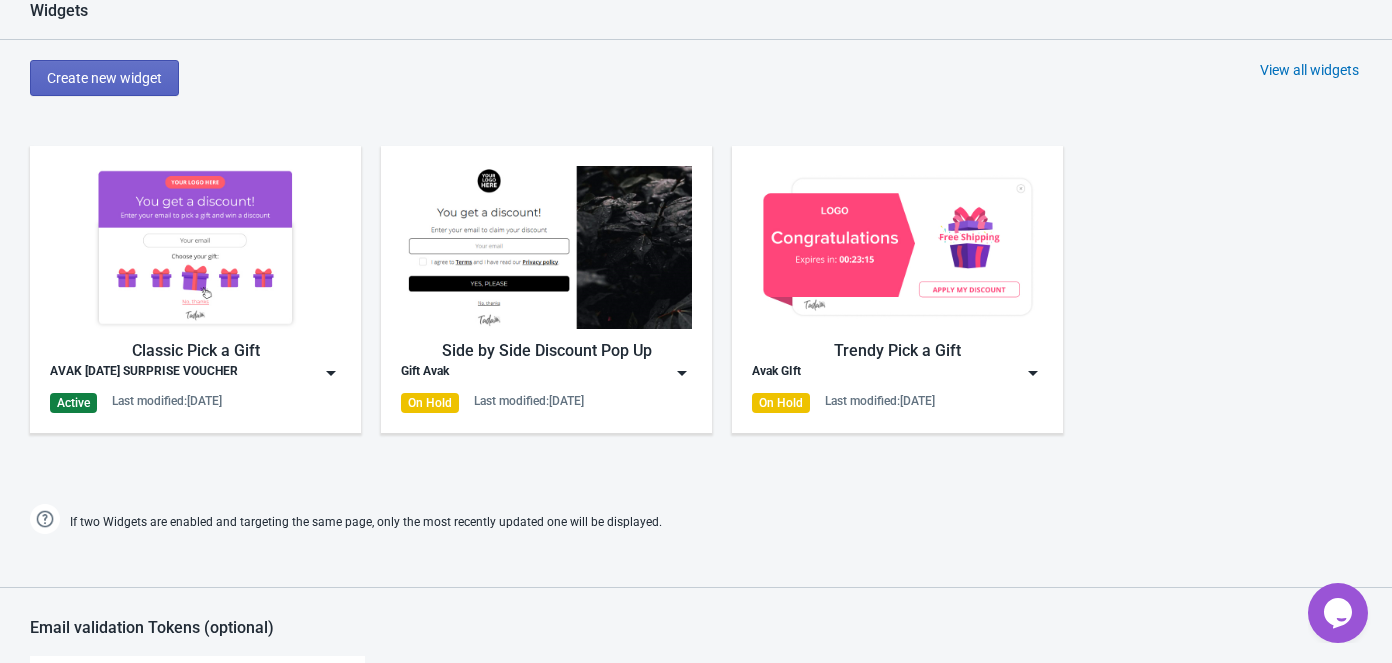 click on "Trendy Pick a Gift Avak GIft On Hold Last modified:  2.6.2025" at bounding box center [897, 289] 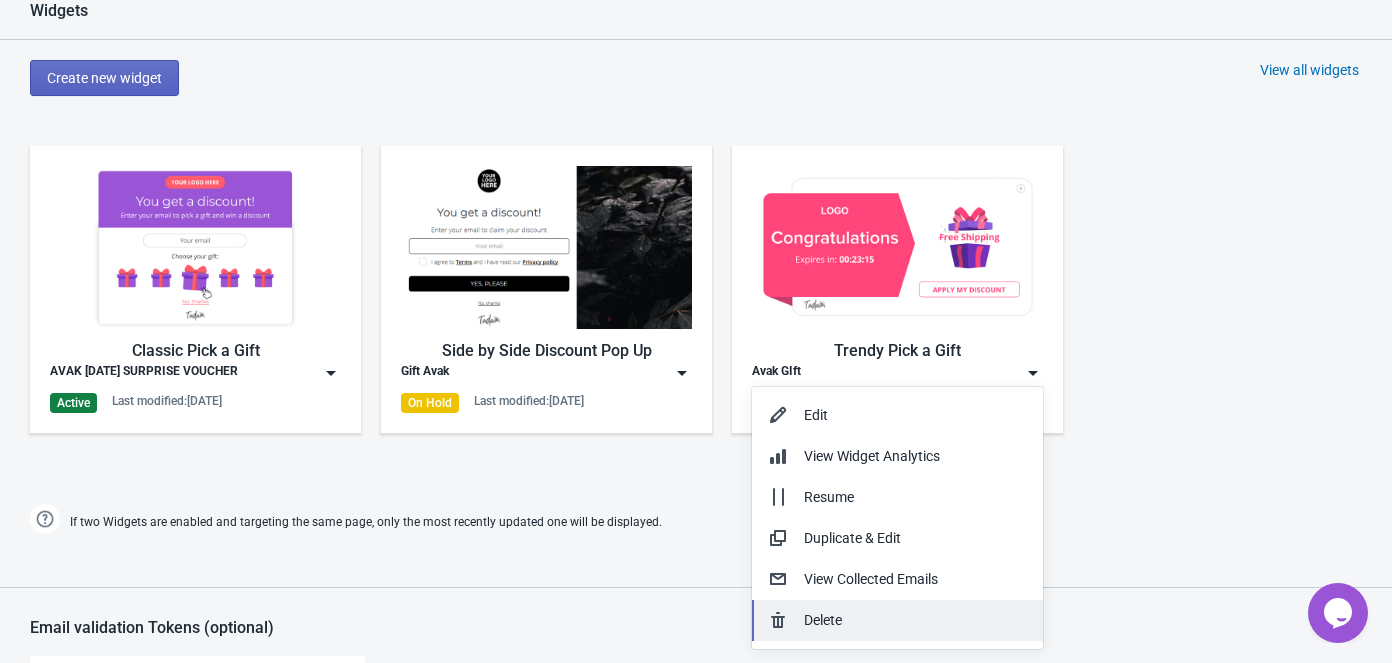 click on "Delete" at bounding box center [915, 620] 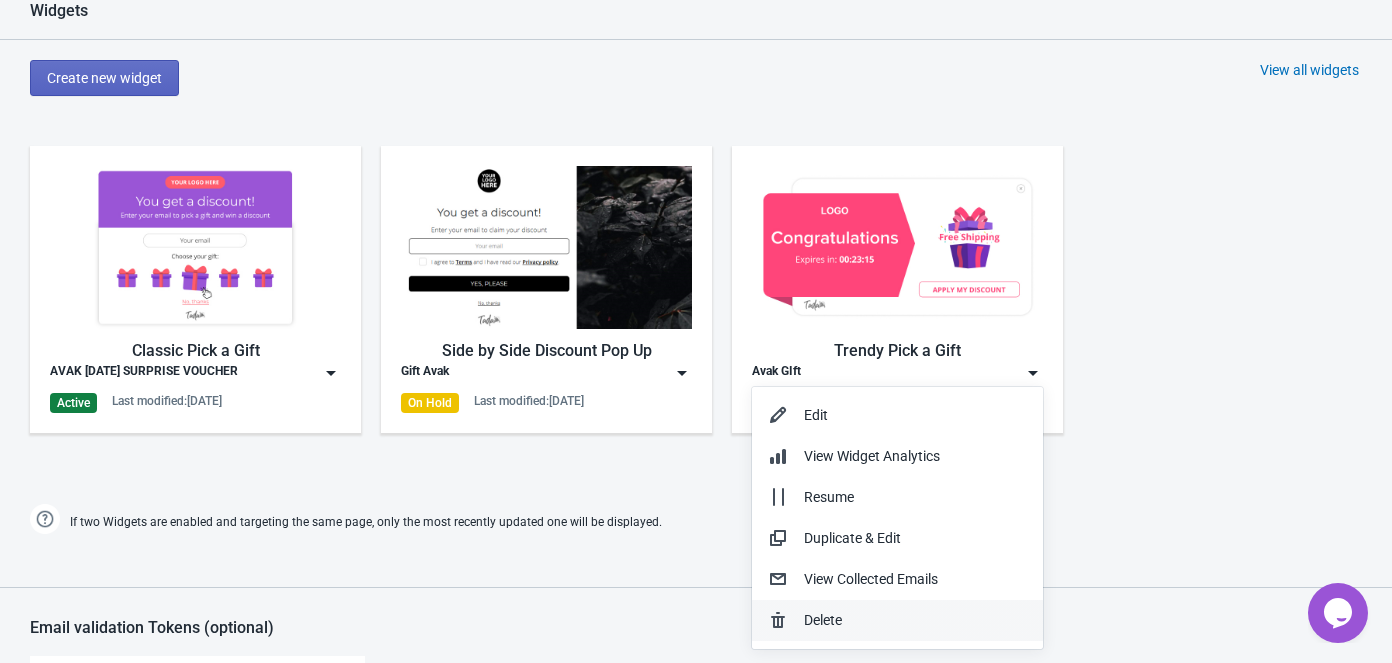 scroll, scrollTop: 1019, scrollLeft: 0, axis: vertical 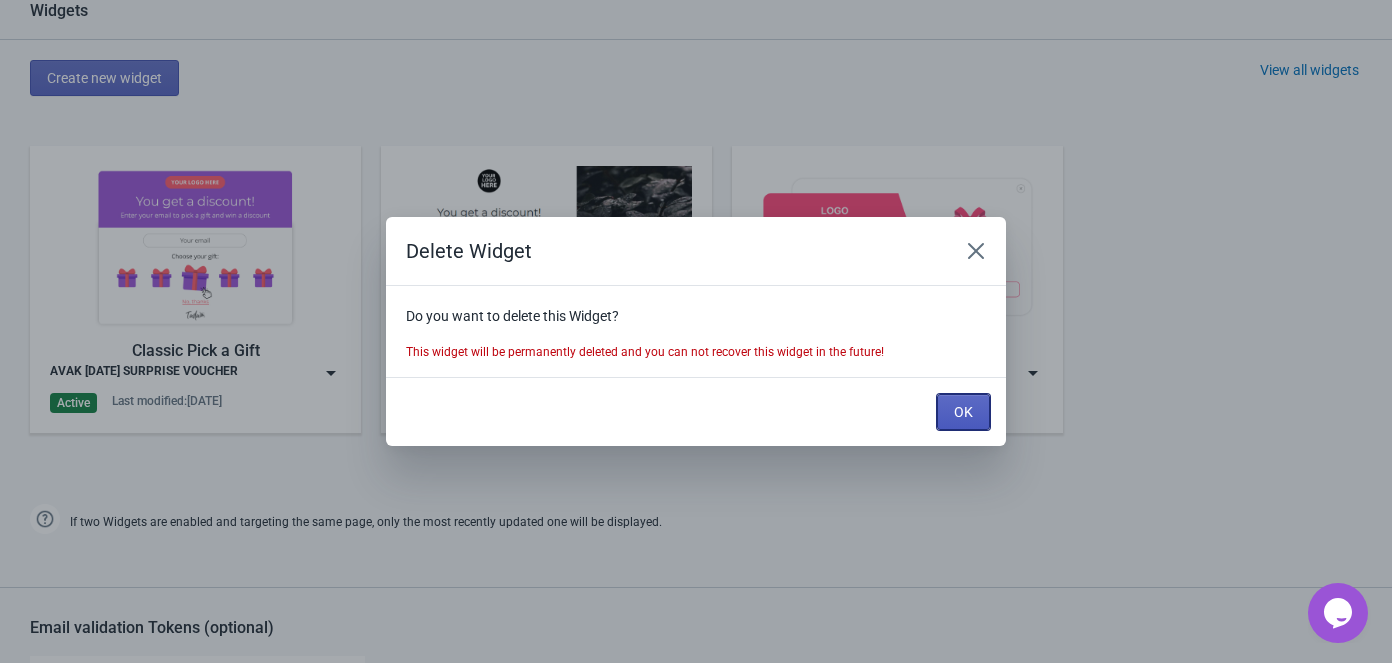 click on "OK" at bounding box center (963, 412) 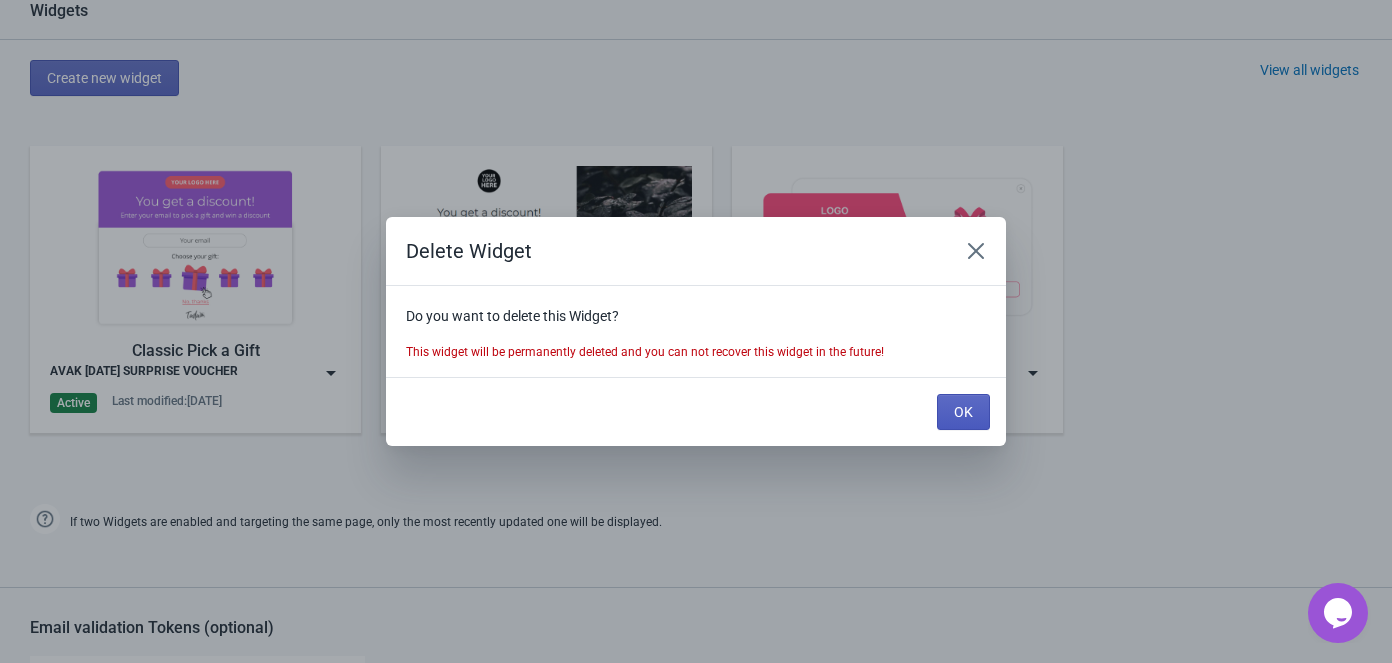 scroll, scrollTop: 1019, scrollLeft: 0, axis: vertical 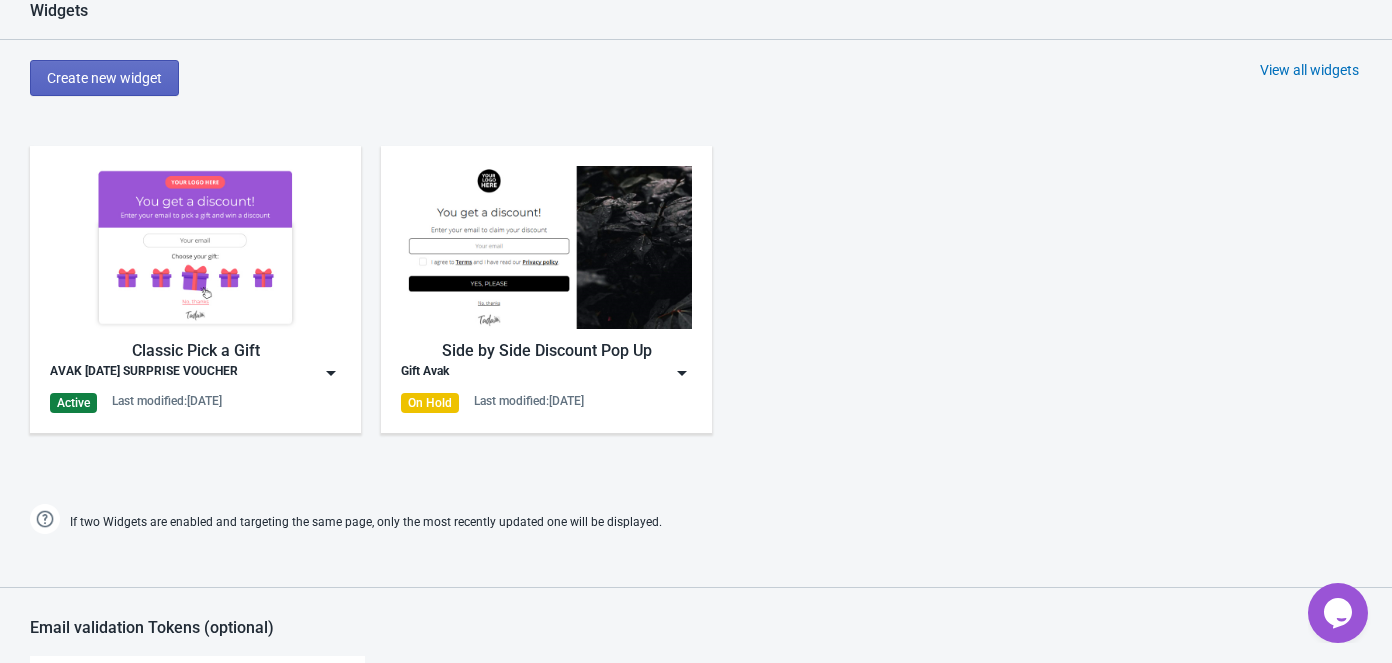 click on "Side by Side Discount Pop Up Gift Avak On Hold Last modified:  8.6.2025" at bounding box center (546, 289) 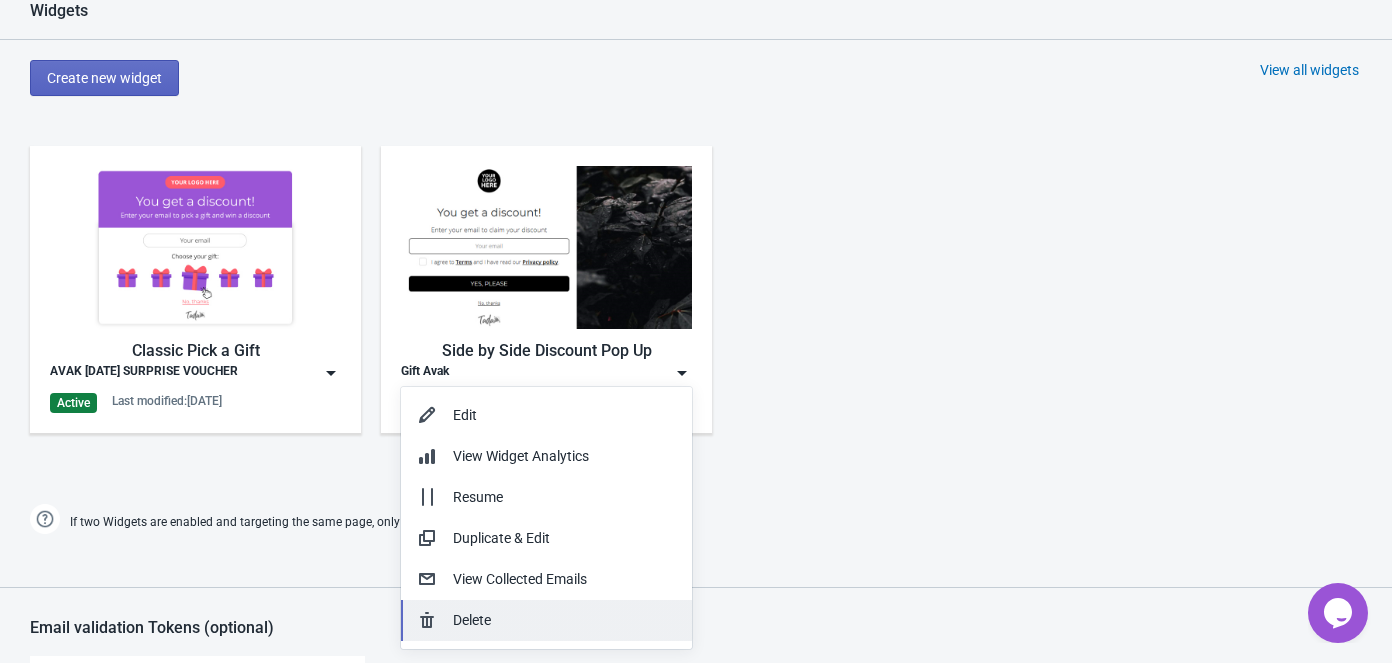 click on "Delete" at bounding box center [564, 620] 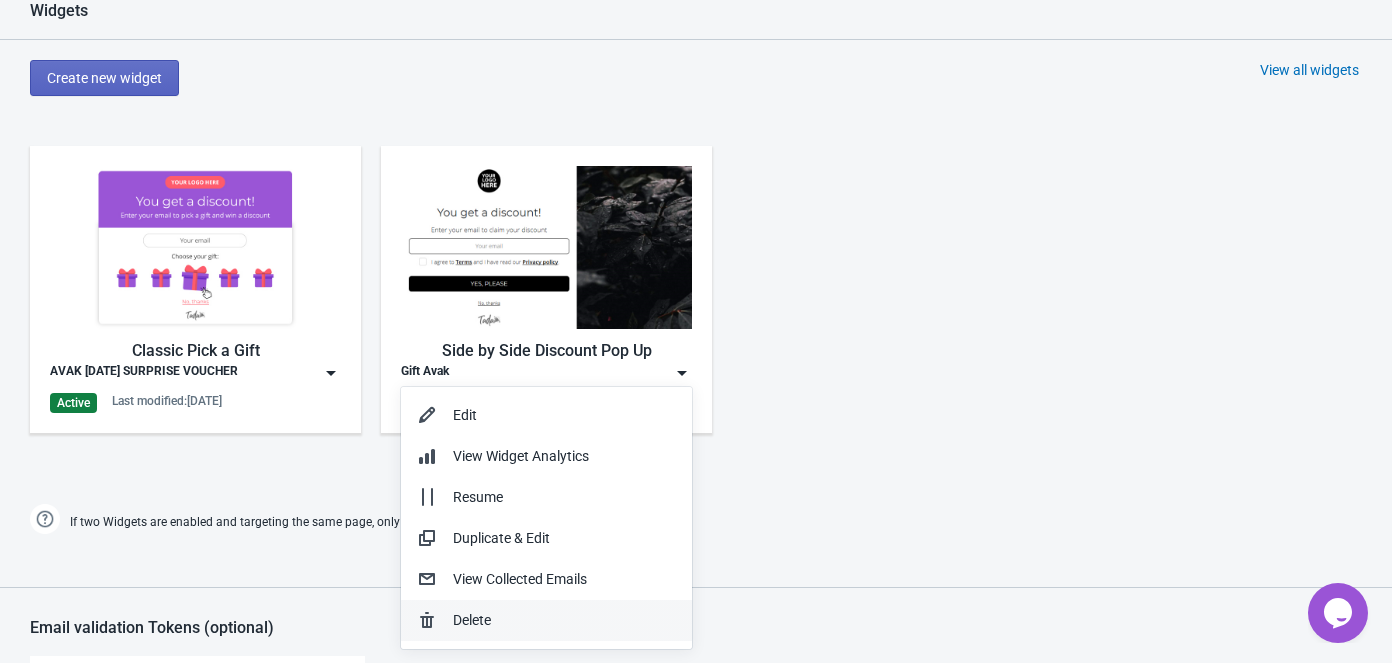 scroll, scrollTop: 0, scrollLeft: 0, axis: both 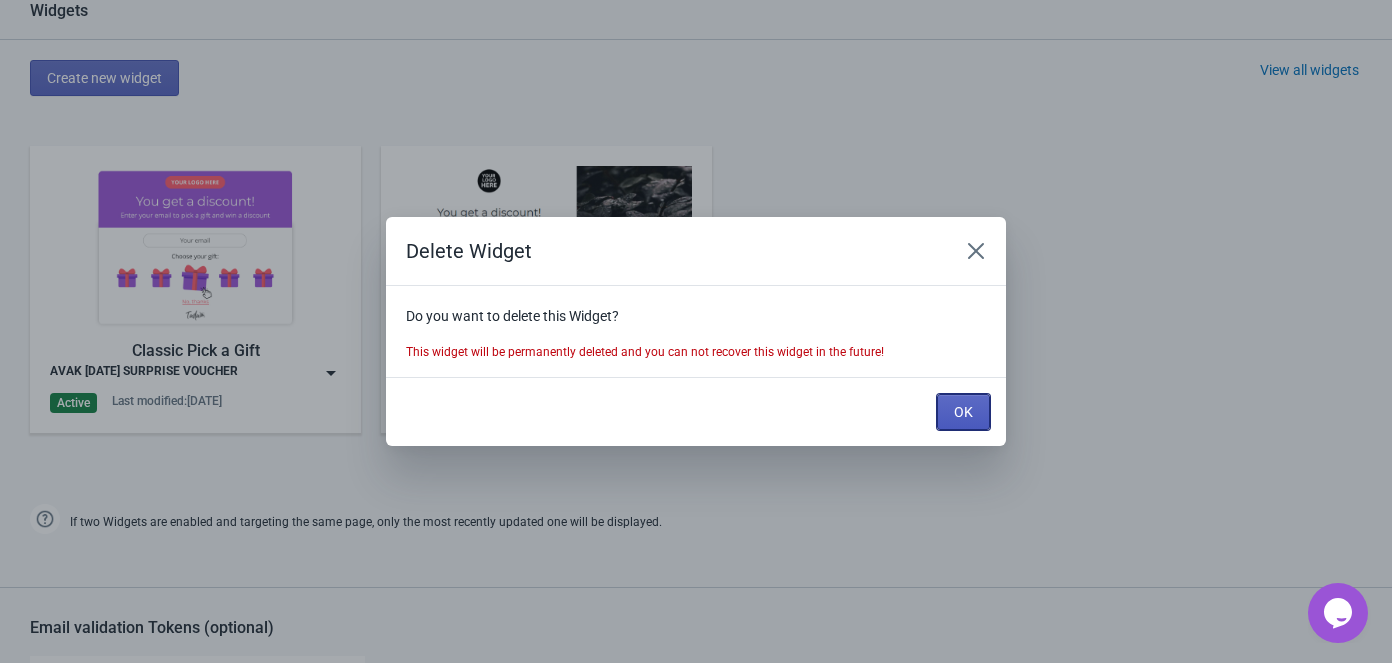 click on "OK" at bounding box center (963, 412) 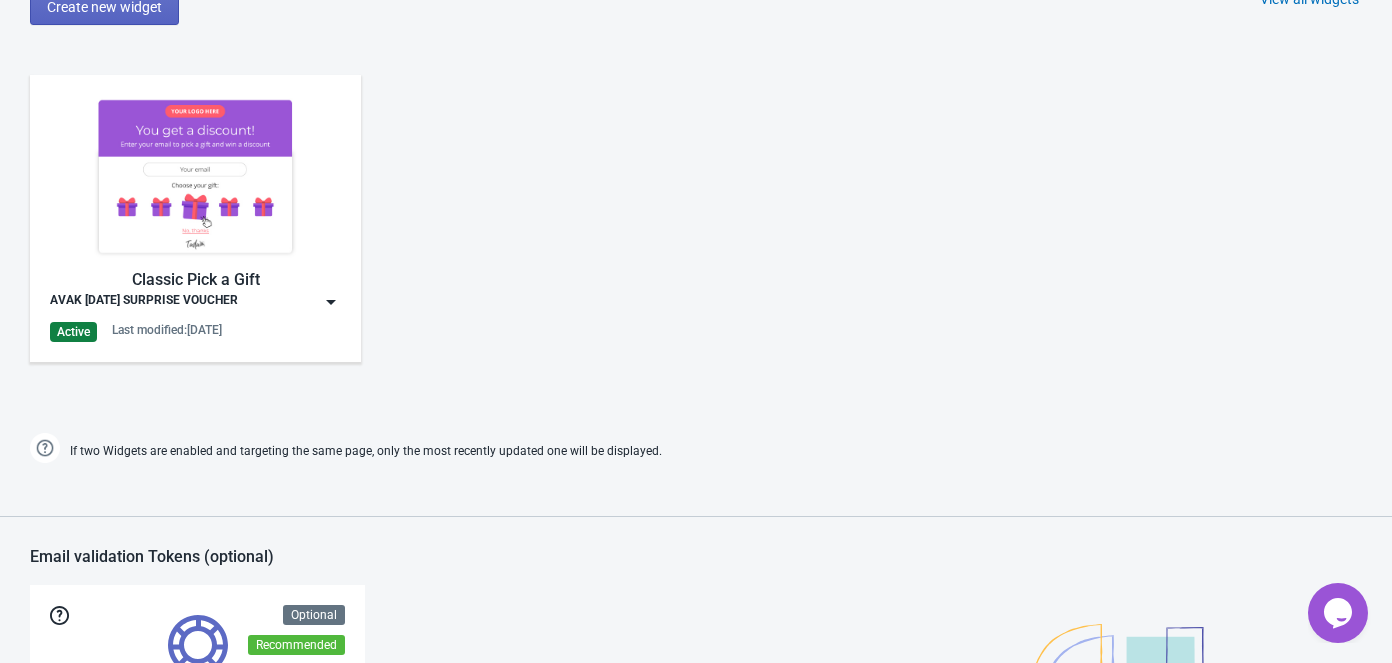 scroll, scrollTop: 818, scrollLeft: 0, axis: vertical 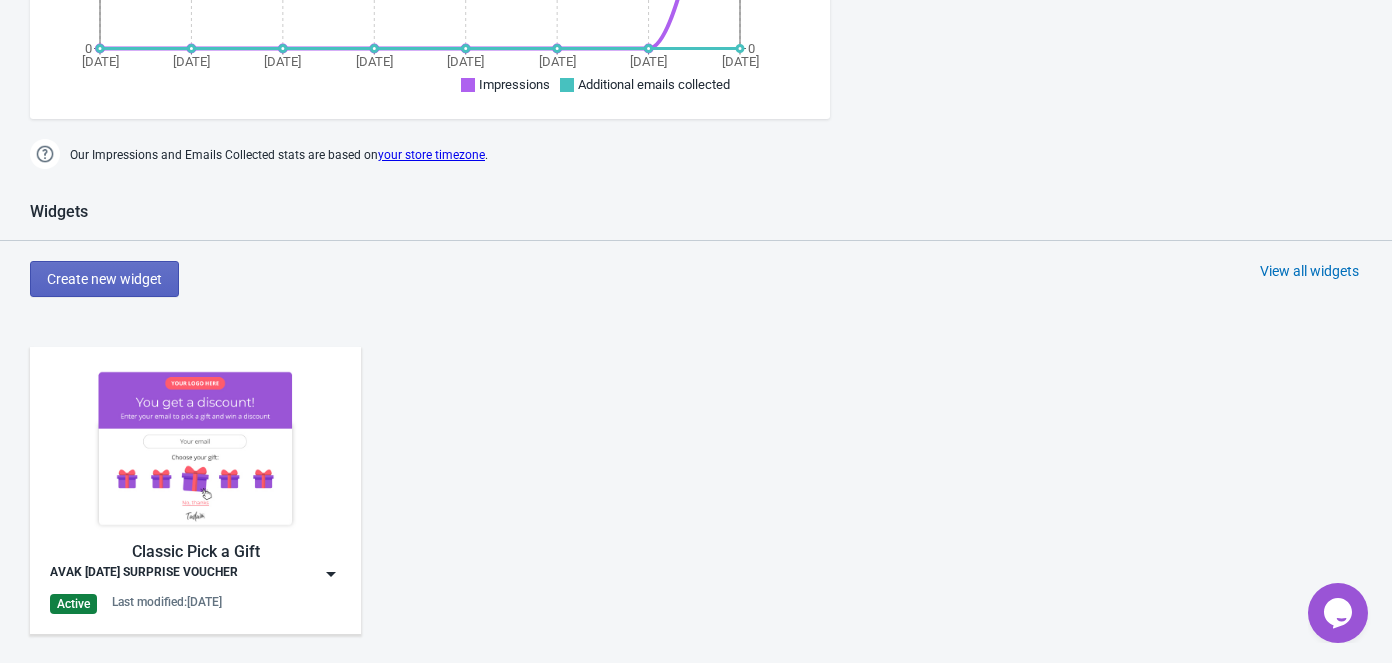 click on "Classic Pick a Gift AVAK JULY 2025 SURPRISE VOUCHER Active Last modified:  1.7.2025" at bounding box center (696, 507) 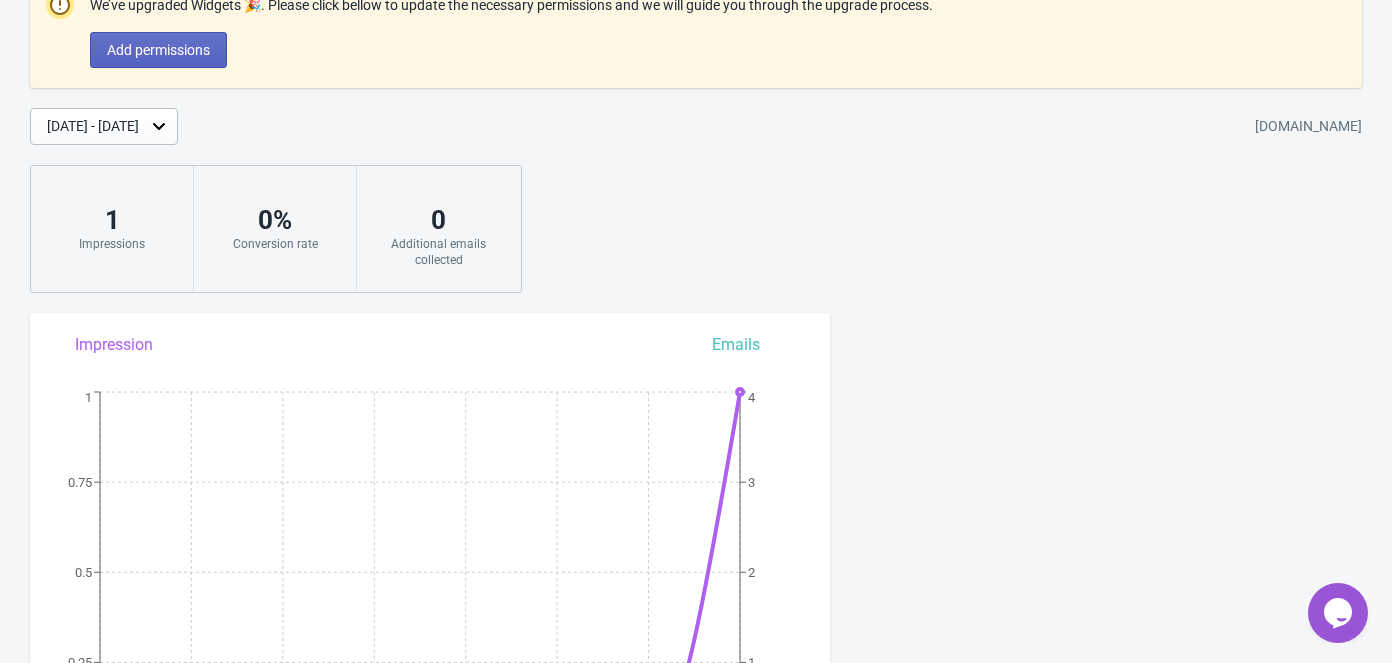 scroll, scrollTop: 53, scrollLeft: 0, axis: vertical 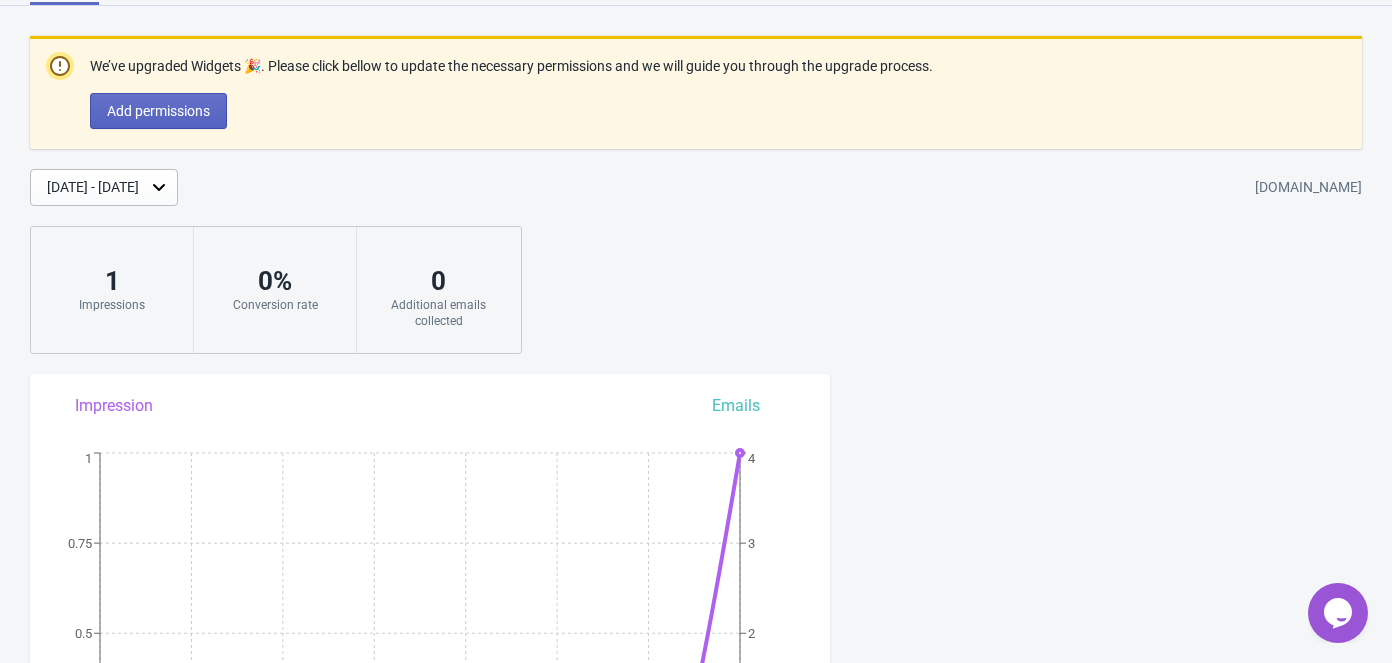 click on "We’ve upgraded Widgets 🎉.   Please click bellow to update the necessary permissions and we will guide you through the upgrade process. Add permissions Jun 24, 2025 - Jul 1, 2025 avak-style-plus.myshopify.com 1 Impressions 0 % Conversion rate 0 Additional emails collected" at bounding box center (696, 195) 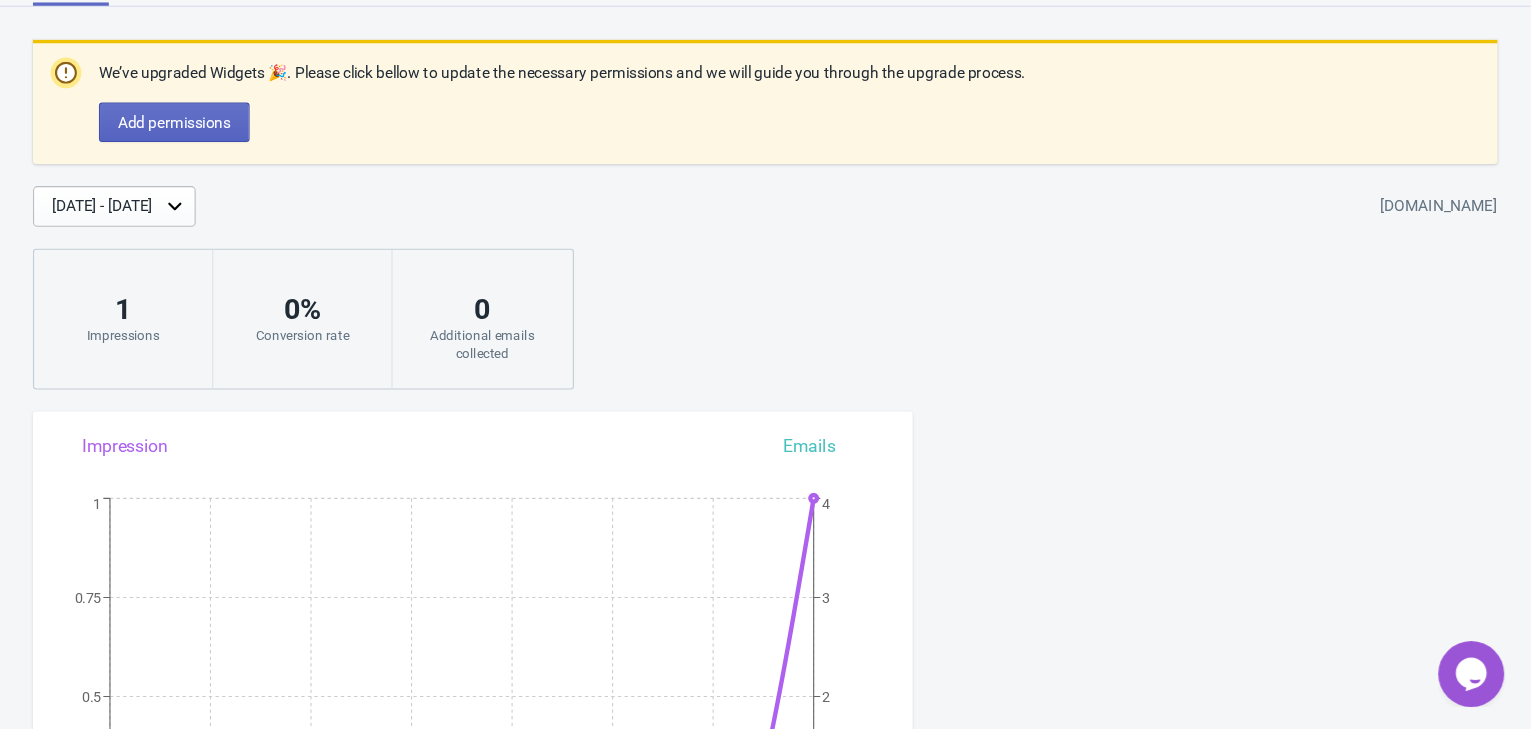 scroll, scrollTop: 0, scrollLeft: 0, axis: both 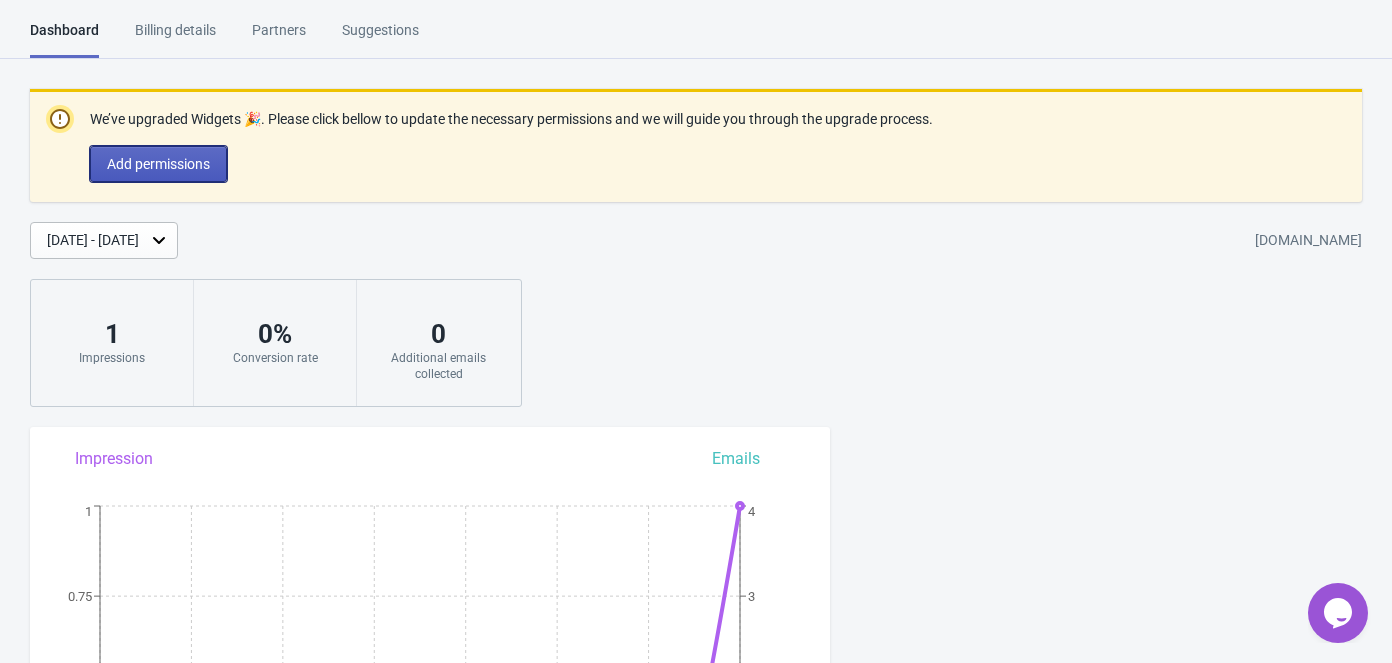 click on "Add permissions" at bounding box center [158, 164] 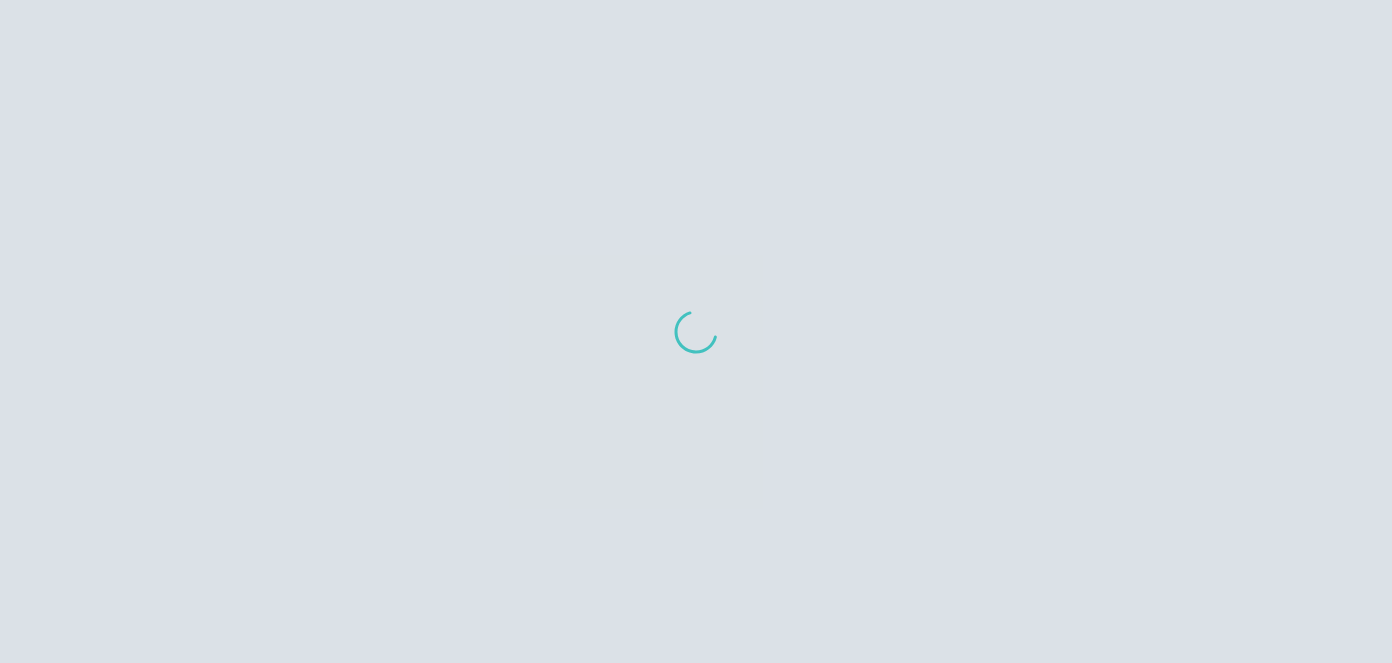 scroll, scrollTop: 0, scrollLeft: 0, axis: both 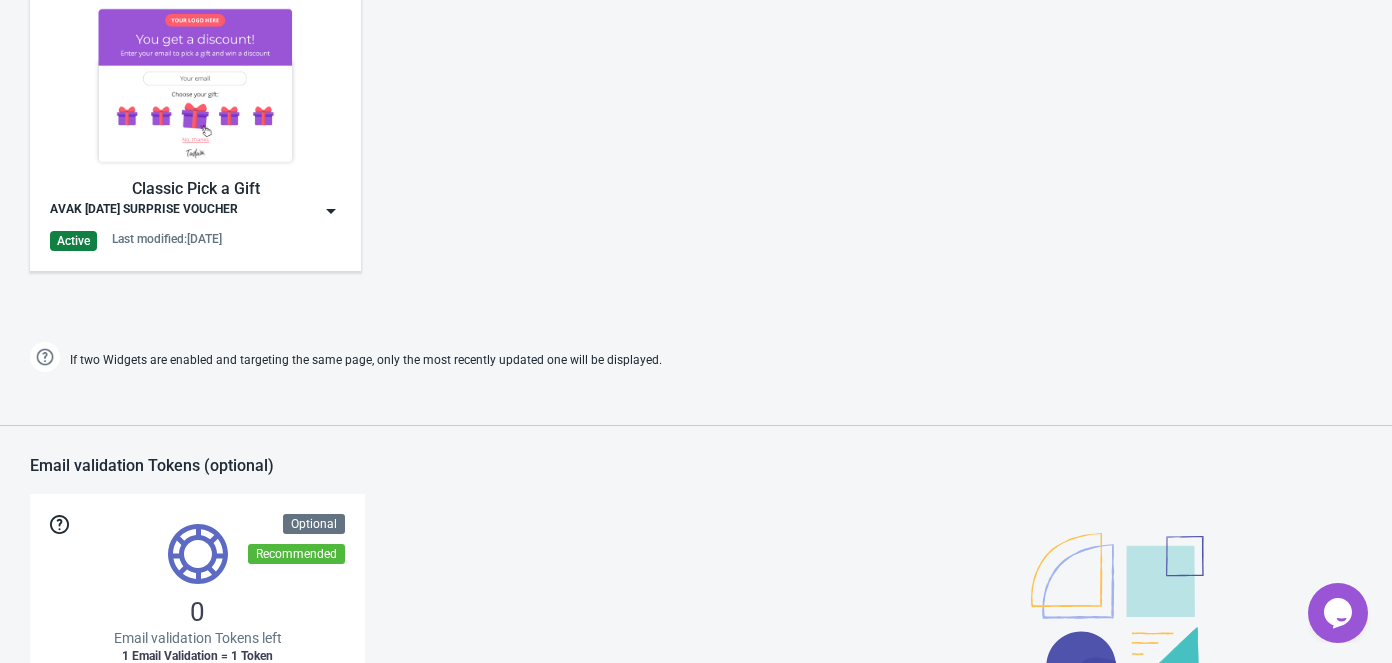 click at bounding box center [195, 85] 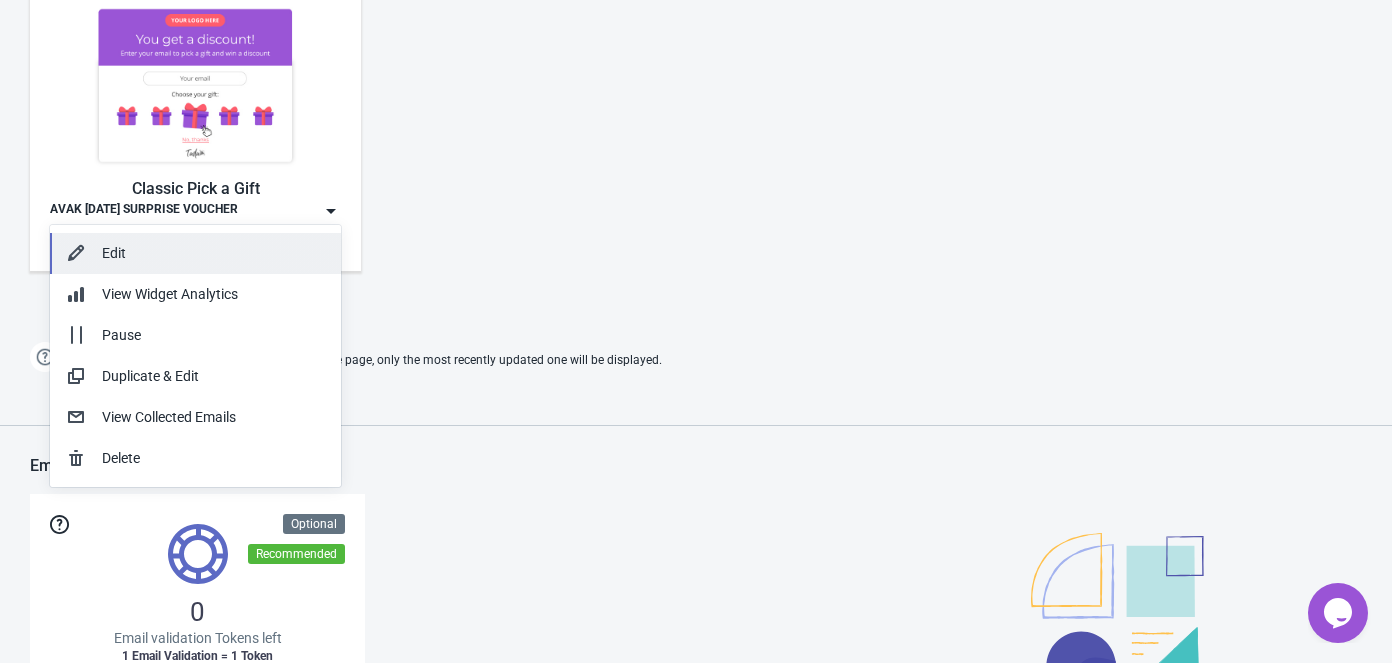 click on "Edit" at bounding box center [213, 253] 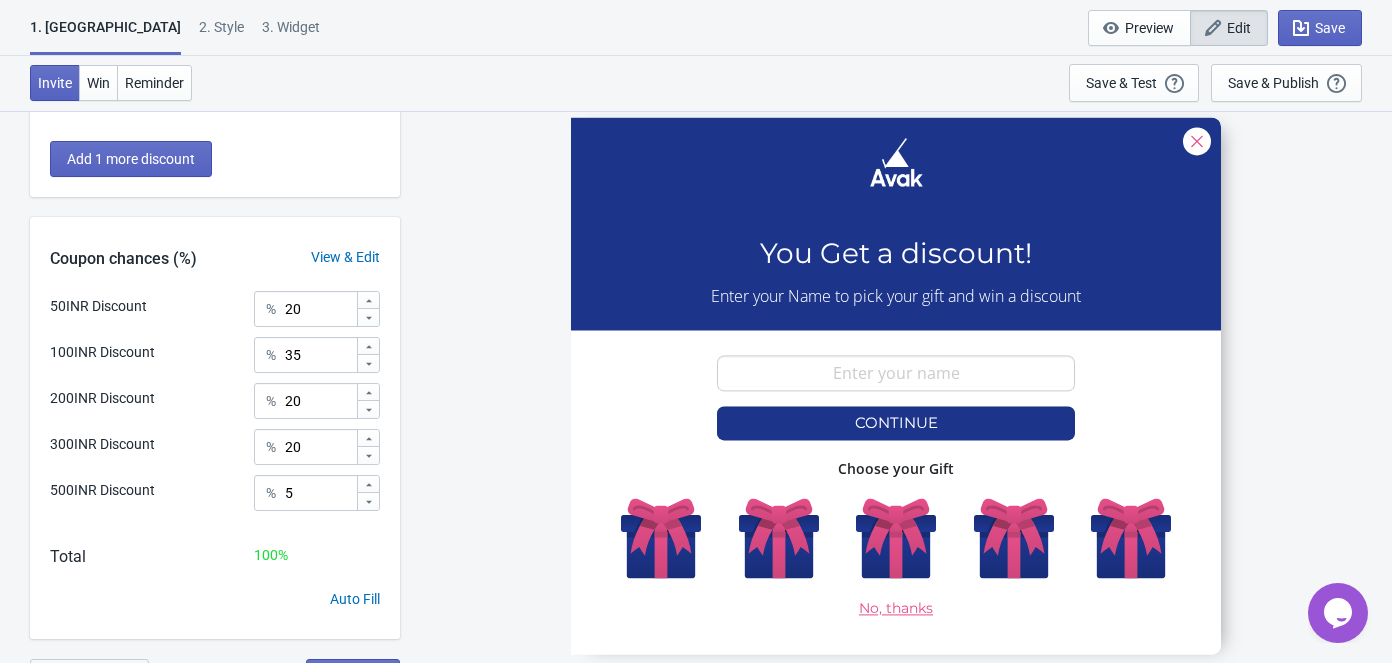 scroll, scrollTop: 530, scrollLeft: 0, axis: vertical 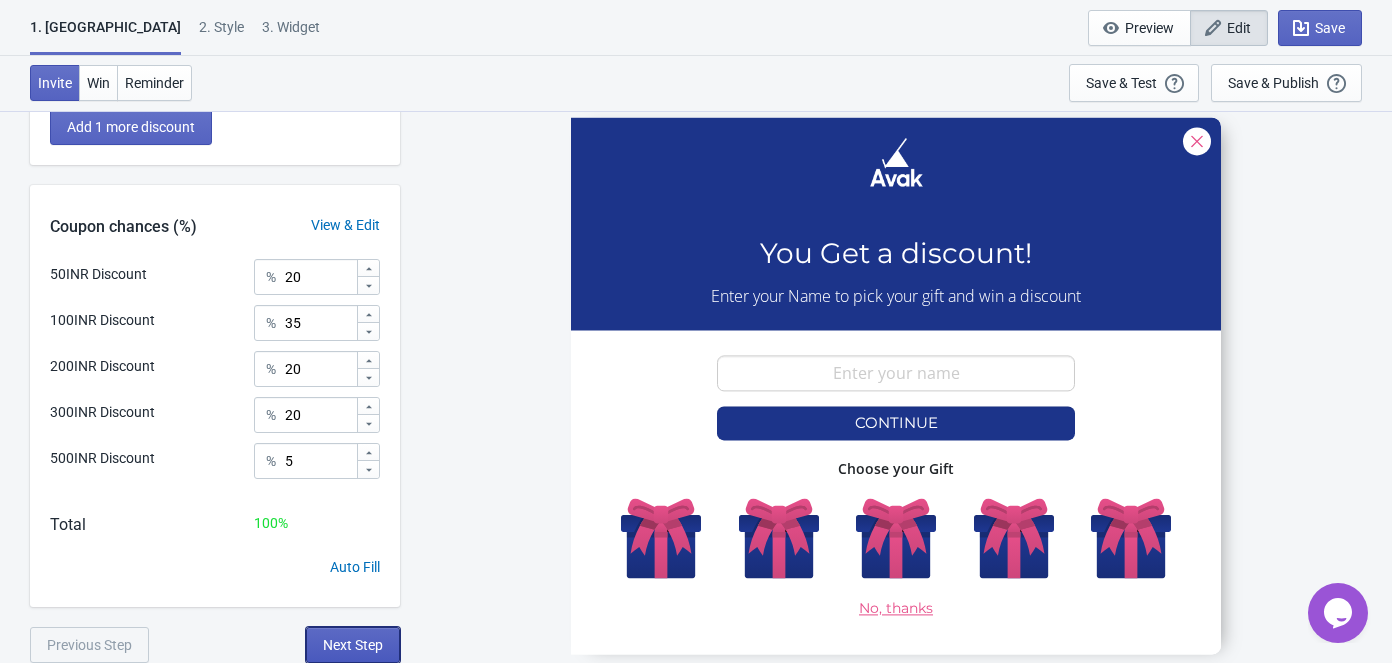 click on "Next Step" at bounding box center (353, 645) 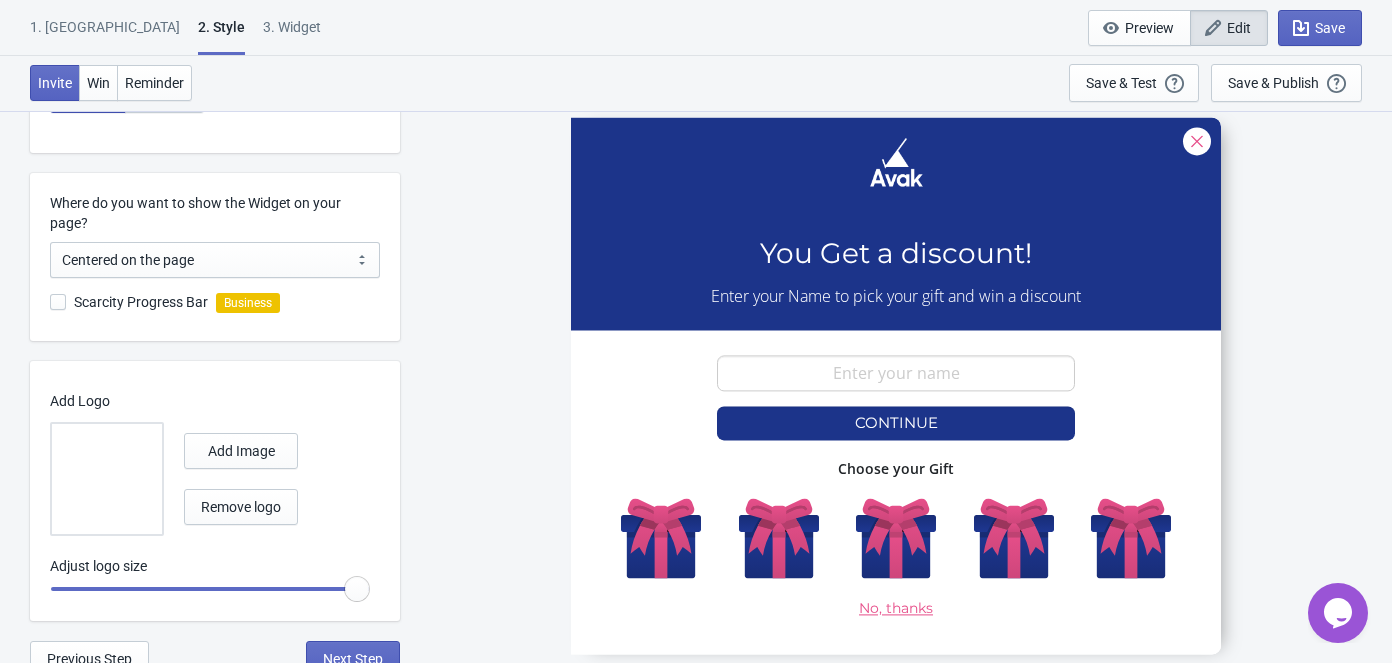 scroll, scrollTop: 492, scrollLeft: 0, axis: vertical 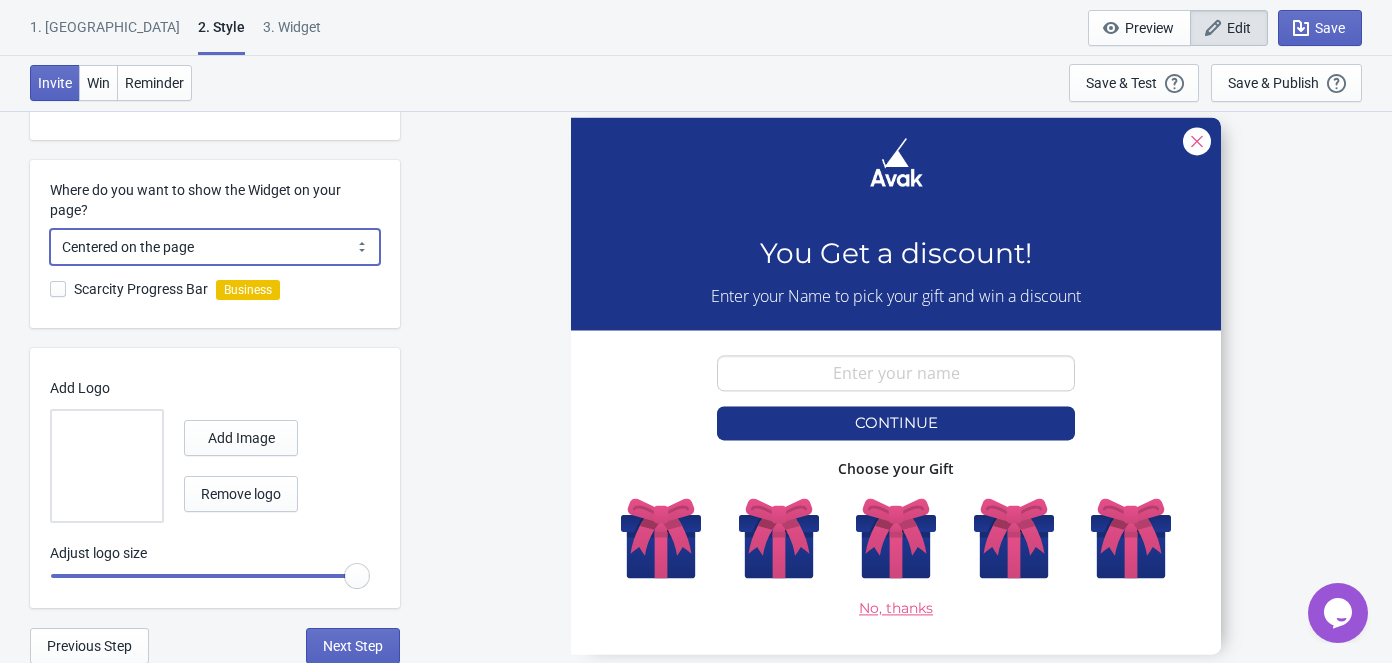 click on "Centered on the page Left side of the page" at bounding box center [215, 247] 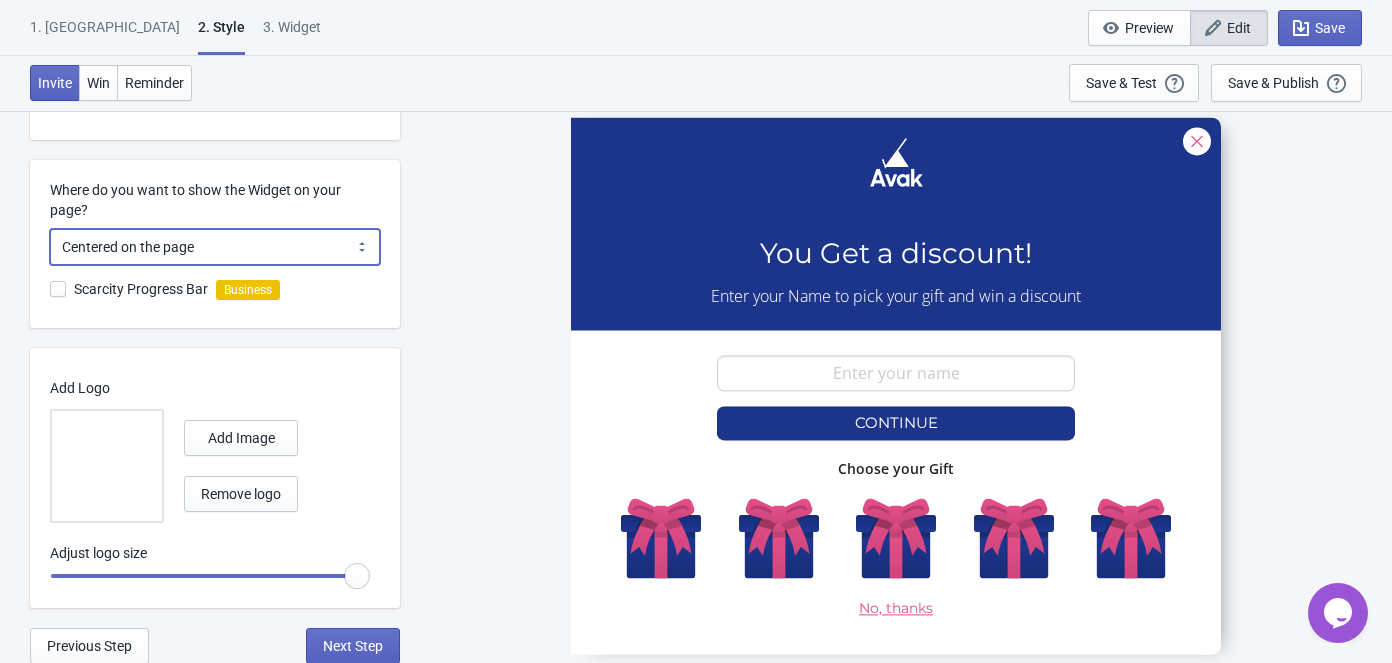 select on "left" 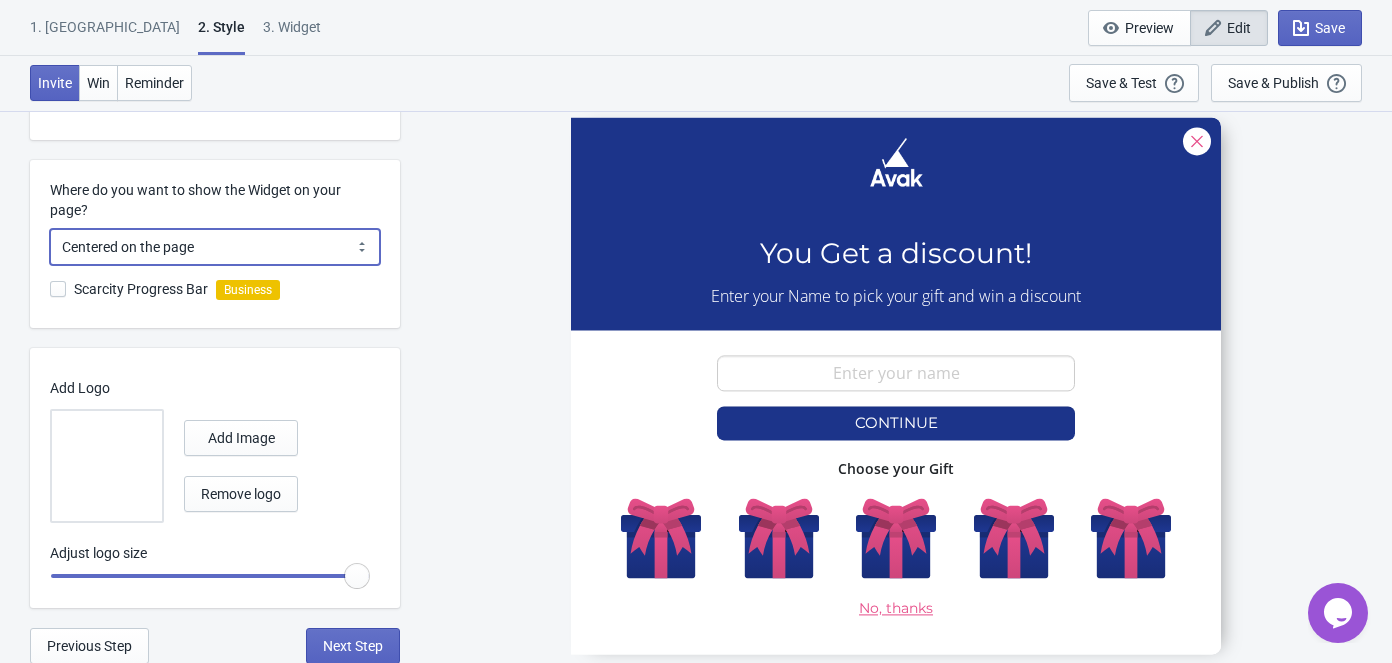 click on "Centered on the page Left side of the page" at bounding box center [215, 247] 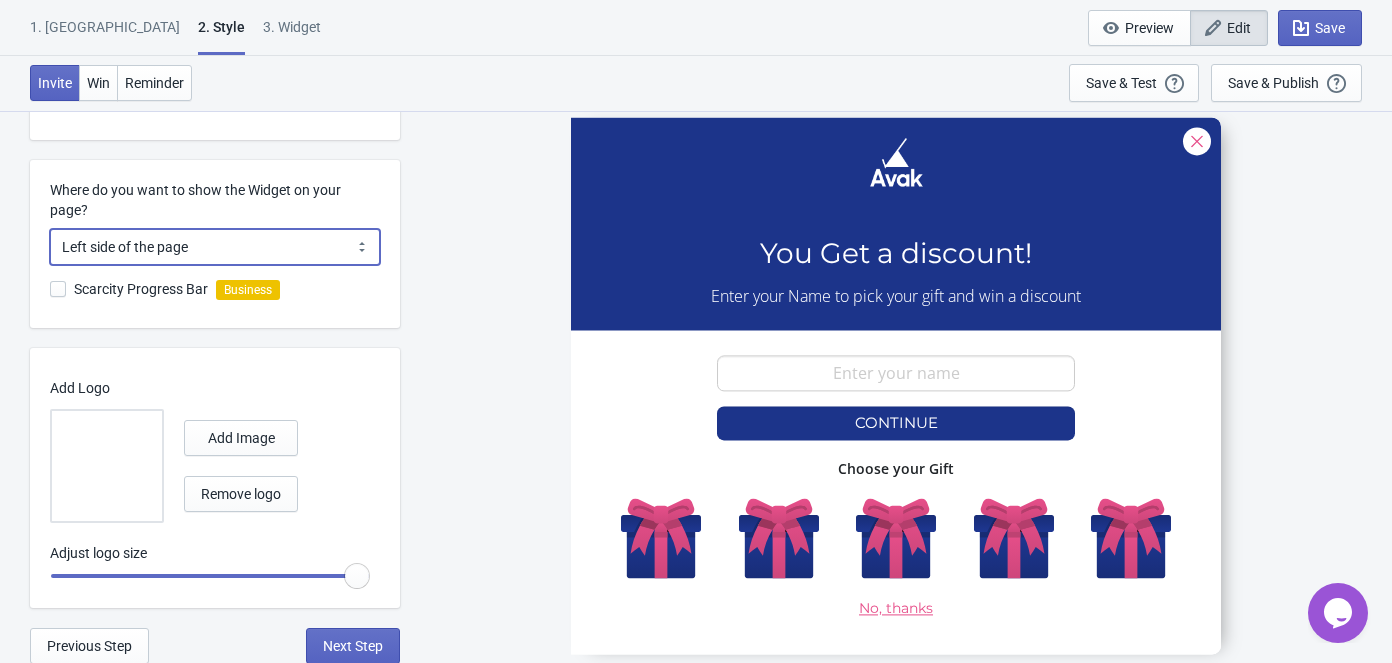 click on "Centered on the page Left side of the page" at bounding box center [215, 247] 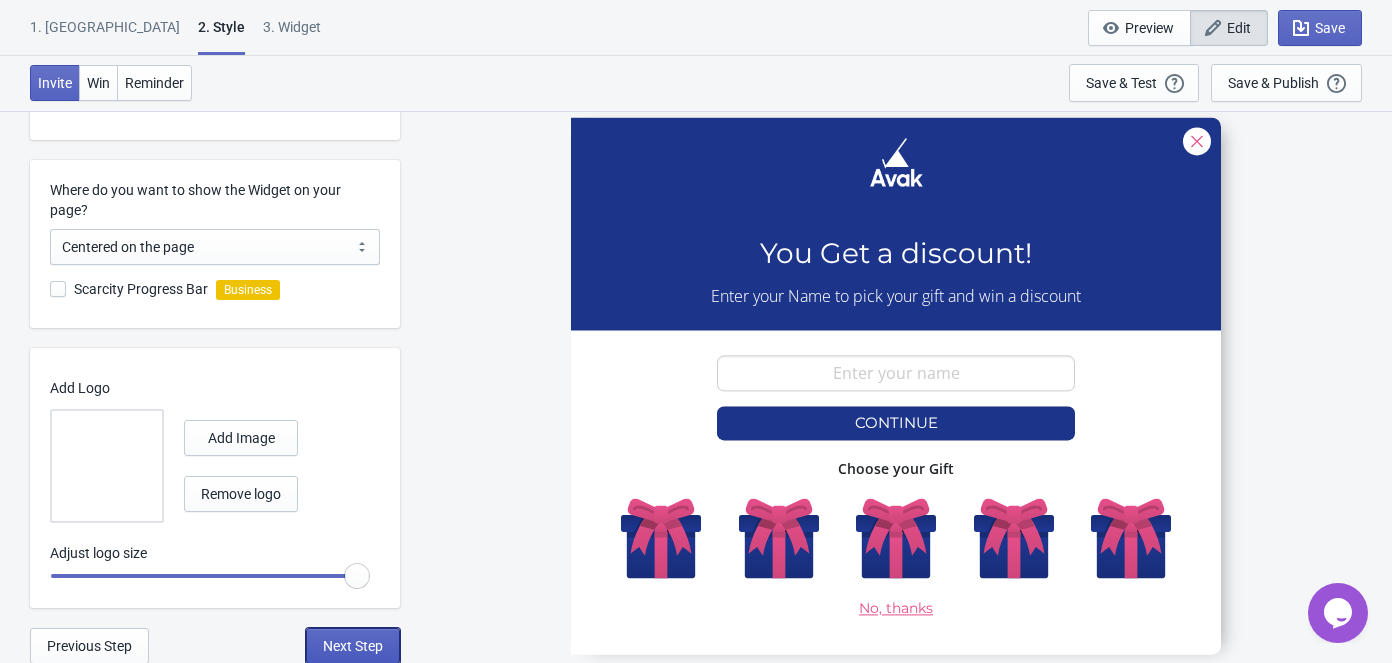 click on "Next Step" at bounding box center [353, 646] 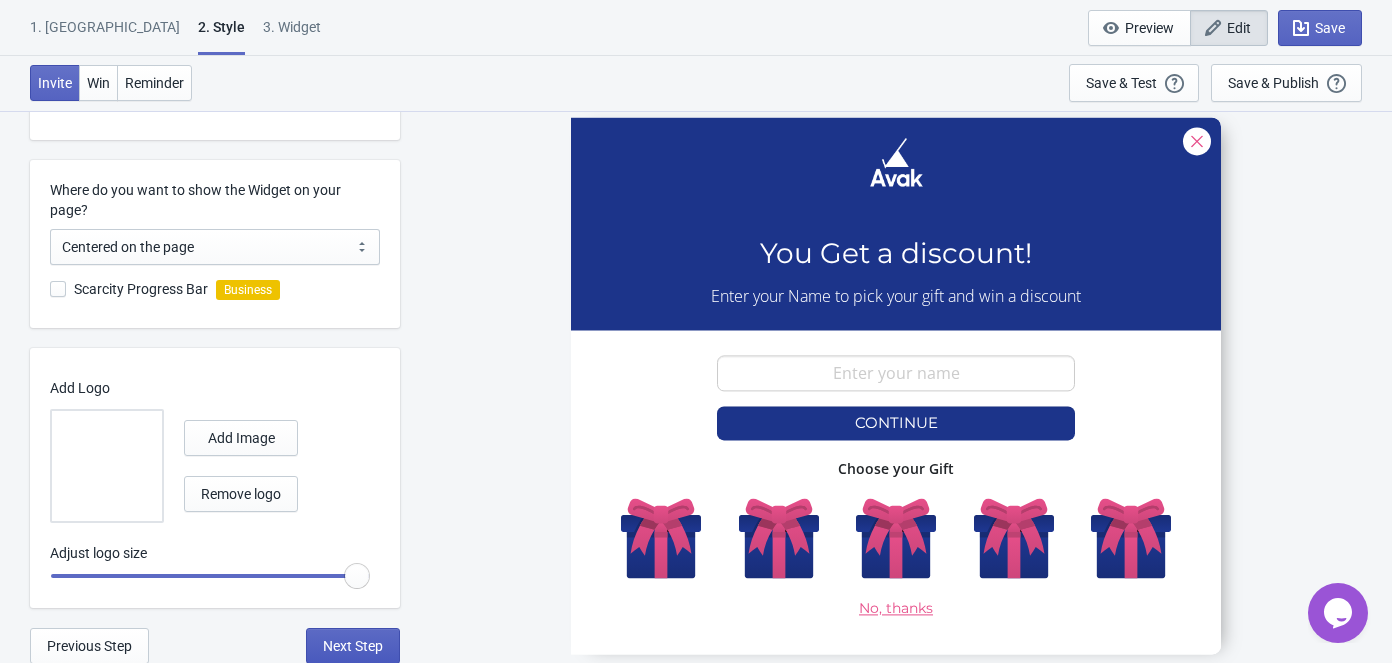 select on "specificURL" 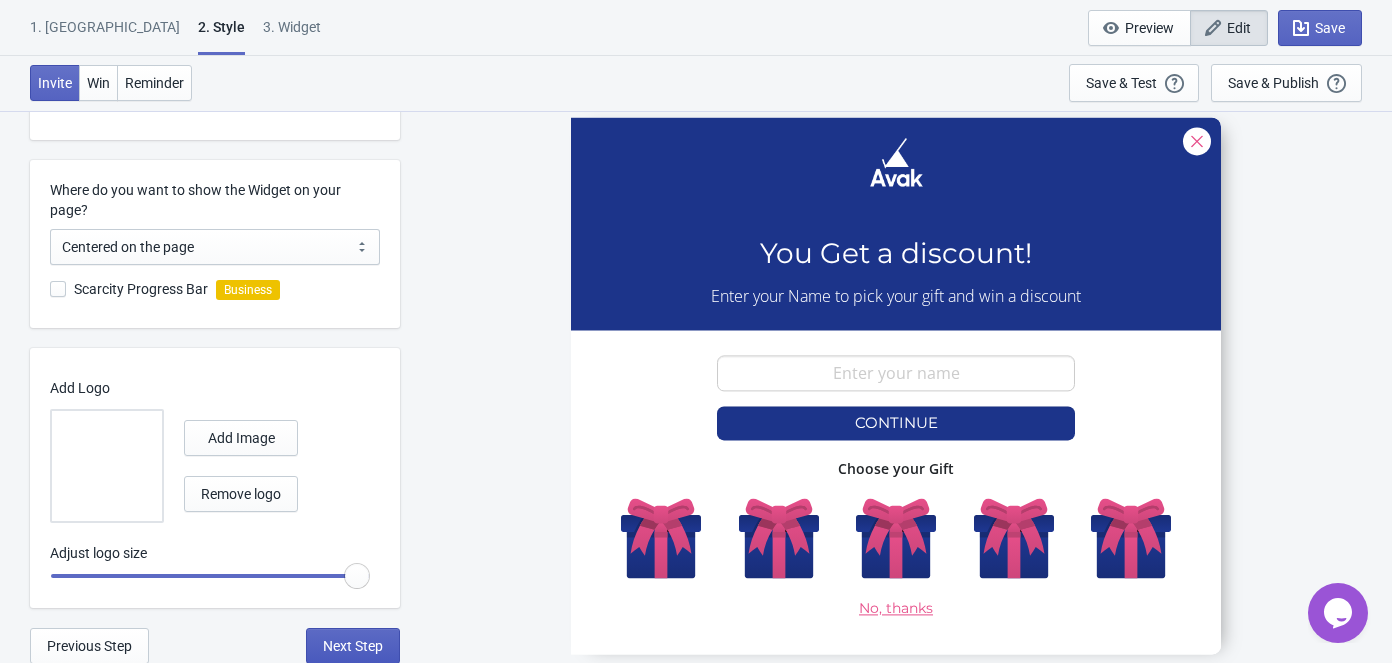 select on "once_per_user" 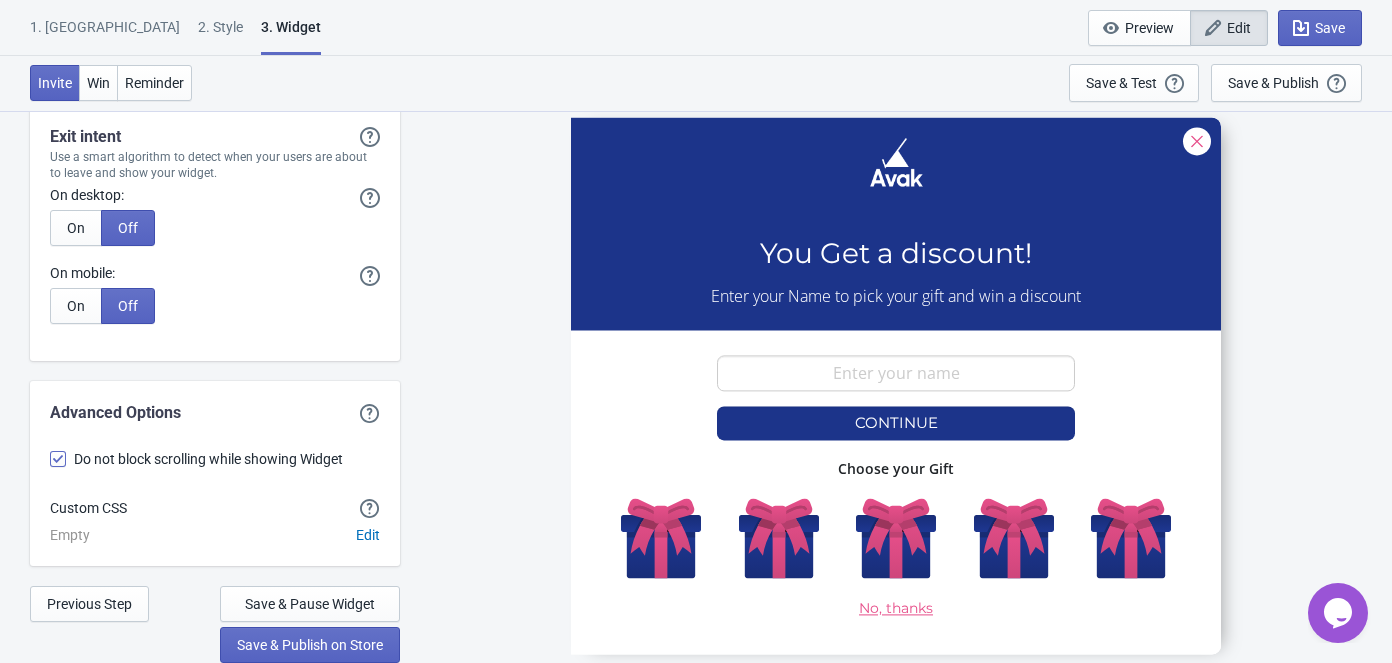 scroll, scrollTop: 6333, scrollLeft: 0, axis: vertical 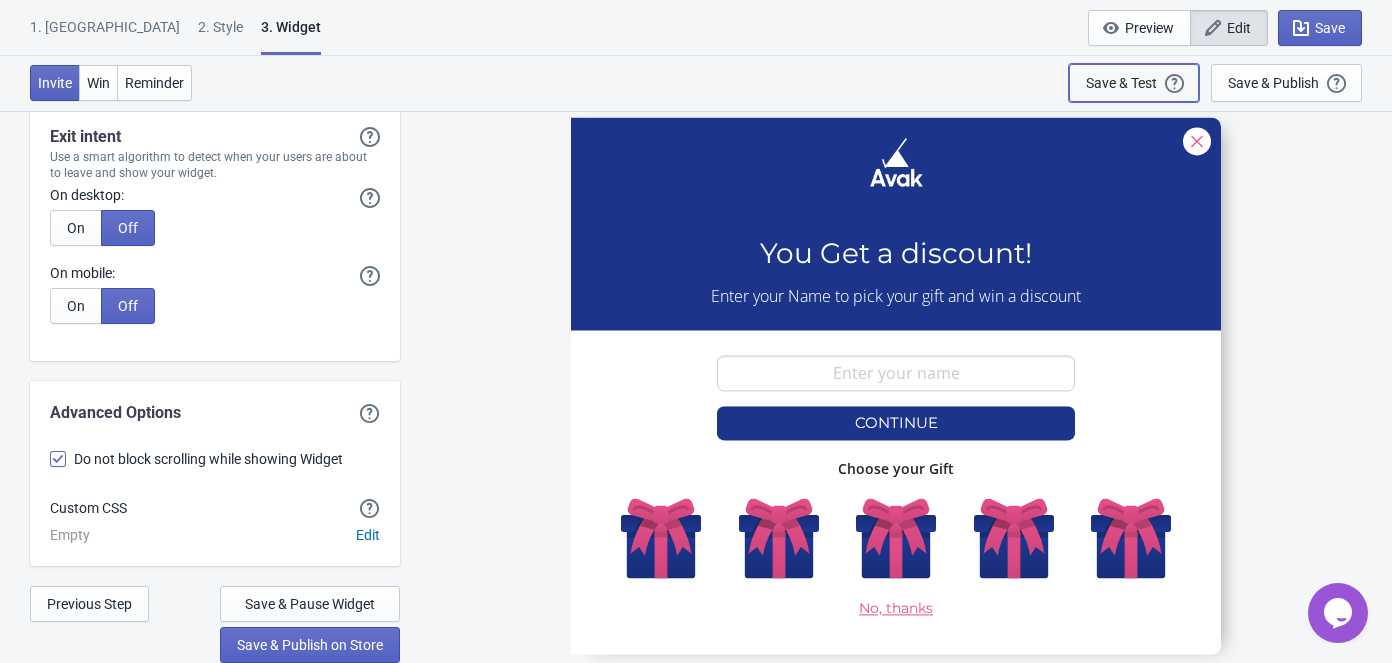 click on "Save & Test" at bounding box center [1121, 83] 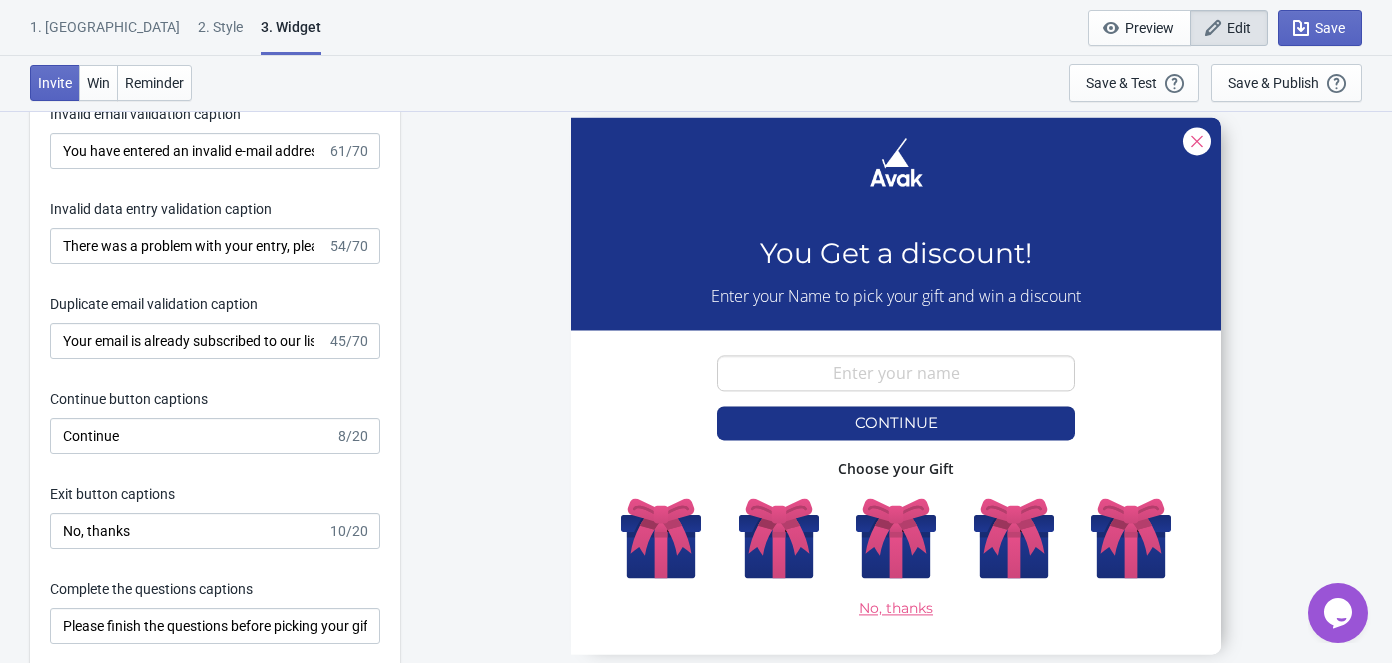 scroll, scrollTop: 3879, scrollLeft: 0, axis: vertical 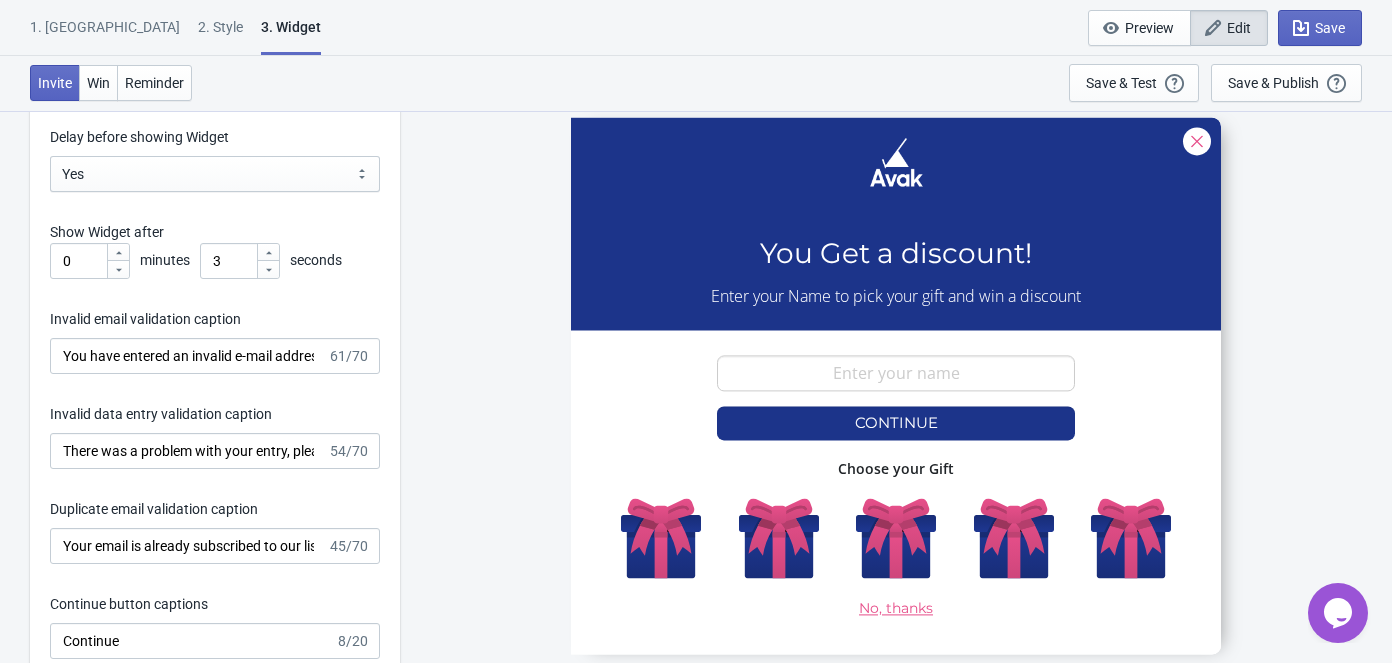 click on "1. Coupon" at bounding box center [105, 34] 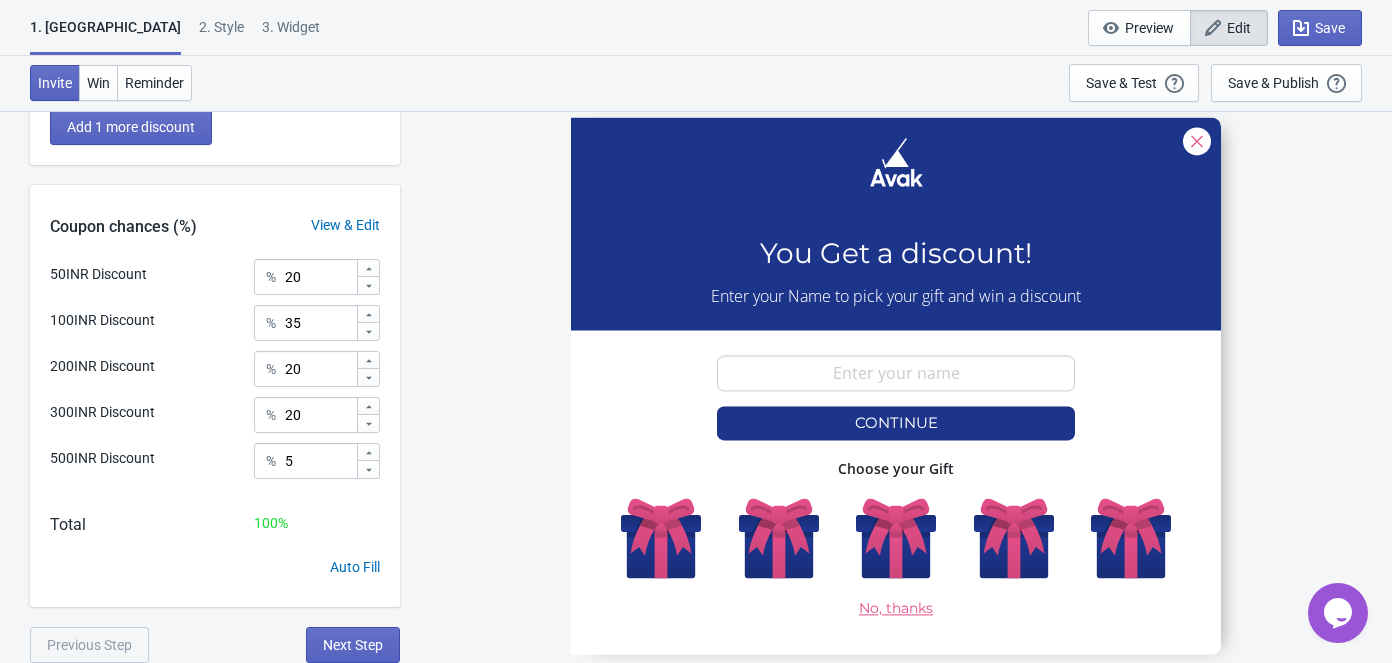 scroll, scrollTop: 0, scrollLeft: 0, axis: both 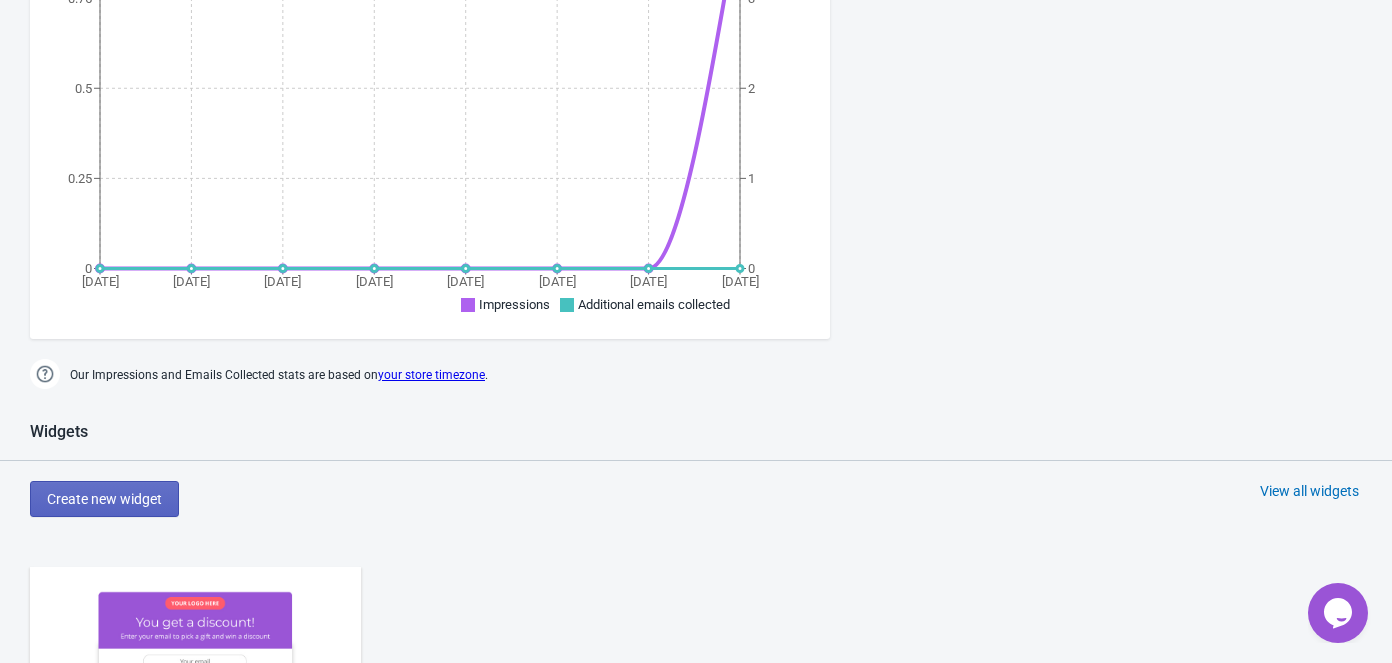 click on "Dashboard Billing details Partners Suggestions Dashboard Billing details Partners Suggestions We've improved our Widgets 🎉.   Click "Continue" and enable our Tada App Extension in your theme to continue using your Widgets. Once this is done, don't forget to click "Save" in the top right. Continue [DATE] - [DATE] [DOMAIN_NAME] 1 Impressions 0 % Conversion rate 0 Additional emails collected Impression Emails [DATE] Jun [DATE] Jun [DATE] Jun [DATE] [DATE] 0 0.25 0.5 0.75 1 0 1 2 3 4 Impressions Additional emails collected Our Impressions and Emails Collected stats are based on  your store timezone . Widgets Create new widget View all widgets Classic Pick a Gift AVAK [DATE] SURPRISE VOUCHER Active Last modified:  [DATE] If two Widgets are enabled and targeting the same page, only the most recently updated one will be displayed. Email validation Tokens (optional) 0 Email validation Tokens left 1 Email Validation = 1 Token Increase conversion & ROI by over 100% Learn more" at bounding box center (696, 543) 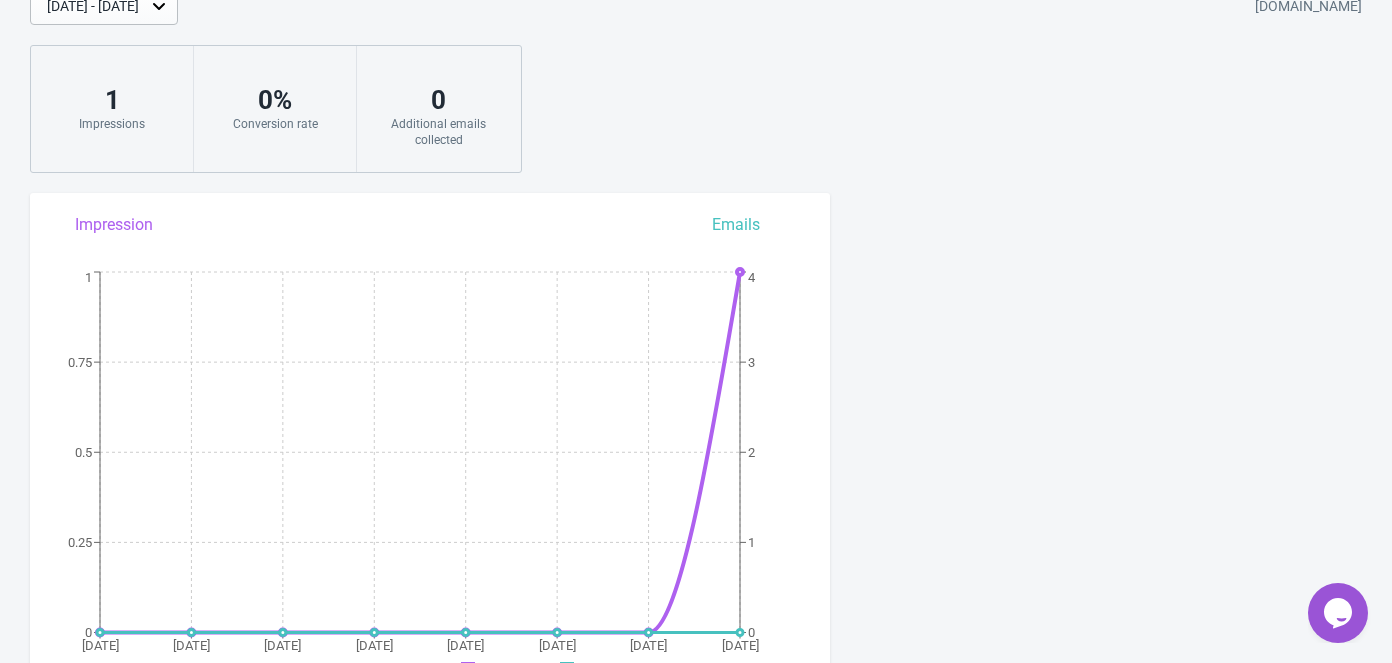 scroll, scrollTop: 0, scrollLeft: 0, axis: both 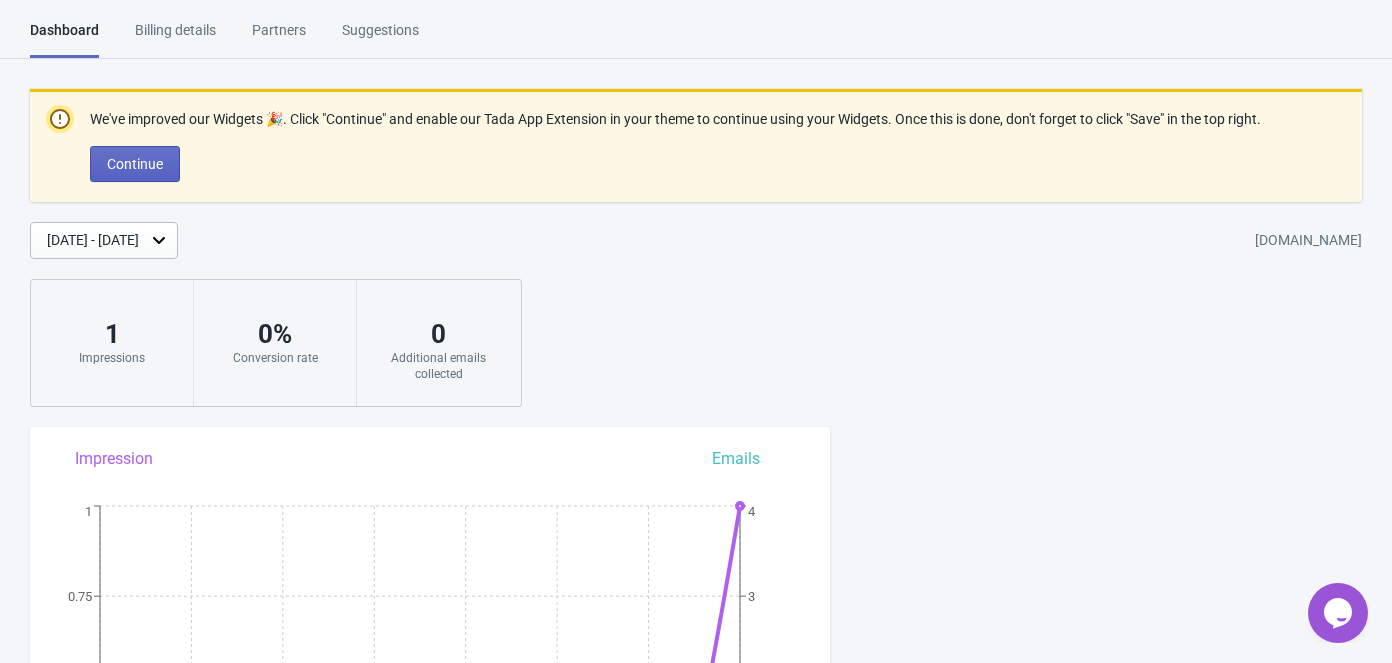 click on "Billing details" at bounding box center (175, 37) 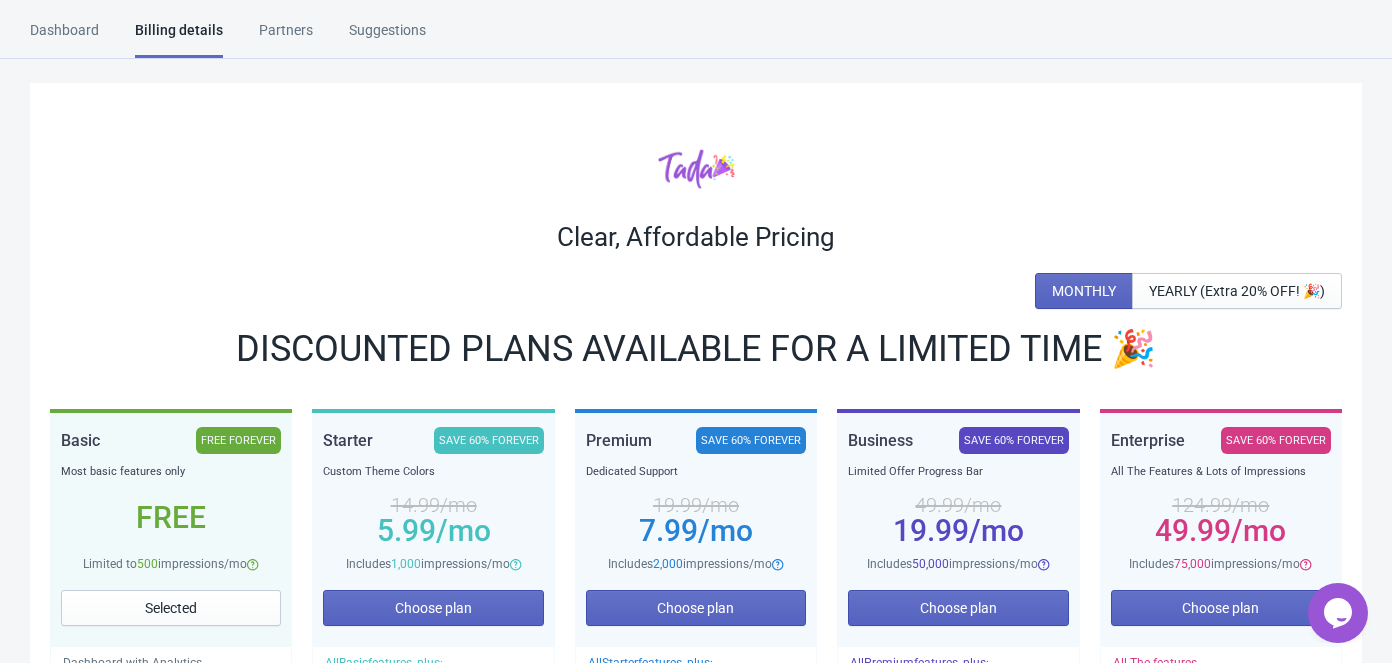click on "Dashboard Billing details Partners Suggestions" at bounding box center [246, 39] 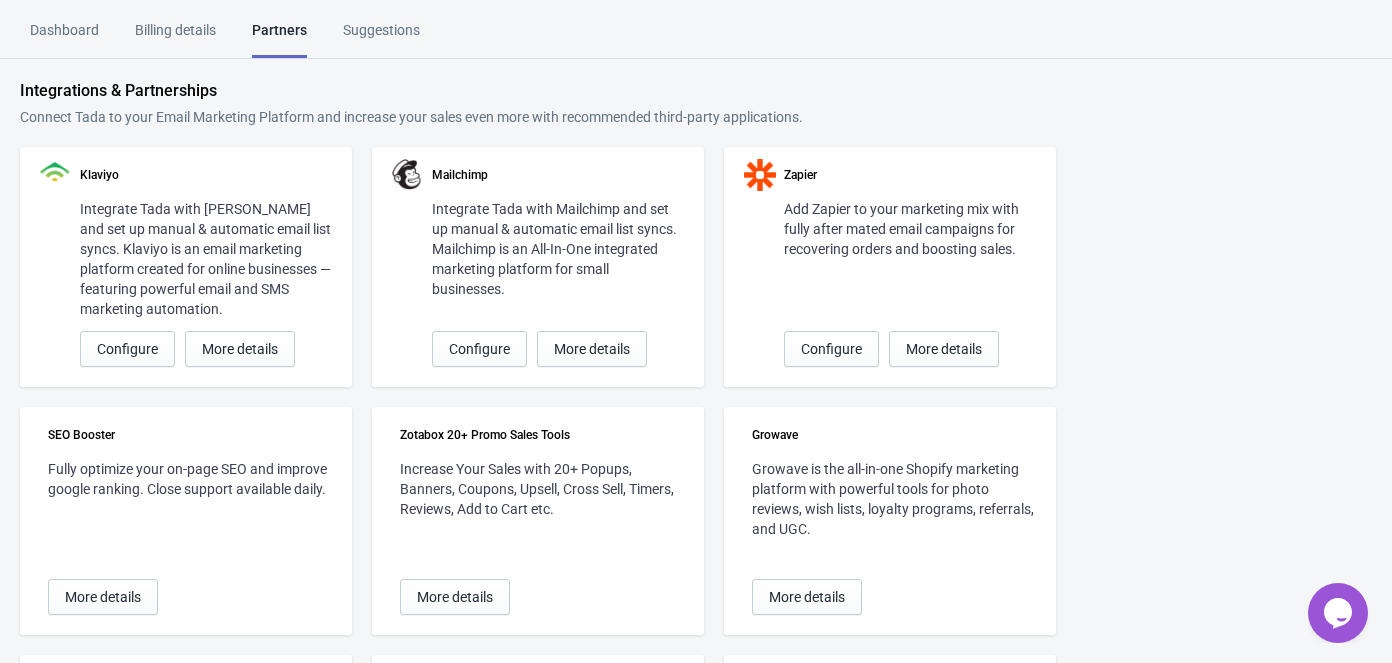 click on "Suggestions" at bounding box center [381, 37] 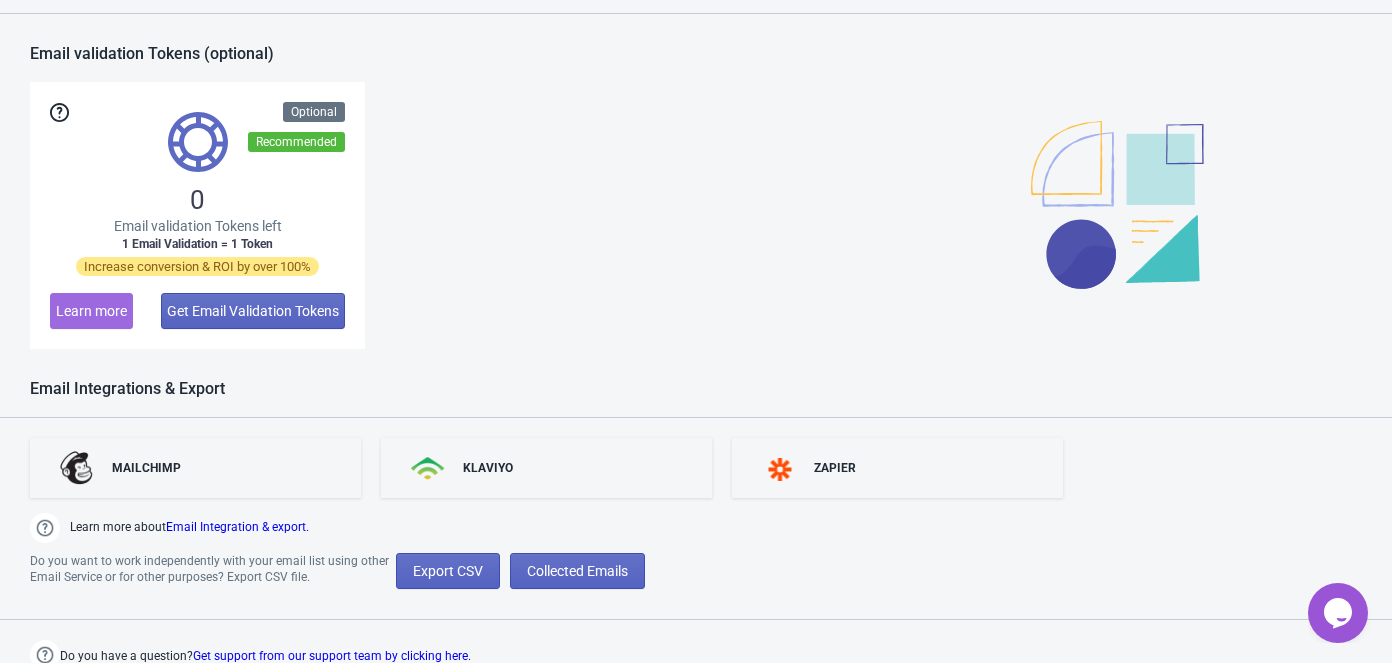 scroll, scrollTop: 1598, scrollLeft: 0, axis: vertical 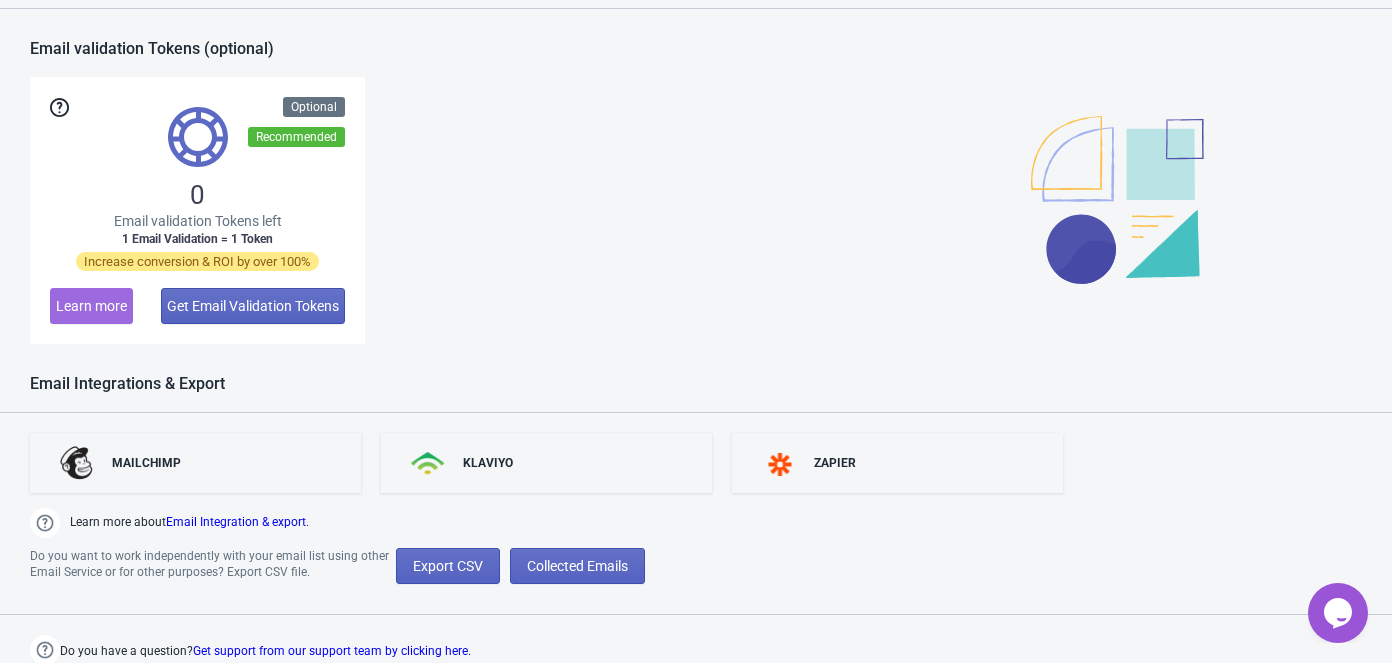 click on "0 Email validation Tokens left 1 Email Validation = 1 Token Increase conversion & ROI by over 100% Learn more Get Email Validation Tokens Optional Recommended" at bounding box center [696, 210] 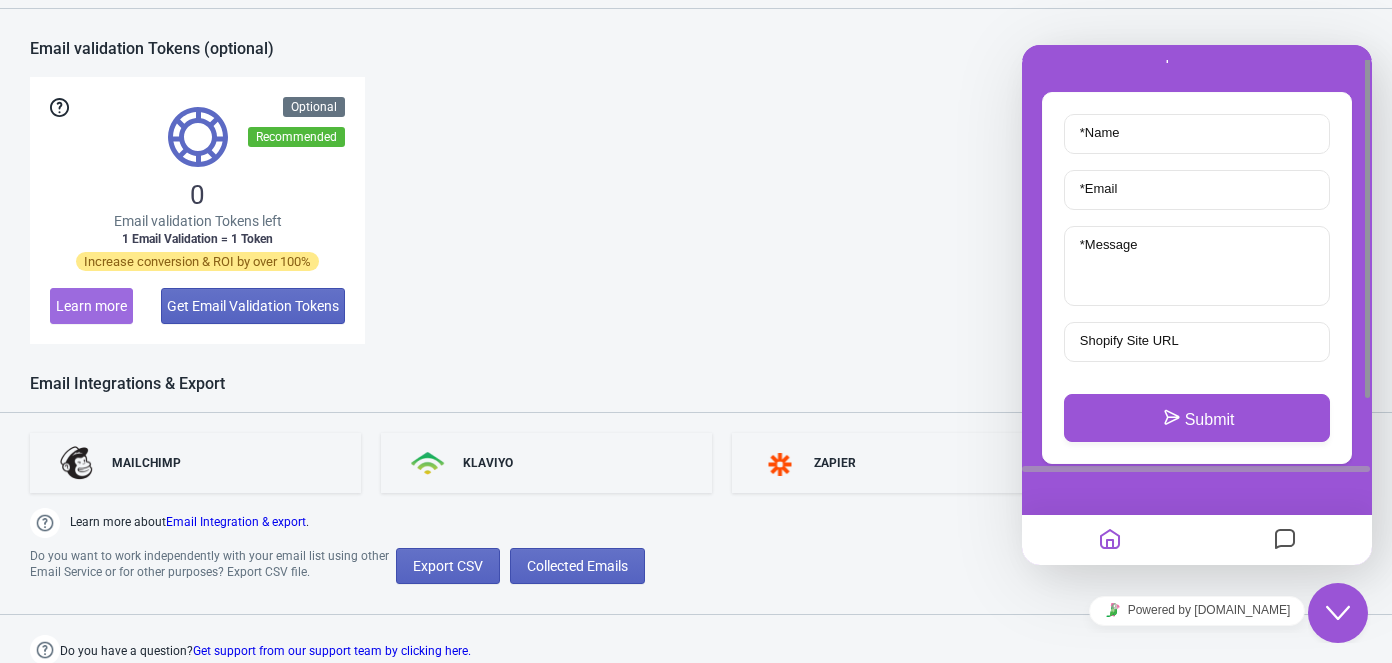 scroll, scrollTop: 0, scrollLeft: 0, axis: both 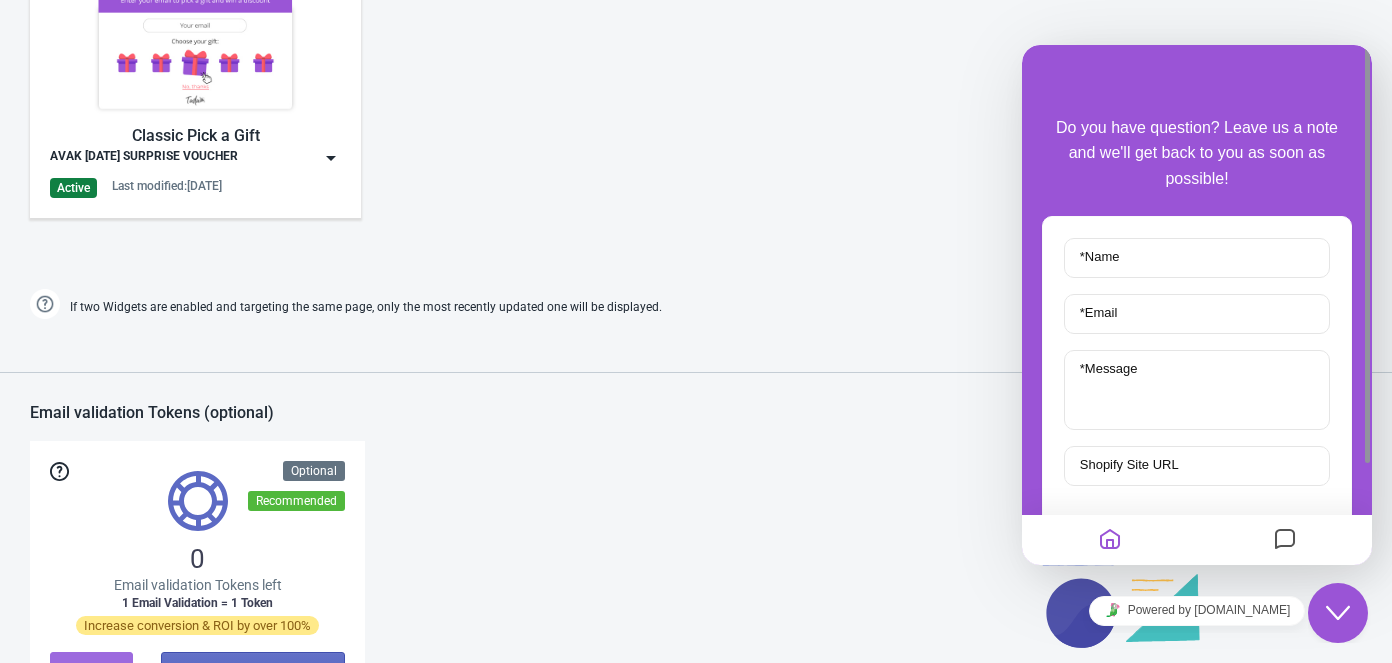 click on "Classic Pick a Gift AVAK [DATE] SURPRISE VOUCHER Active Last modified:  [DATE]" at bounding box center (696, 91) 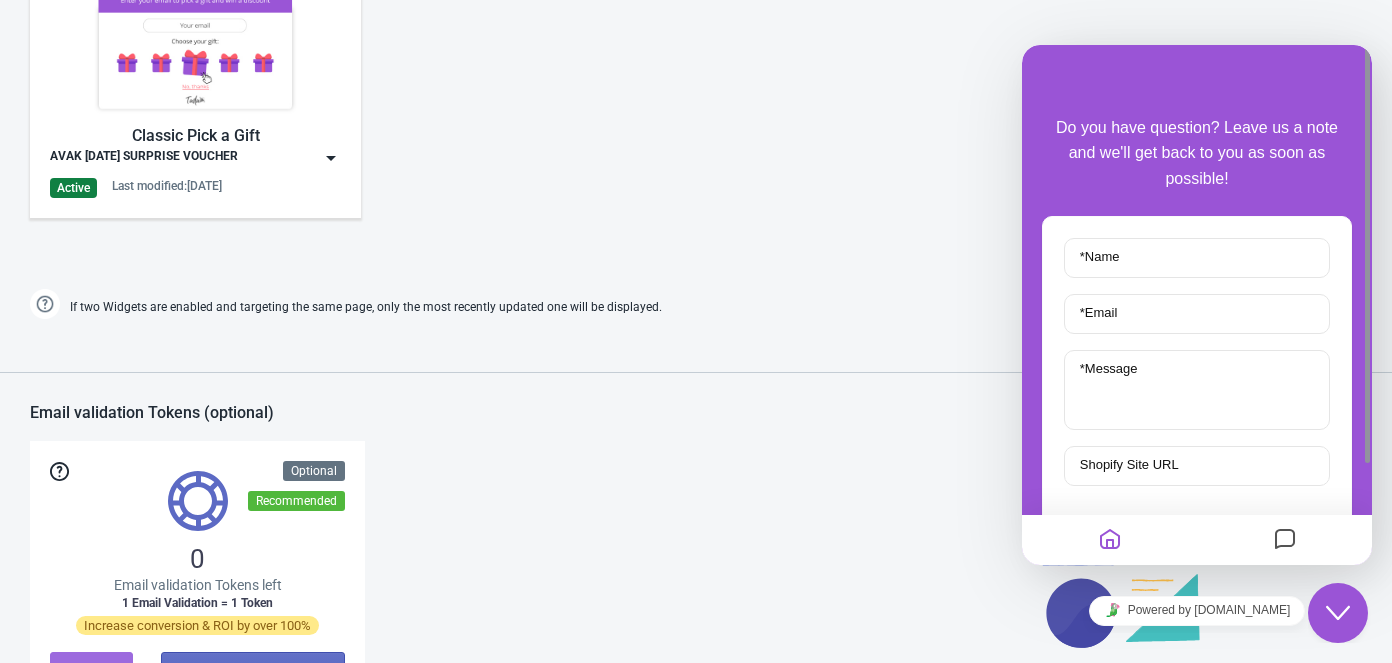 click on "Classic Pick a Gift AVAK [DATE] SURPRISE VOUCHER Active Last modified:  [DATE]" at bounding box center [696, 91] 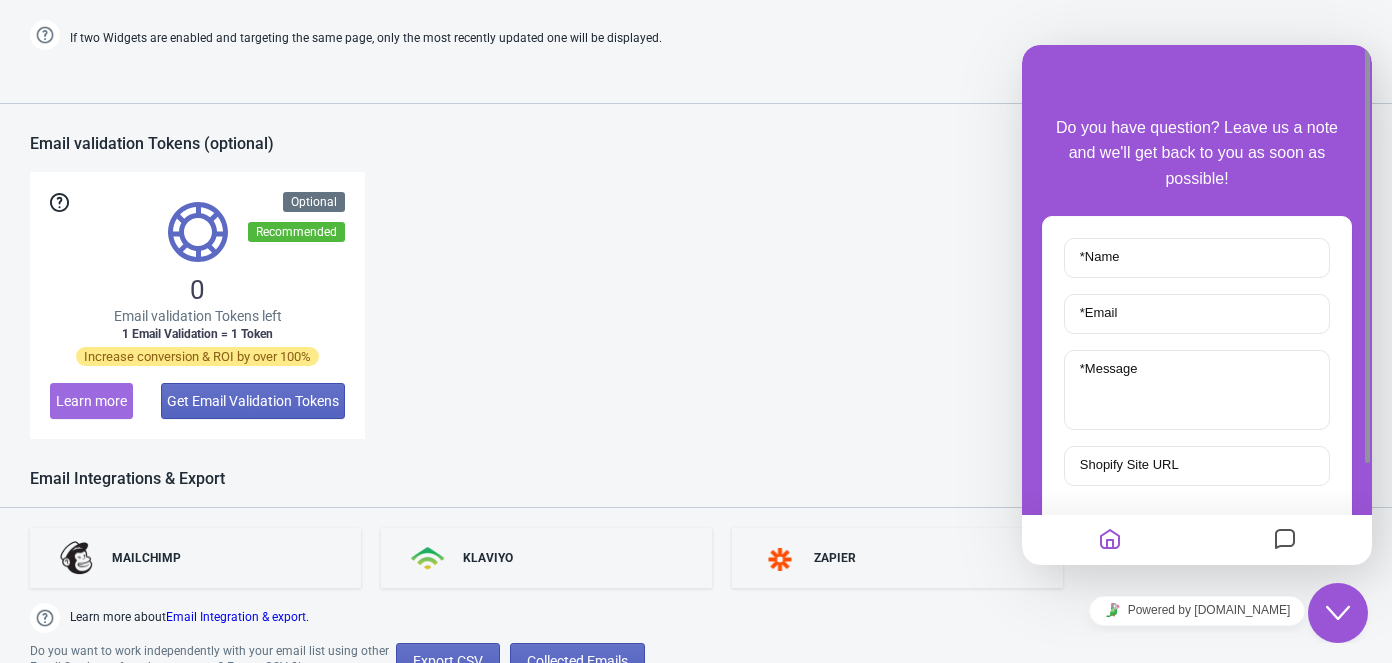 scroll, scrollTop: 1598, scrollLeft: 0, axis: vertical 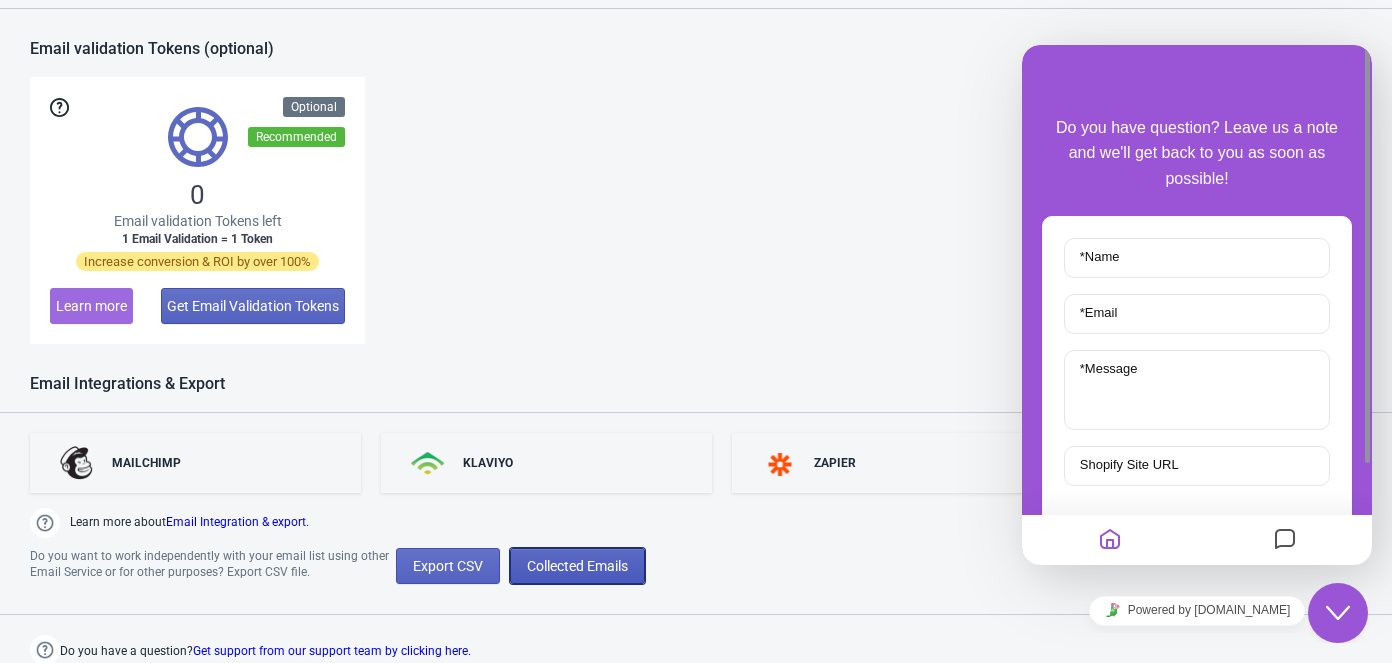 click on "Collected Emails" at bounding box center [577, 566] 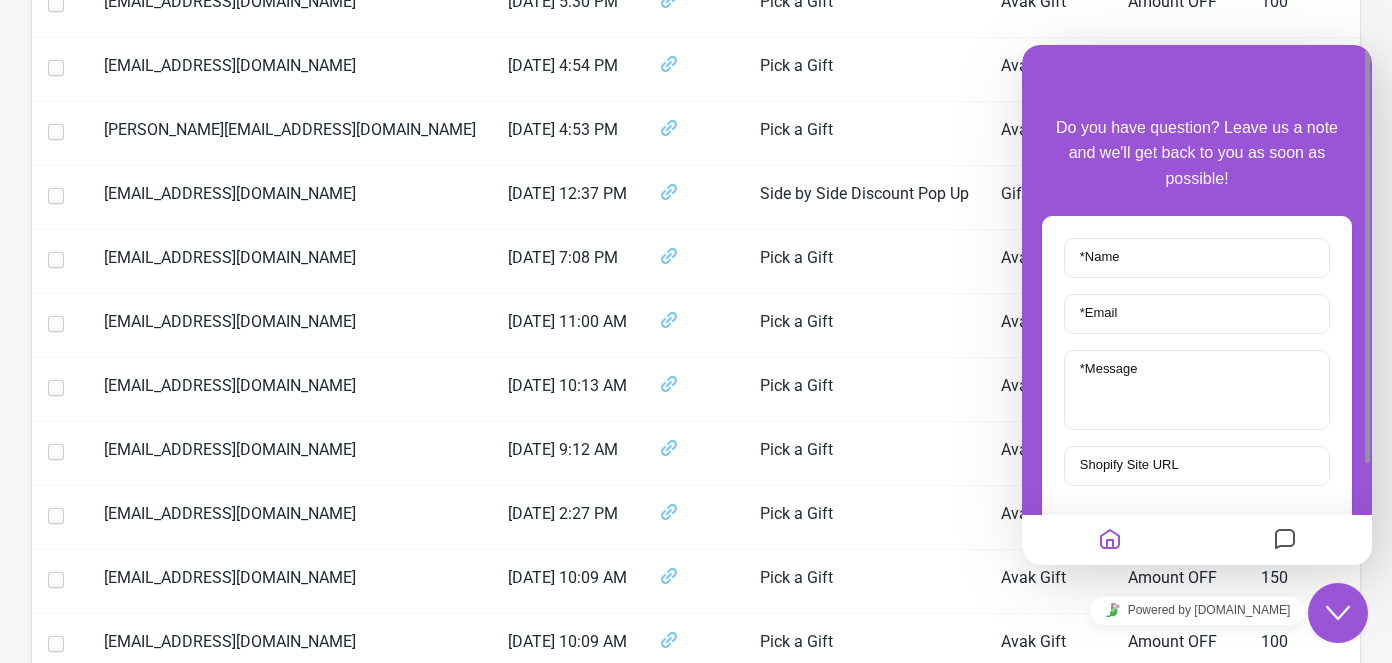 scroll, scrollTop: 701, scrollLeft: 0, axis: vertical 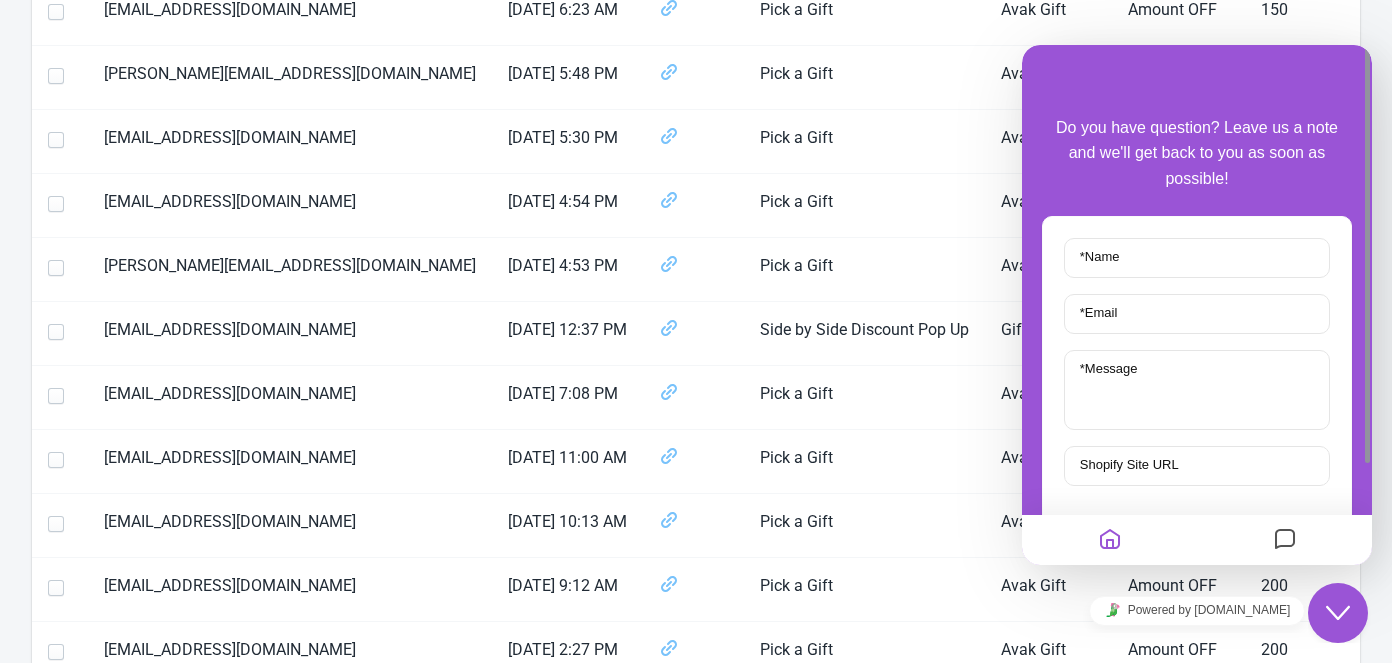 click on "Widget Type More filters Email Date & Time Page URL Widget Type Widget Name Discount Type Discount Amount Discount Code Email Validation Status phone [EMAIL_ADDRESS][DOMAIN_NAME] [DATE] 10:25 PM Pick a Gift Avak Gift Amount OFF 50 PWMTC5JH4Q1T unchecked [EMAIL_ADDRESS][DOMAIN_NAME] [DATE] 2:18 PM Pick a Gift Avak Gift Amount OFF 150 2EZ2VW8S0LPV unchecked [EMAIL_ADDRESS][DOMAIN_NAME] [DATE] 2:18 PM Pick a Gift Avak Gift Amount OFF 50 UXYJBAZFYHXZ unchecked [EMAIL_ADDRESS][DOMAIN_NAME] [DATE] 2:03 PM Pick a Gift Avak Gift Amount OFF 100 PDMD701VCLA5 unchecked [EMAIL_ADDRESS][DOMAIN_NAME] [DATE] 6:42 AM Pick a Gift Avak Gift Amount OFF 100 D9IACYMR3EDG unchecked [EMAIL_ADDRESS][DOMAIN_NAME] [DATE] 6:23 AM Pick a Gift Avak Gift Amount OFF 100 Q1XZU36F42OO unchecked [EMAIL_ADDRESS][DOMAIN_NAME] [DATE] 6:23 AM Pick a Gift Avak Gift Amount OFF 150 K8ZWNW2BDQXK unchecked [PERSON_NAME][EMAIL_ADDRESS][DOMAIN_NAME] [DATE] 5:48 PM Pick a Gift Avak Gift Amount OFF 150 89KGIZ4ILUVC unchecked [EMAIL_ADDRESS][DOMAIN_NAME] [DATE] 5:30 PM Pick a Gift Avak Gift" at bounding box center [696, 396] 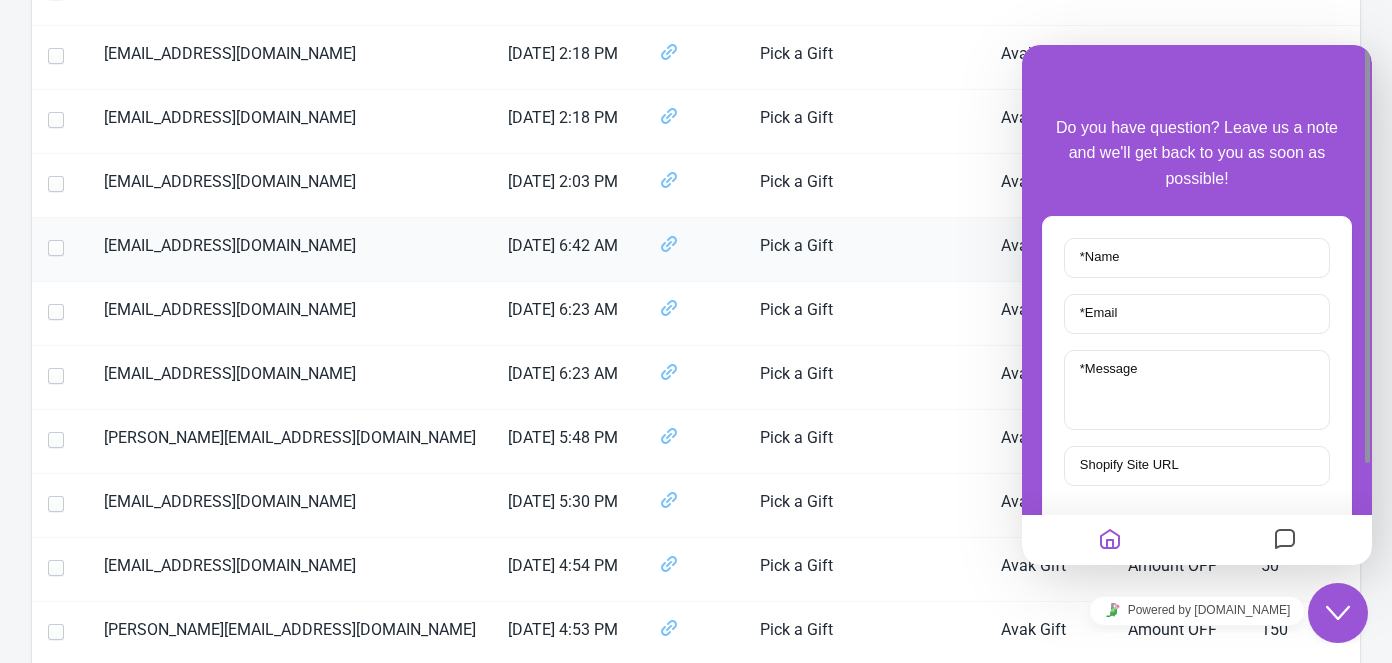 scroll, scrollTop: 0, scrollLeft: 0, axis: both 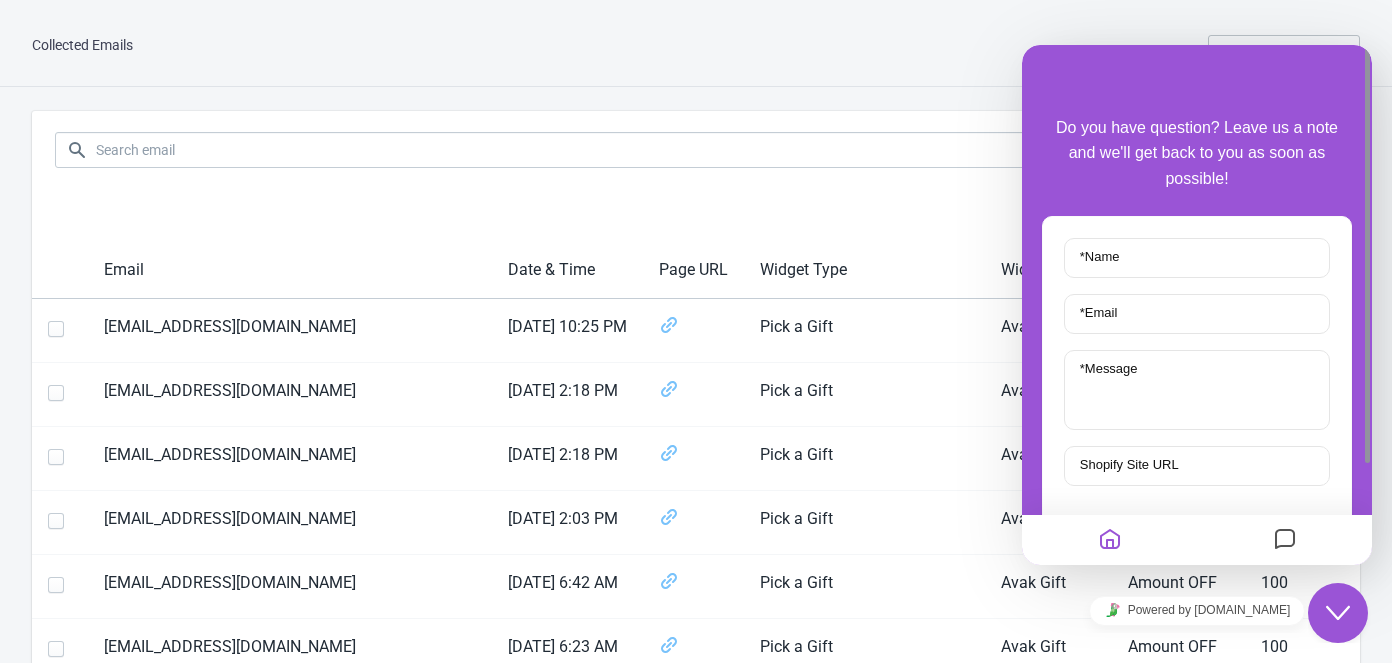click on "Close Chat This icon closes the chat window." at bounding box center [1338, 613] 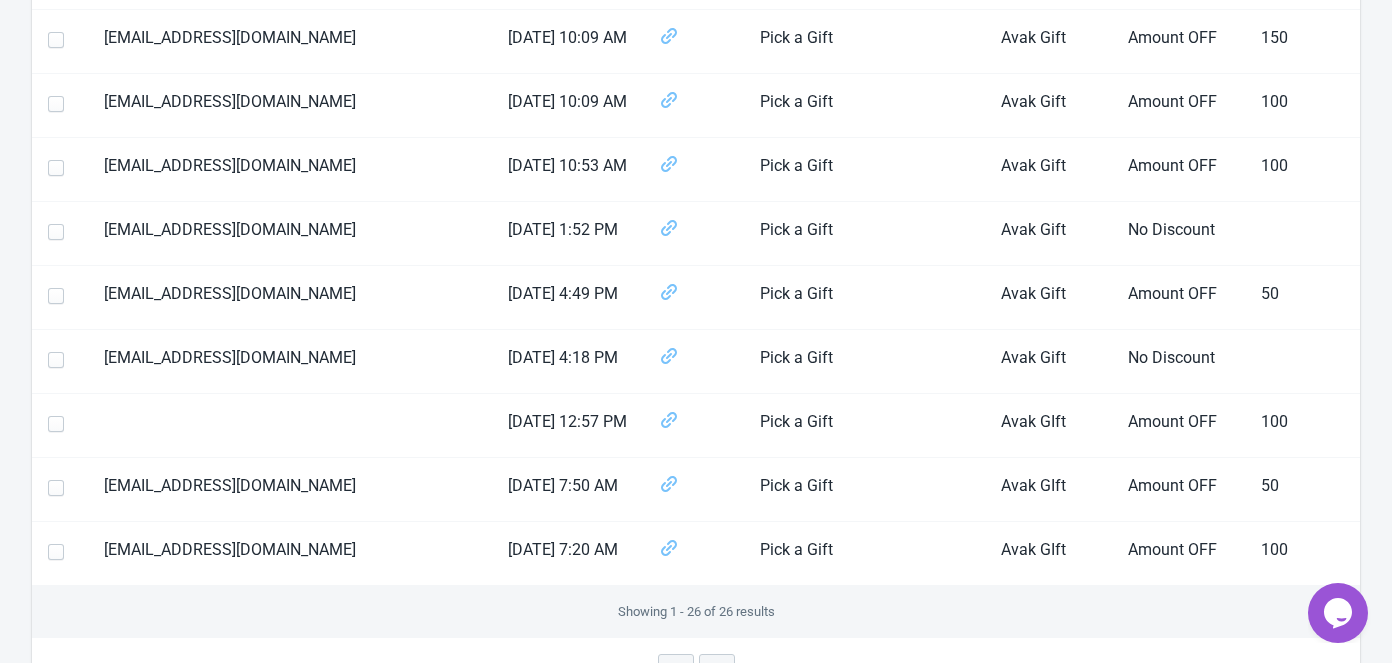scroll, scrollTop: 1519, scrollLeft: 0, axis: vertical 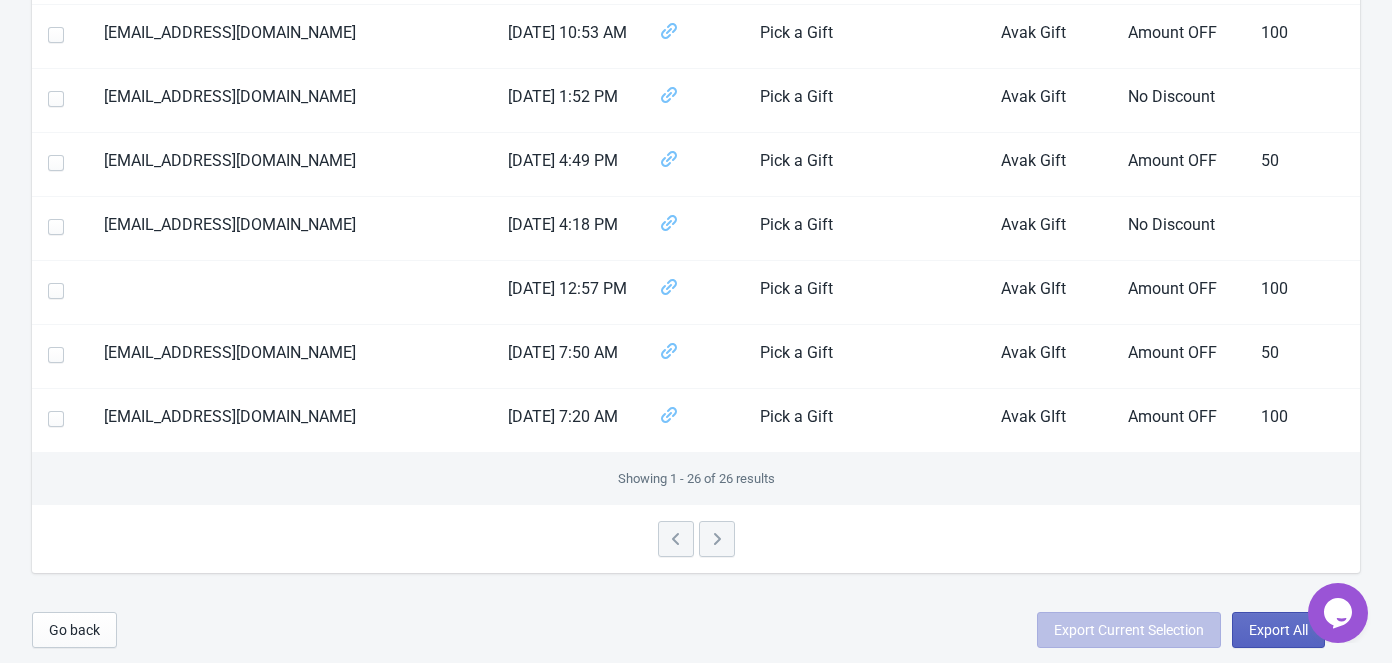 click at bounding box center (696, 539) 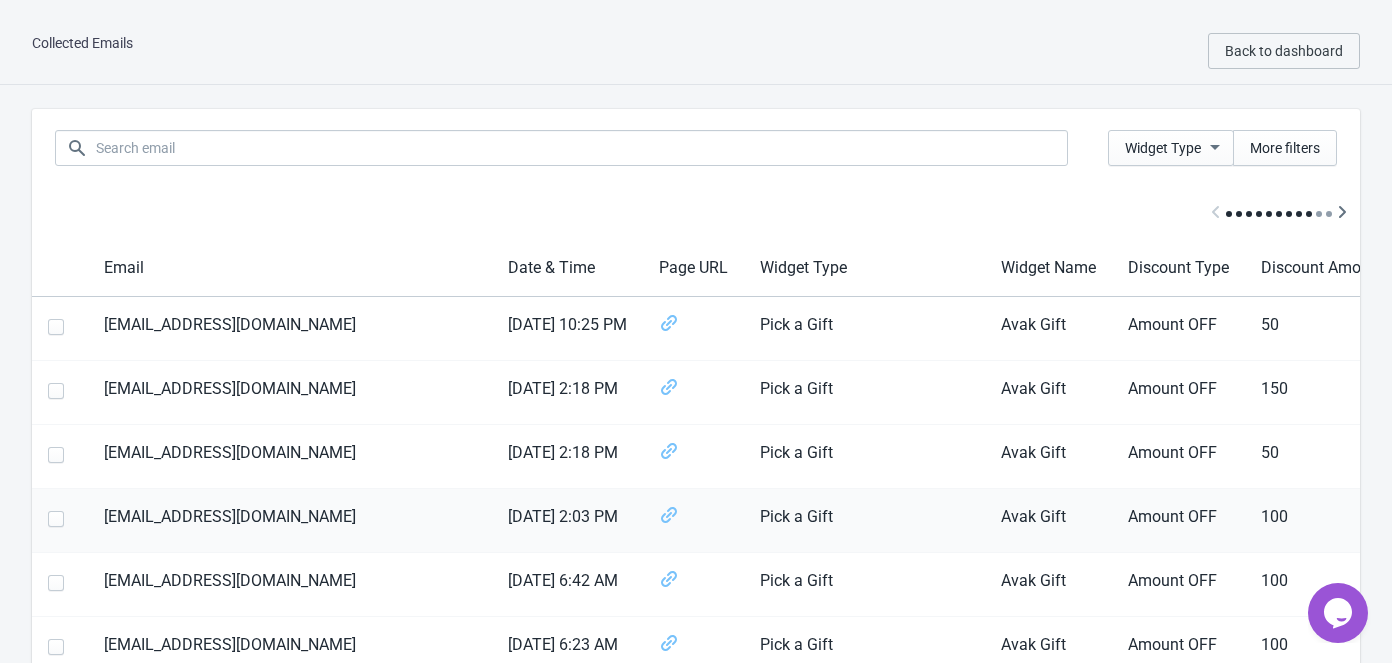 scroll, scrollTop: 0, scrollLeft: 0, axis: both 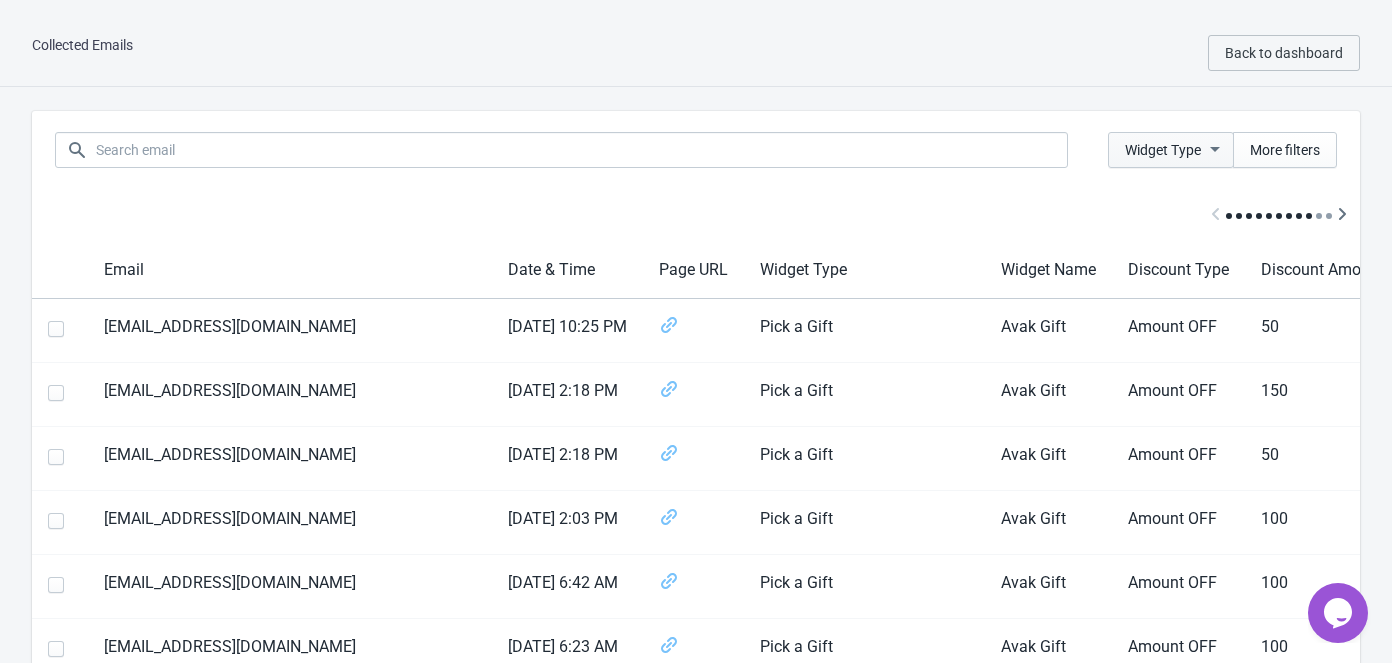 click 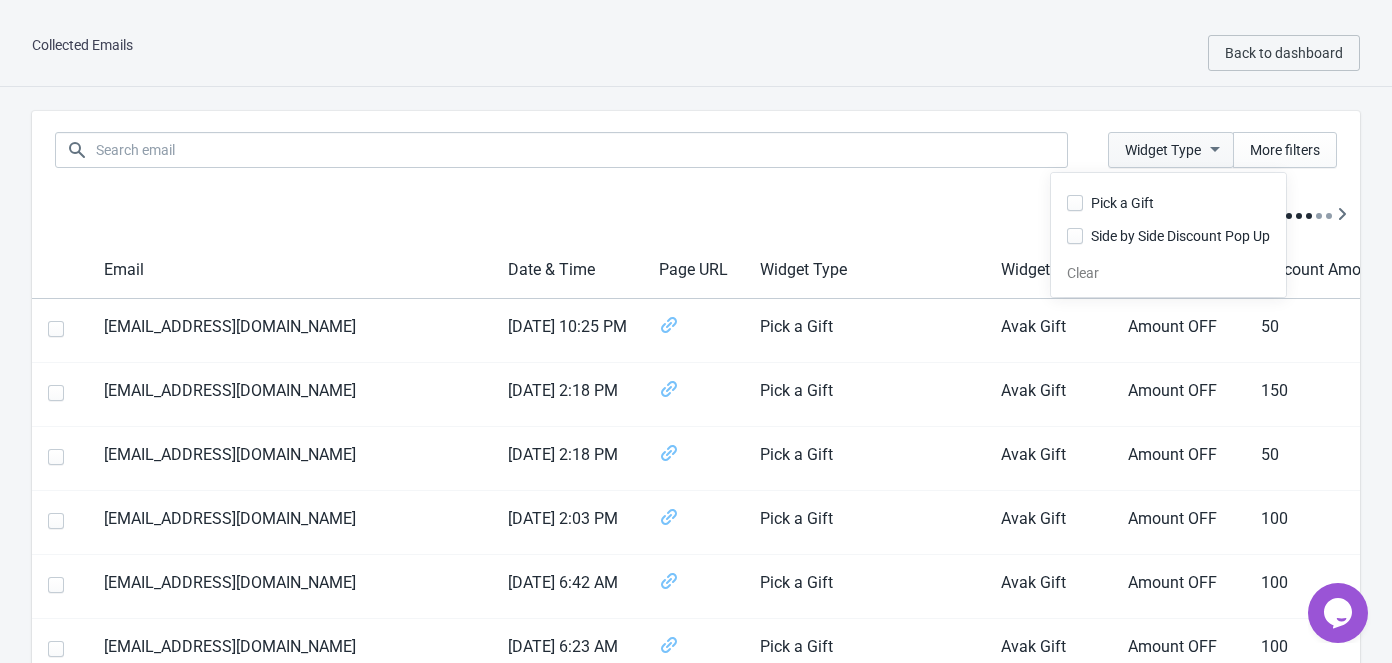 click 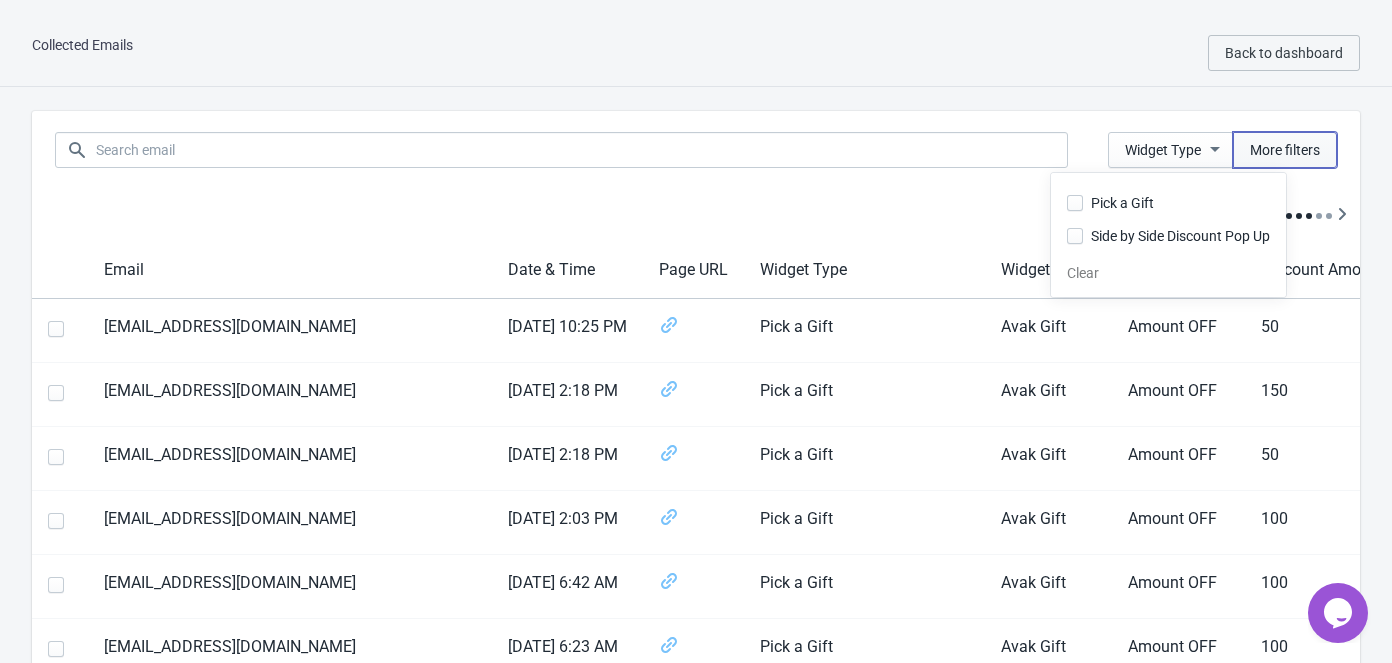 click on "More filters" at bounding box center (1285, 150) 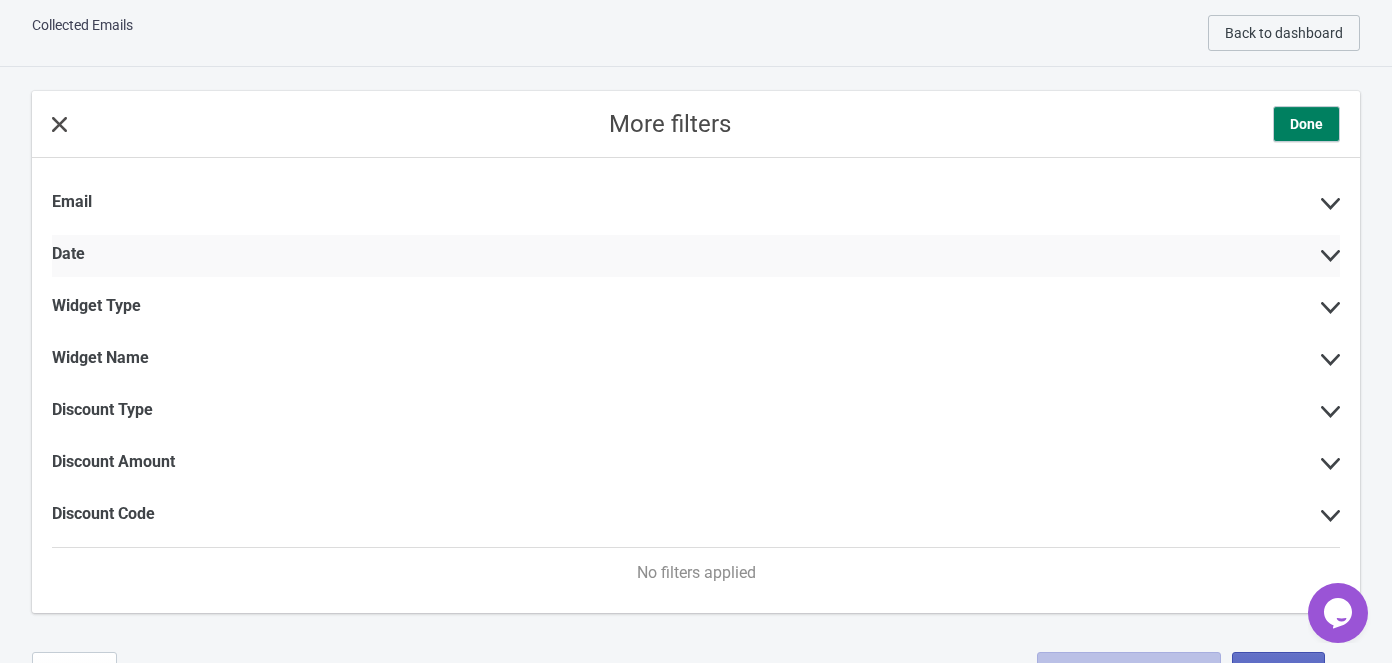 scroll, scrollTop: 0, scrollLeft: 0, axis: both 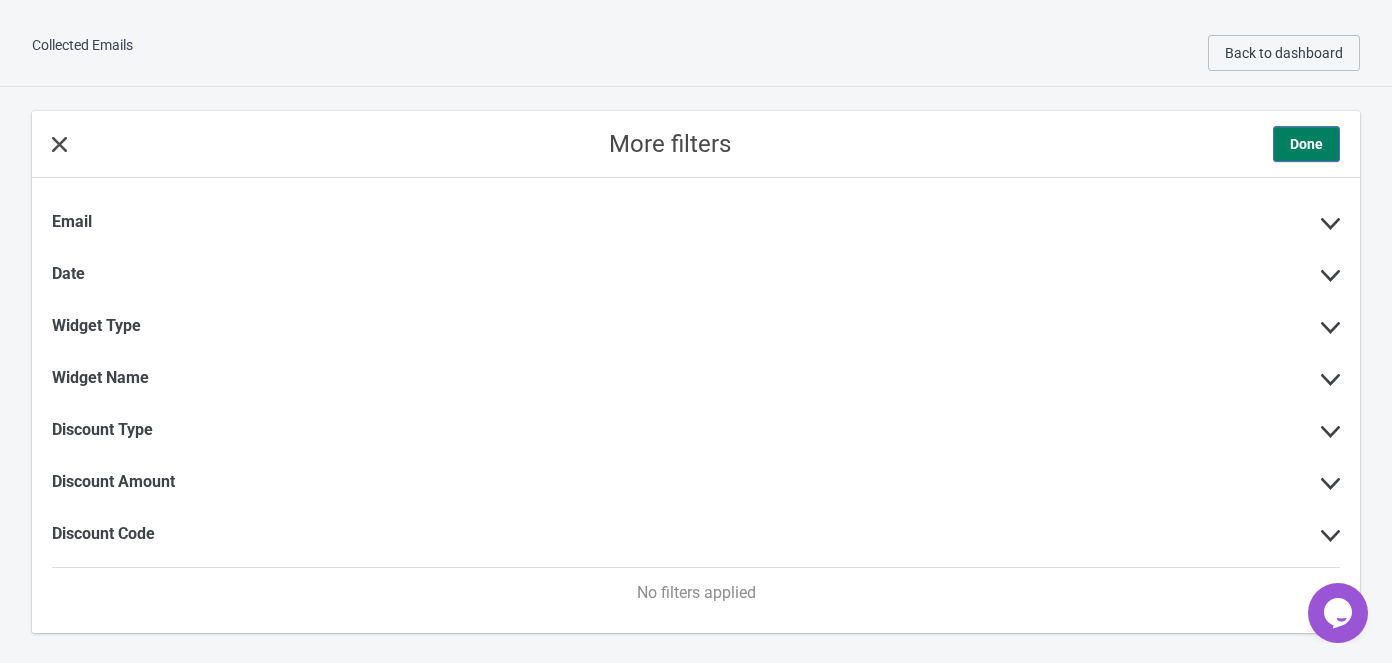 click on "Done" at bounding box center (1306, 144) 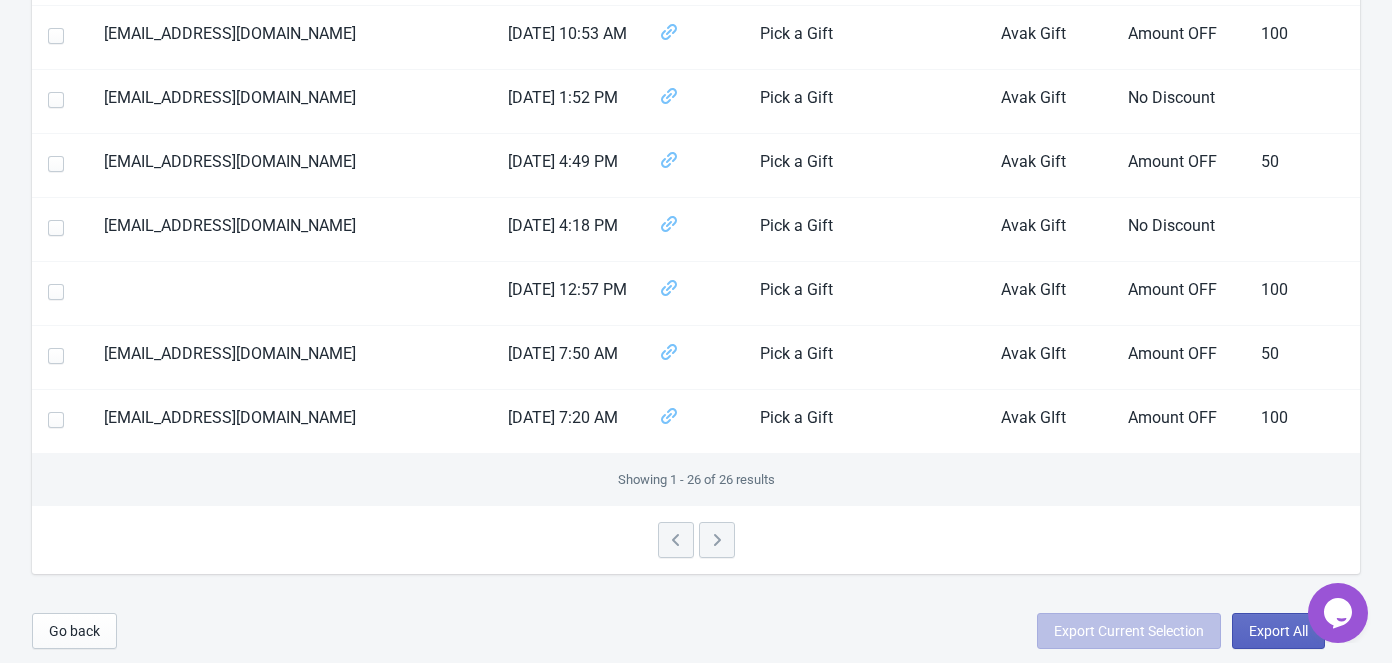 scroll, scrollTop: 1519, scrollLeft: 0, axis: vertical 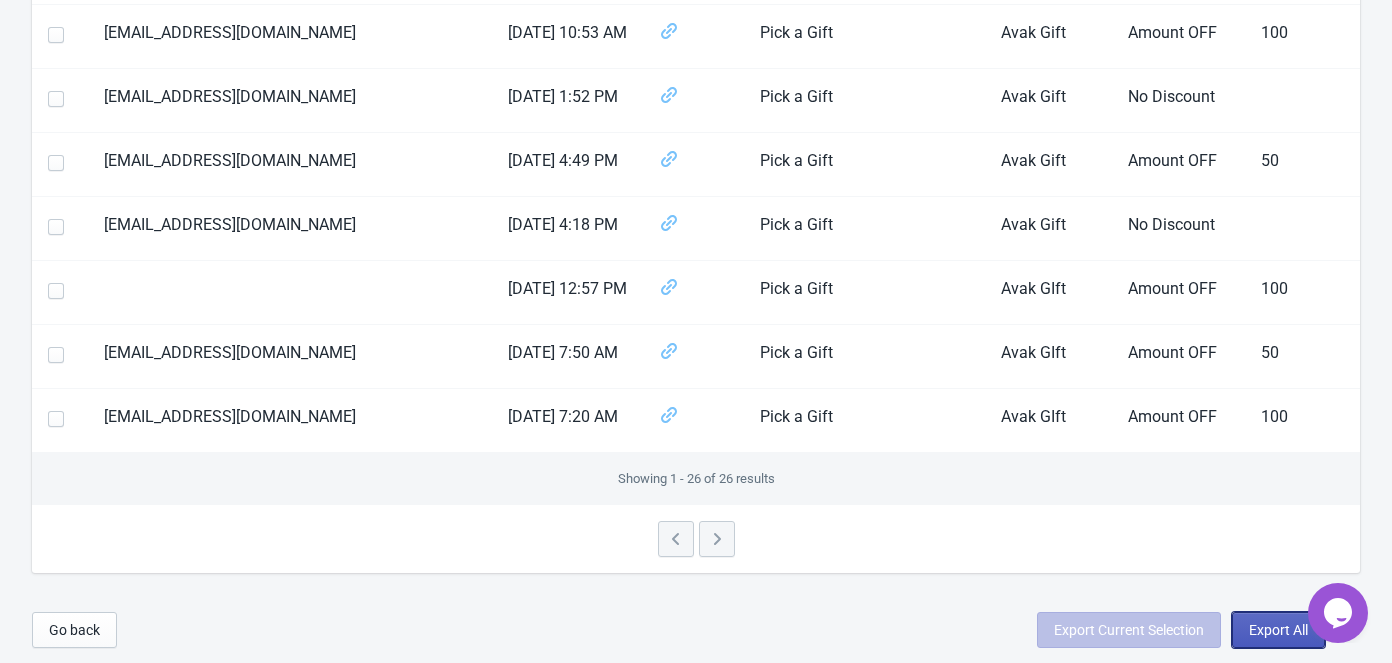 click on "Export All" at bounding box center [1278, 630] 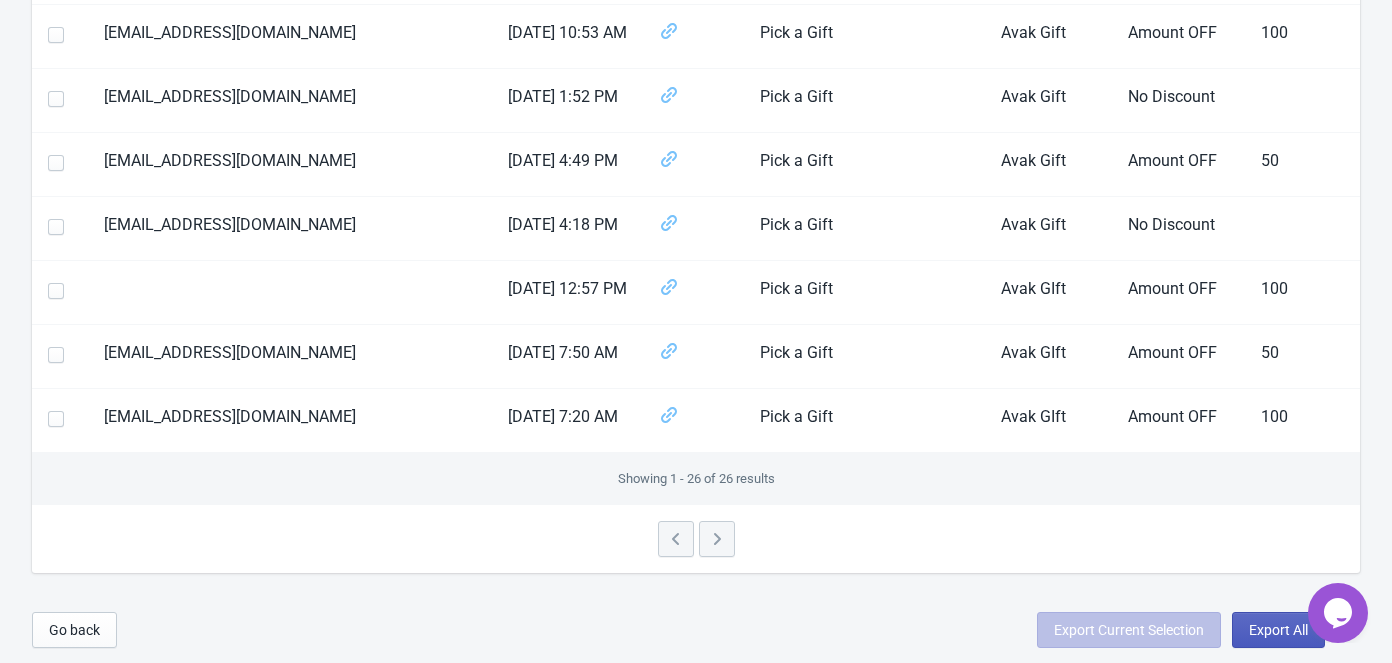 scroll, scrollTop: 1519, scrollLeft: 0, axis: vertical 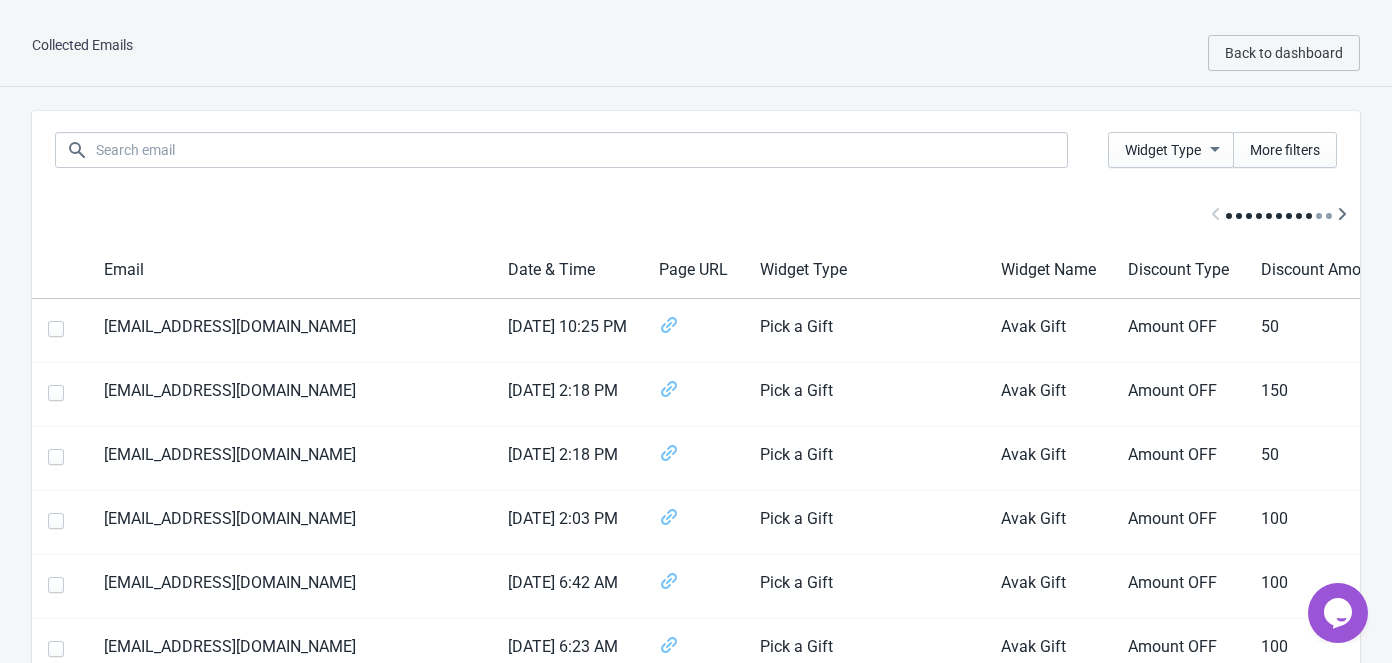 select on "2025" 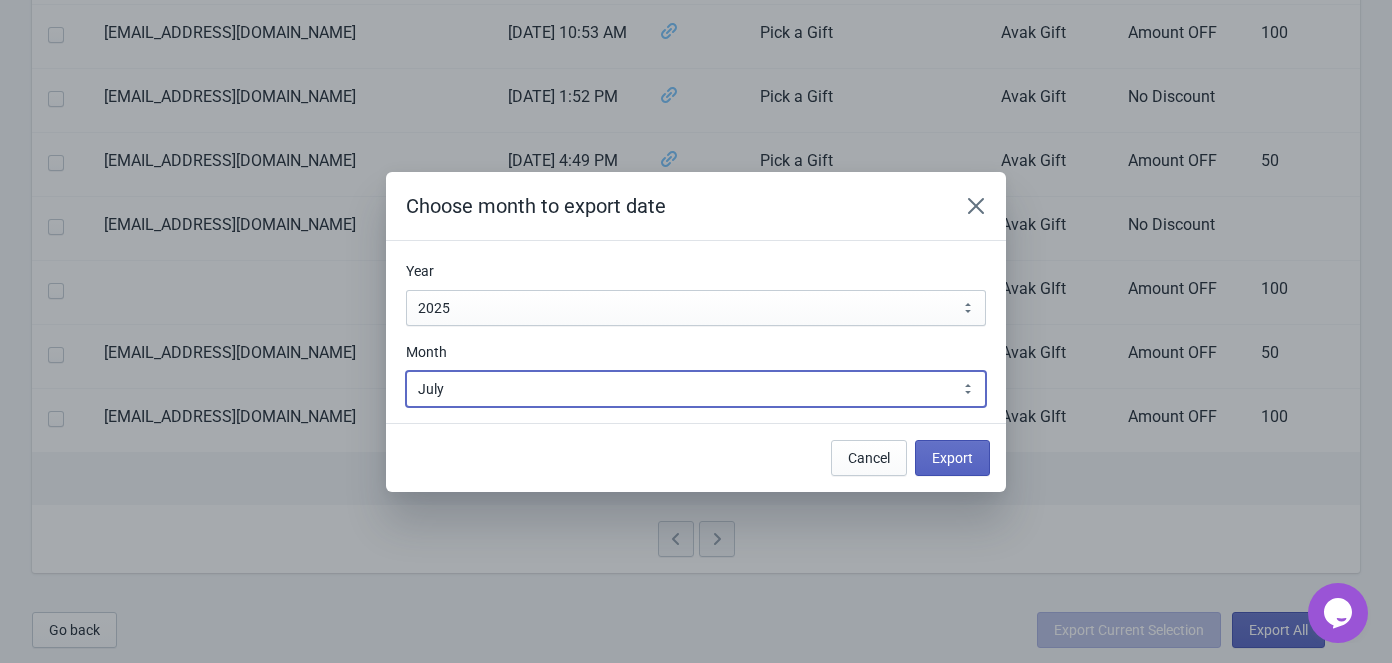 click on "January February March April May June July August September October November December" at bounding box center [696, 389] 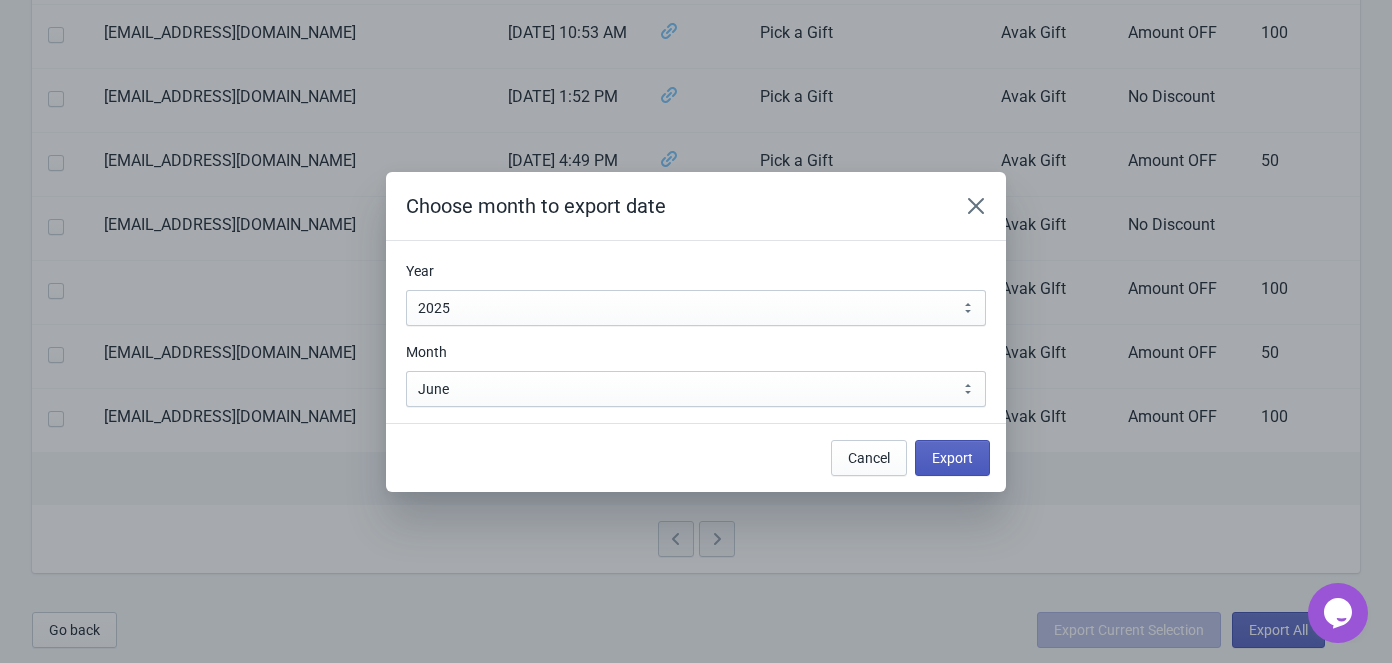 click on "Export" at bounding box center [952, 458] 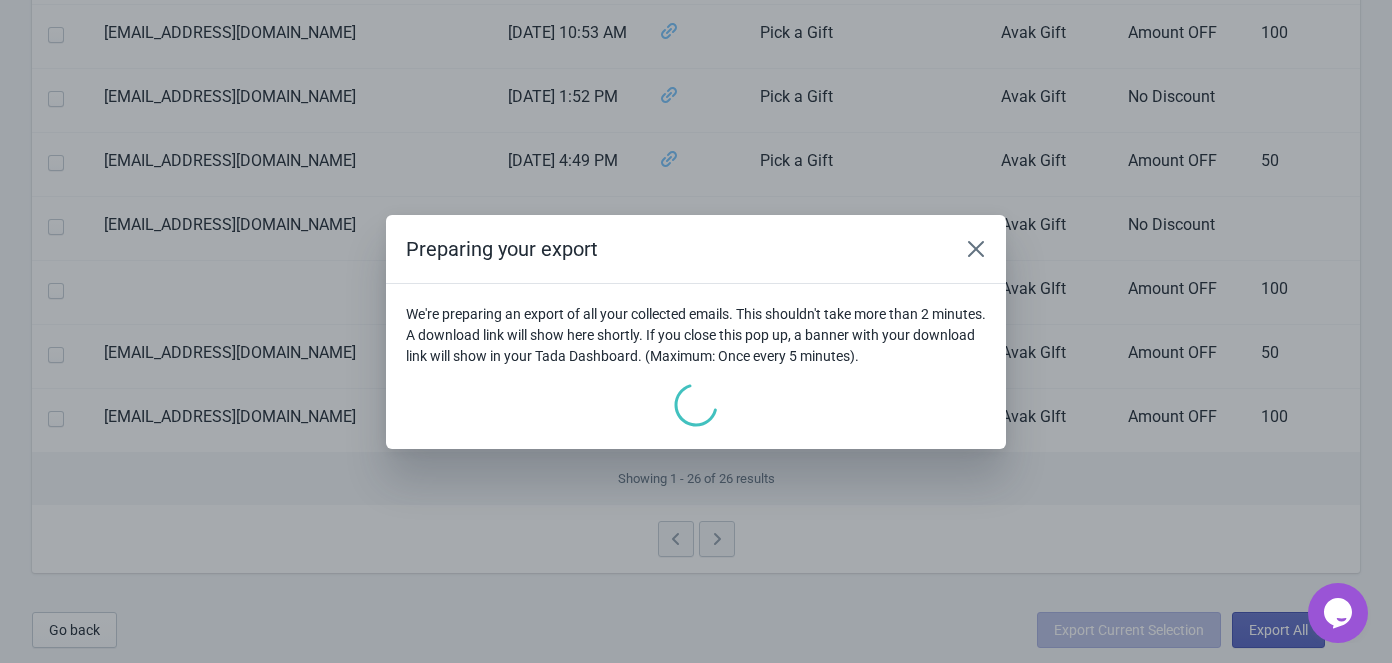 scroll, scrollTop: 0, scrollLeft: 0, axis: both 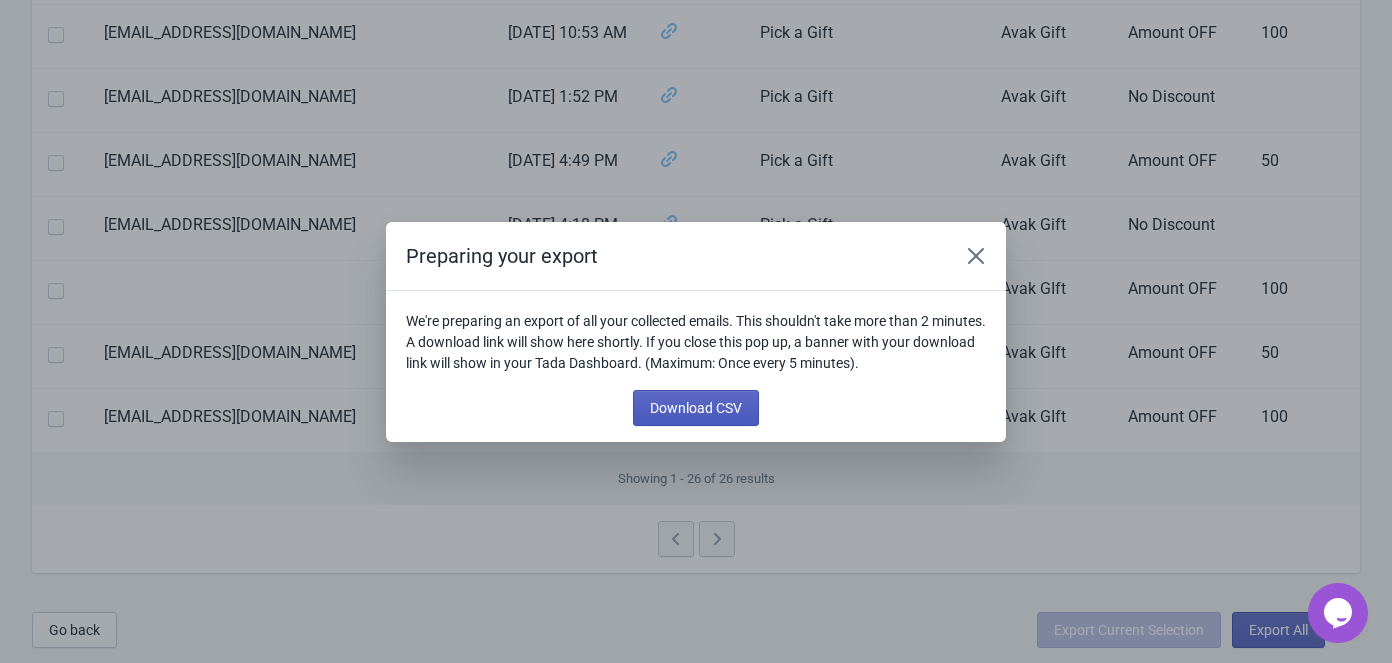 click on "Download CSV" at bounding box center (696, 408) 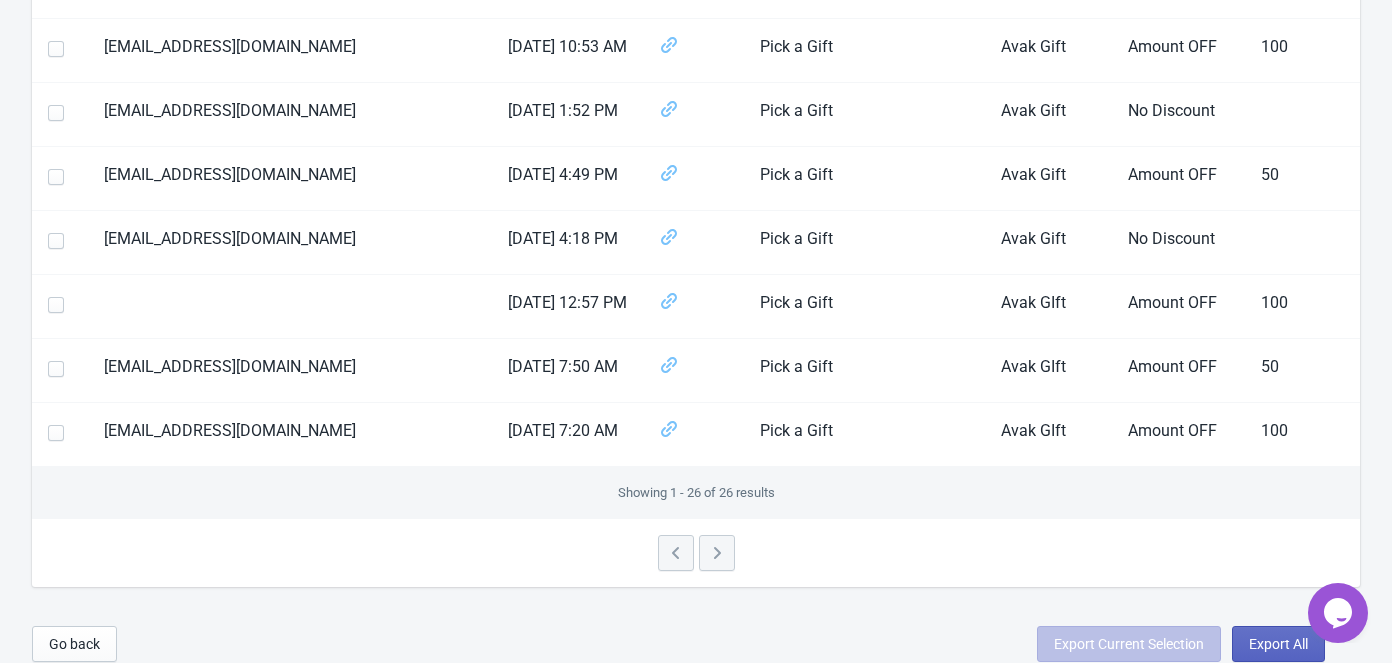 scroll, scrollTop: 1519, scrollLeft: 0, axis: vertical 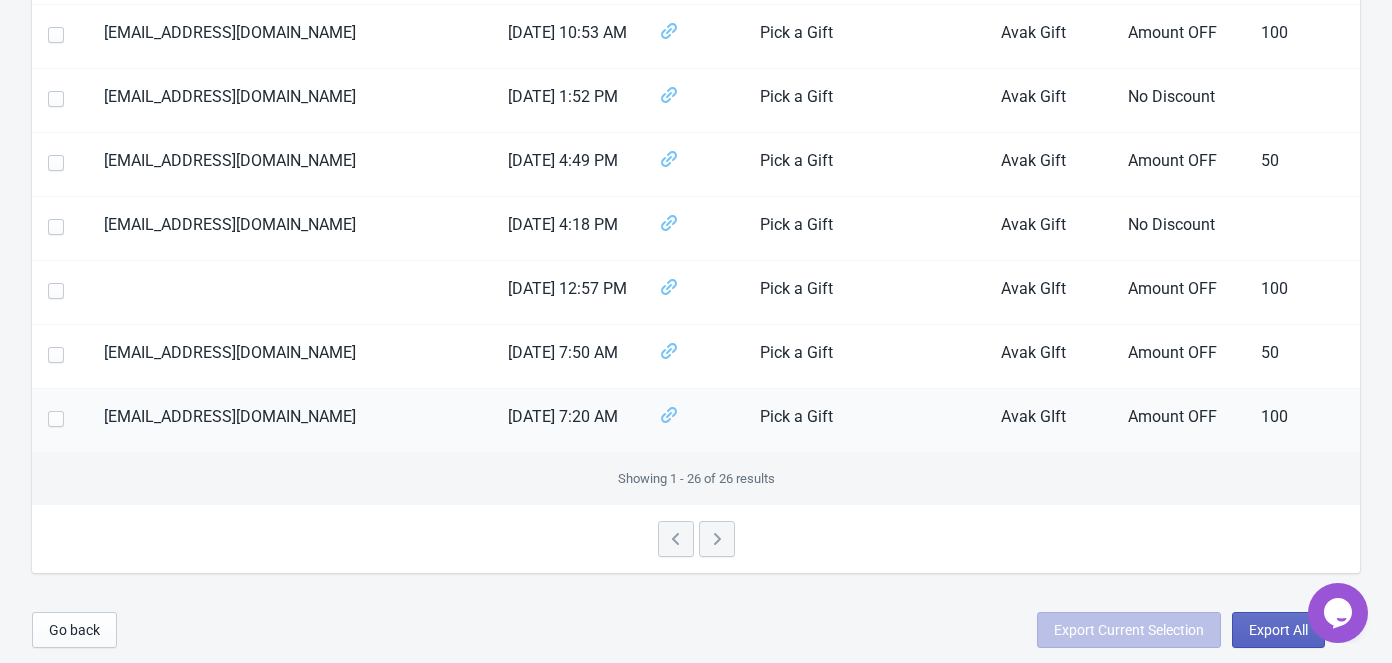 click at bounding box center [56, 419] 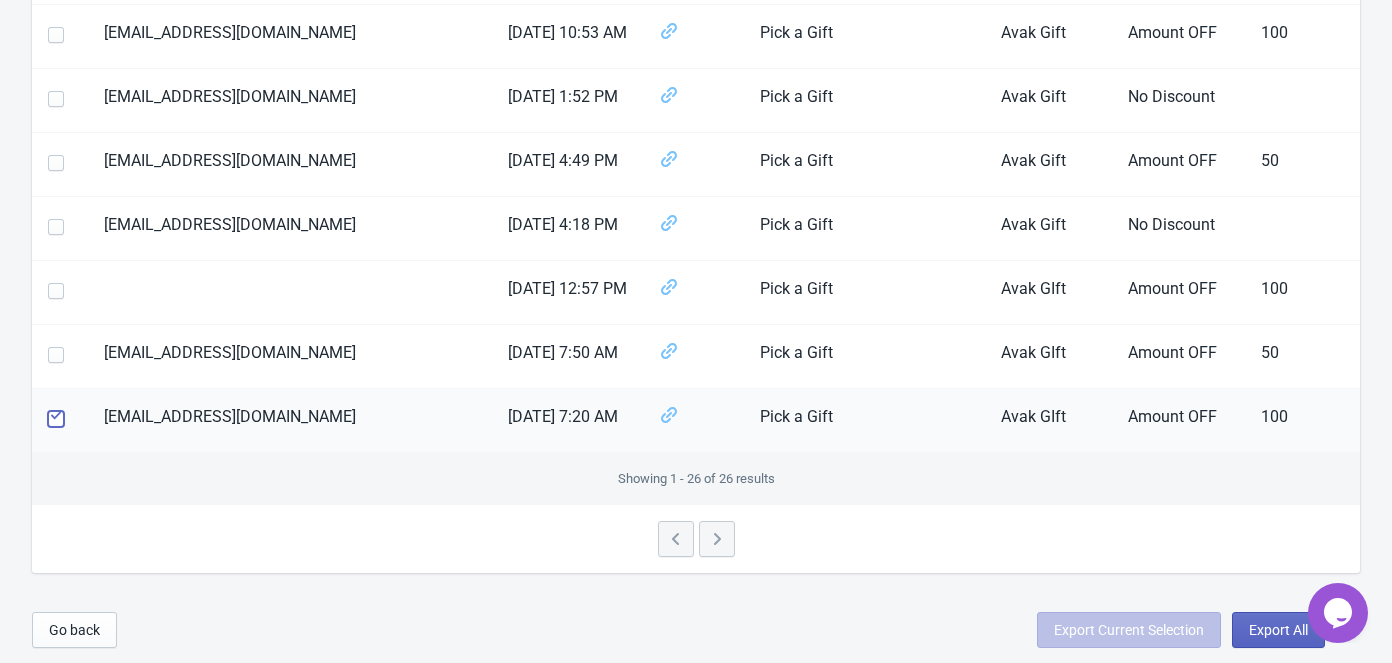click at bounding box center (48, 429) 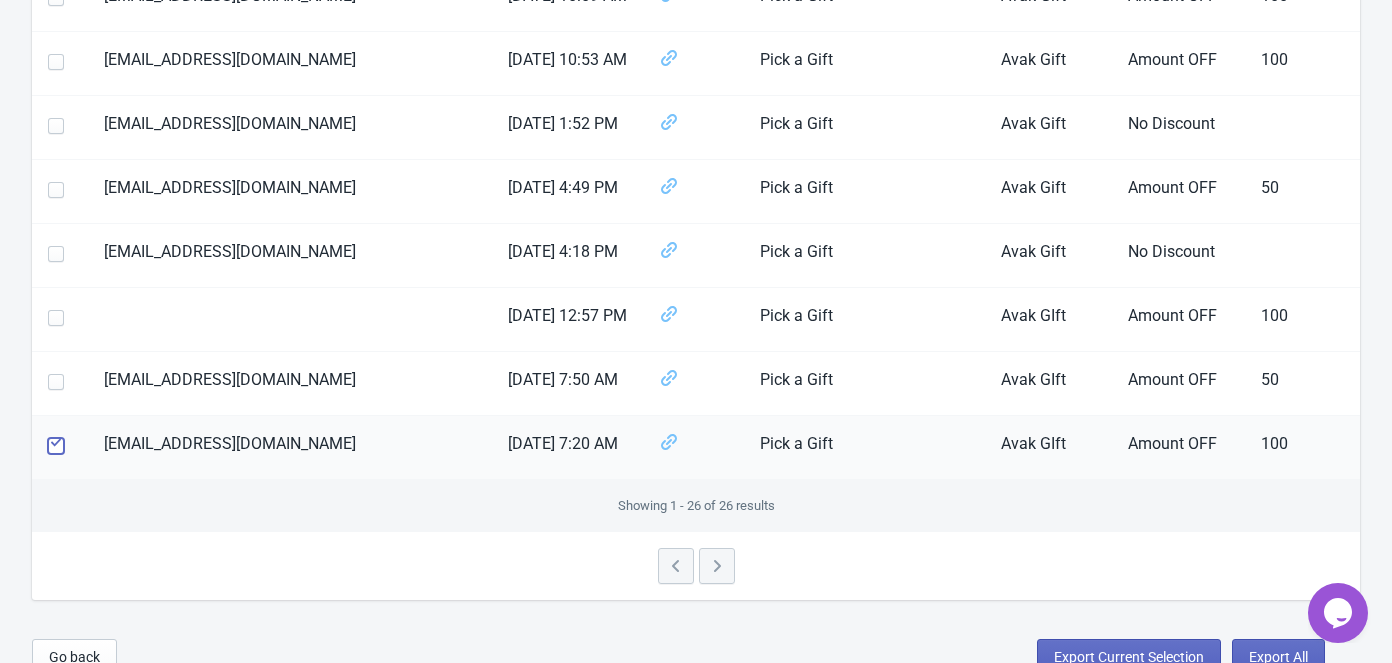 scroll, scrollTop: 1519, scrollLeft: 0, axis: vertical 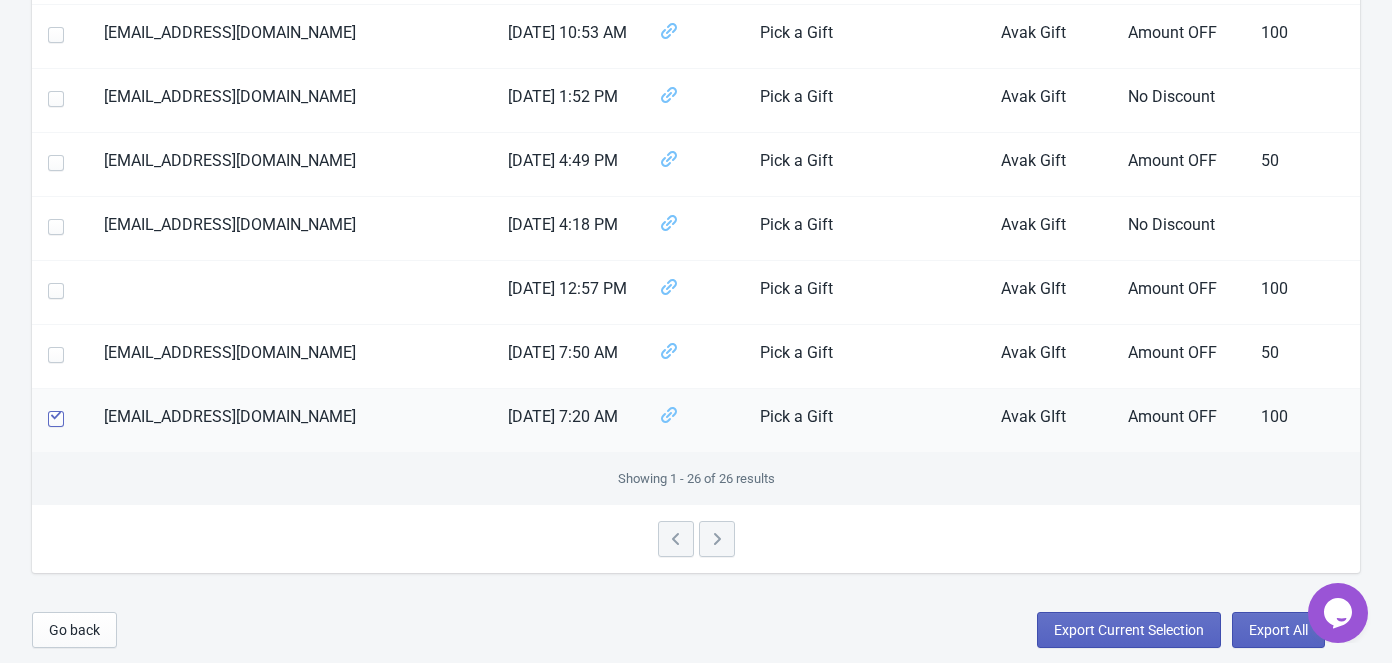 click at bounding box center (56, 419) 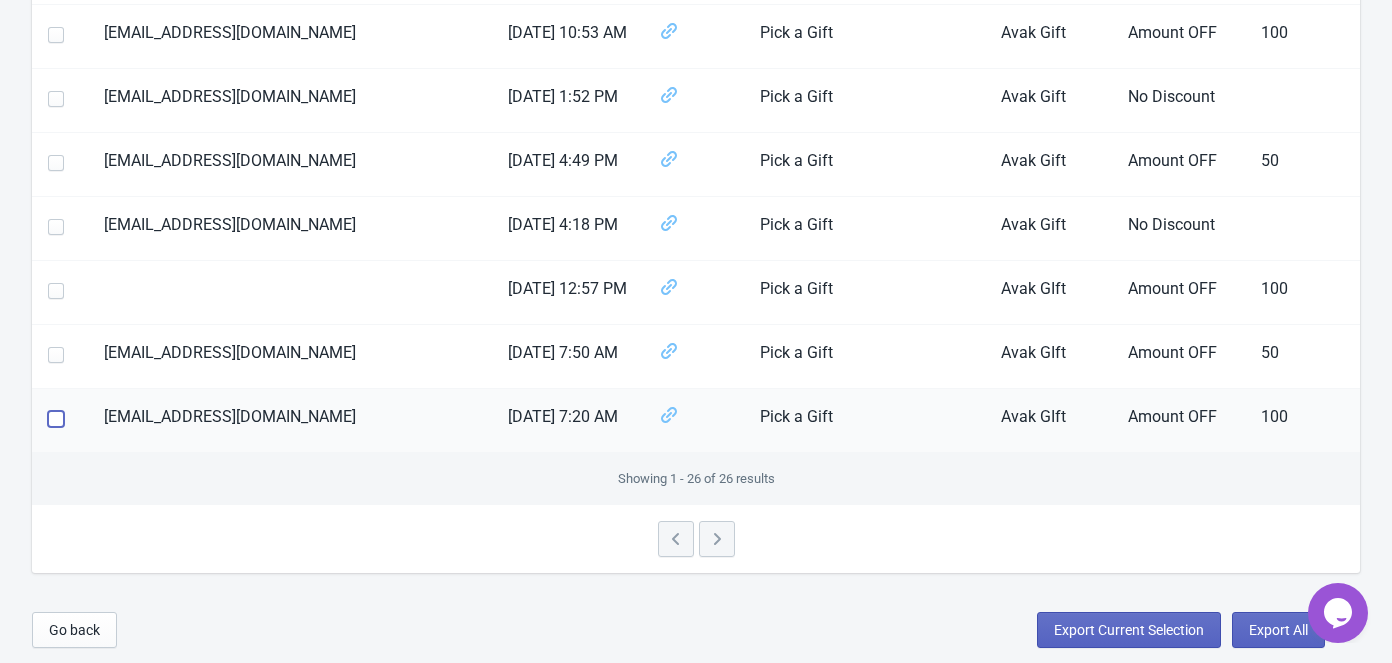 click at bounding box center [48, 429] 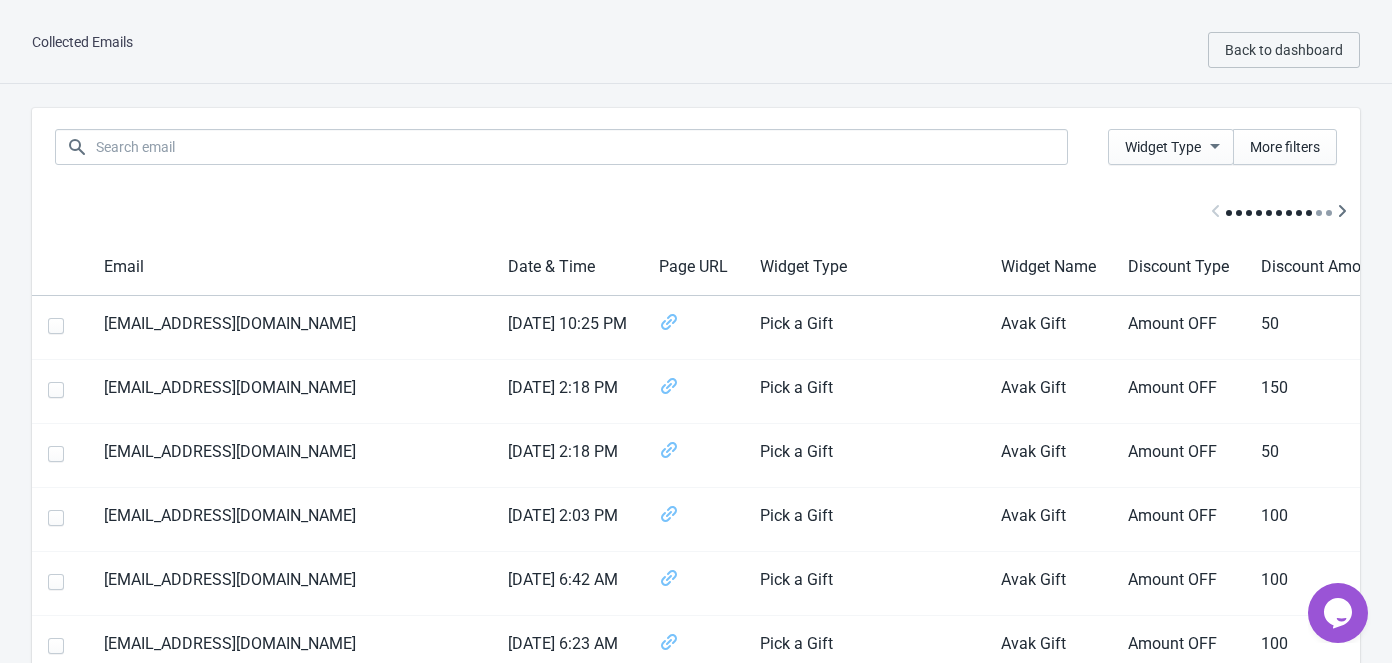 scroll, scrollTop: 0, scrollLeft: 0, axis: both 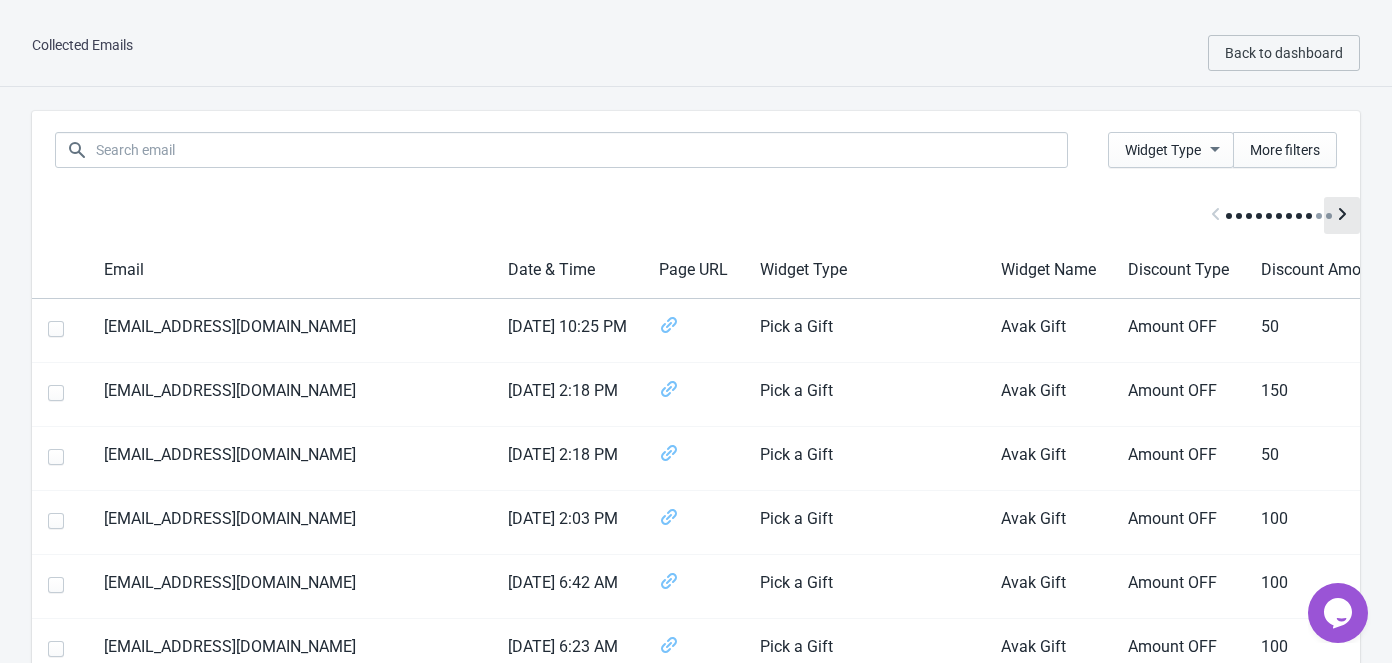 click 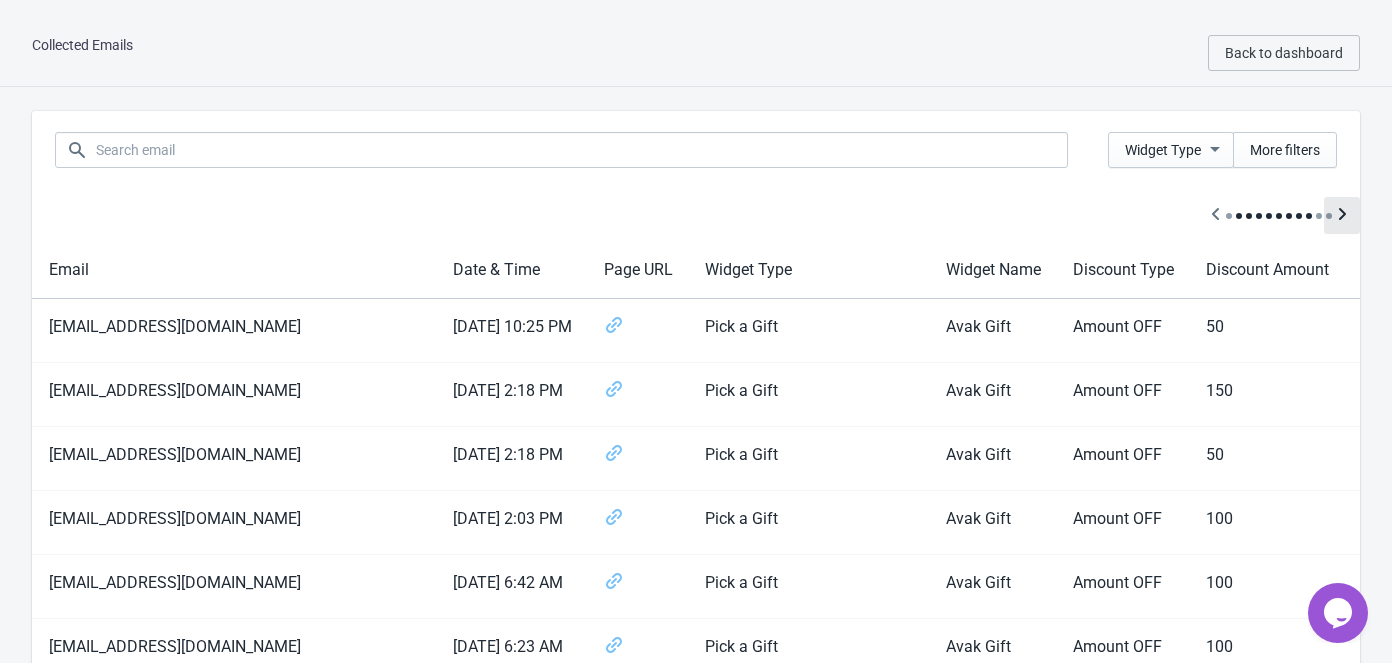 click 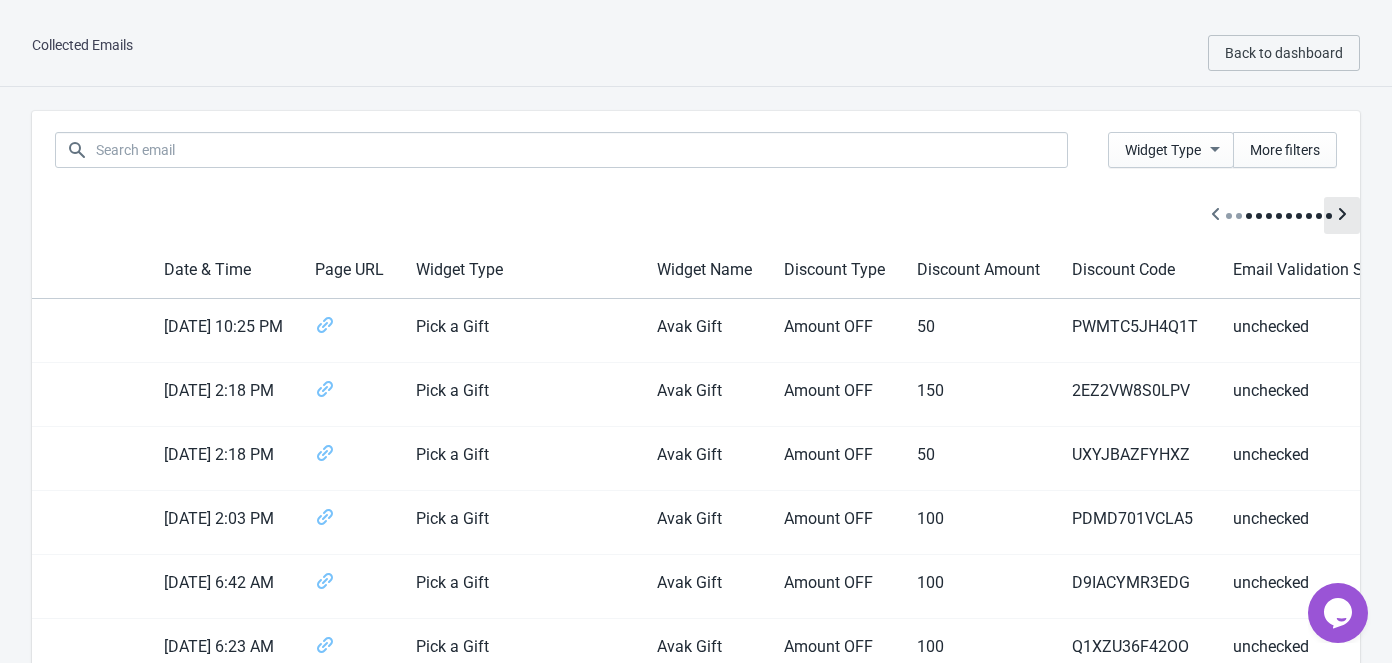 click 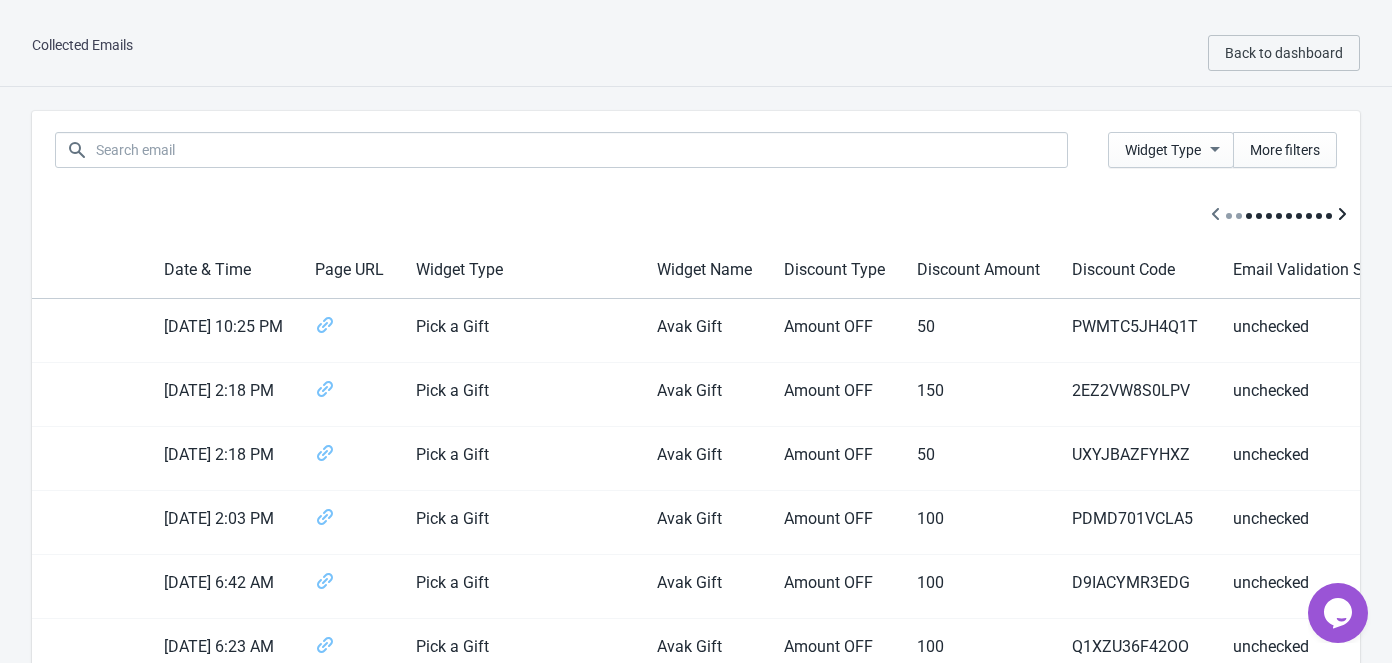 scroll, scrollTop: 0, scrollLeft: 443, axis: horizontal 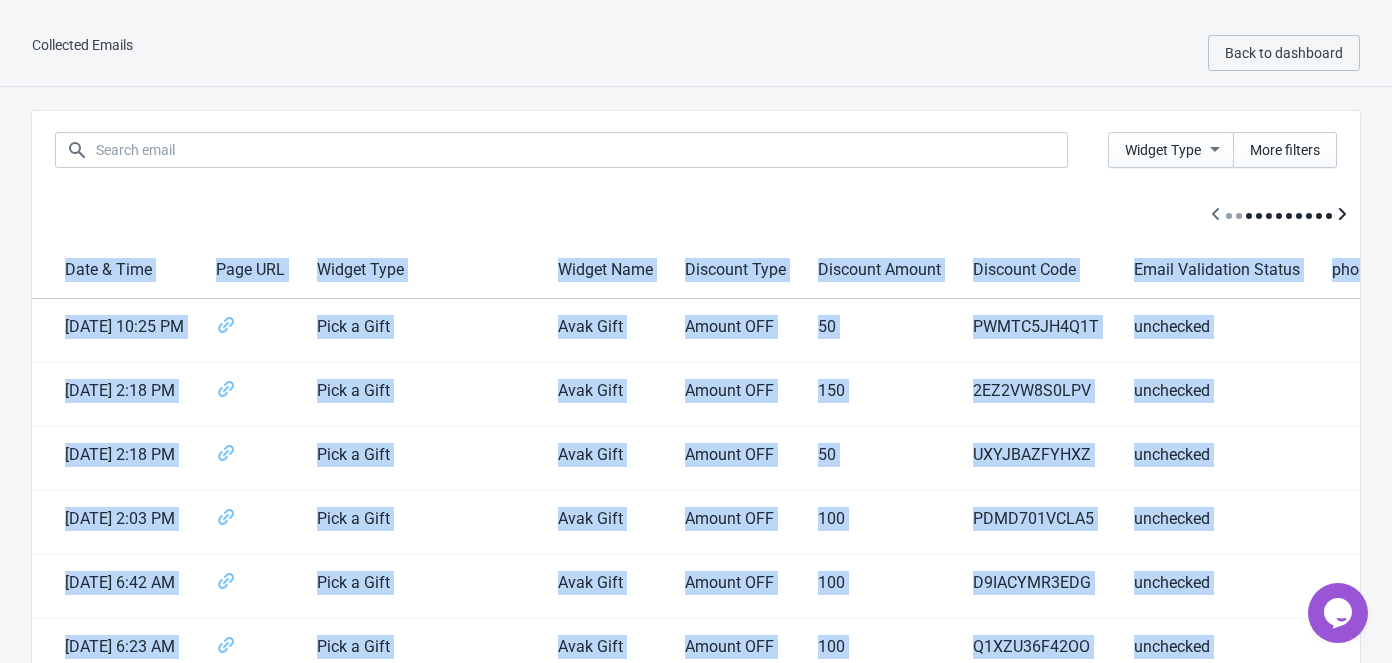 click at bounding box center (696, 215) 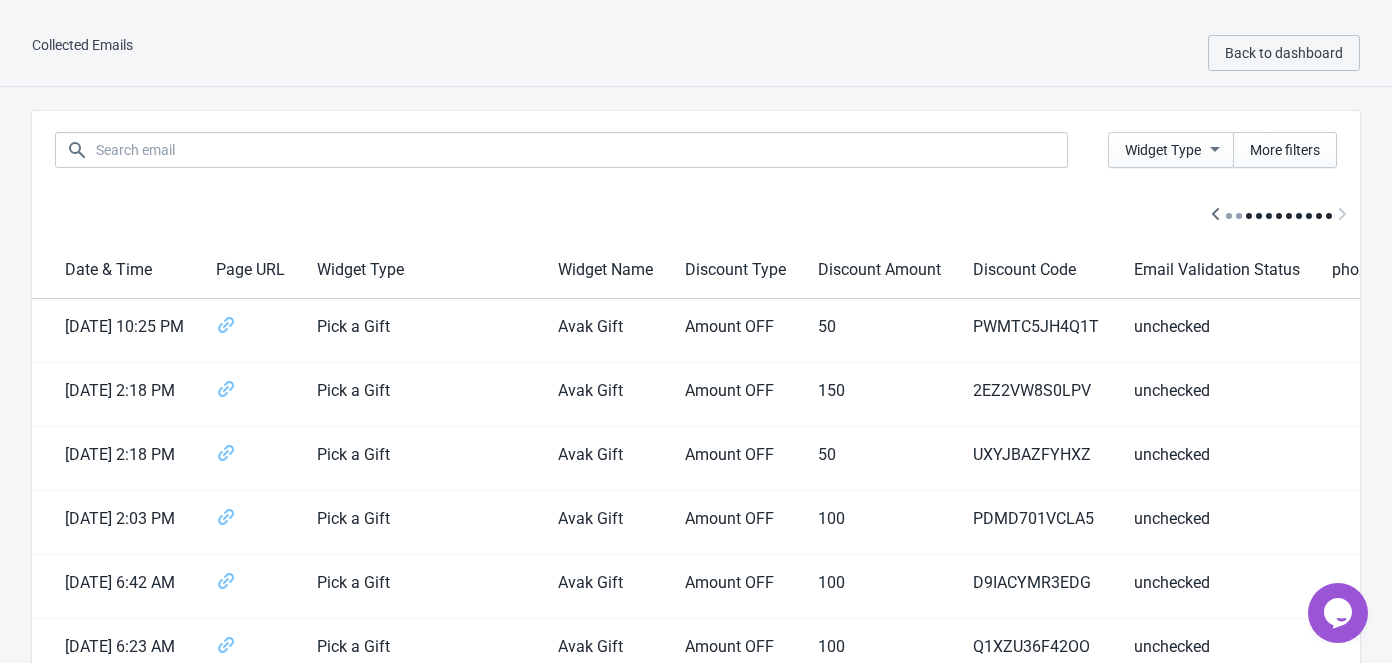click at bounding box center (696, 215) 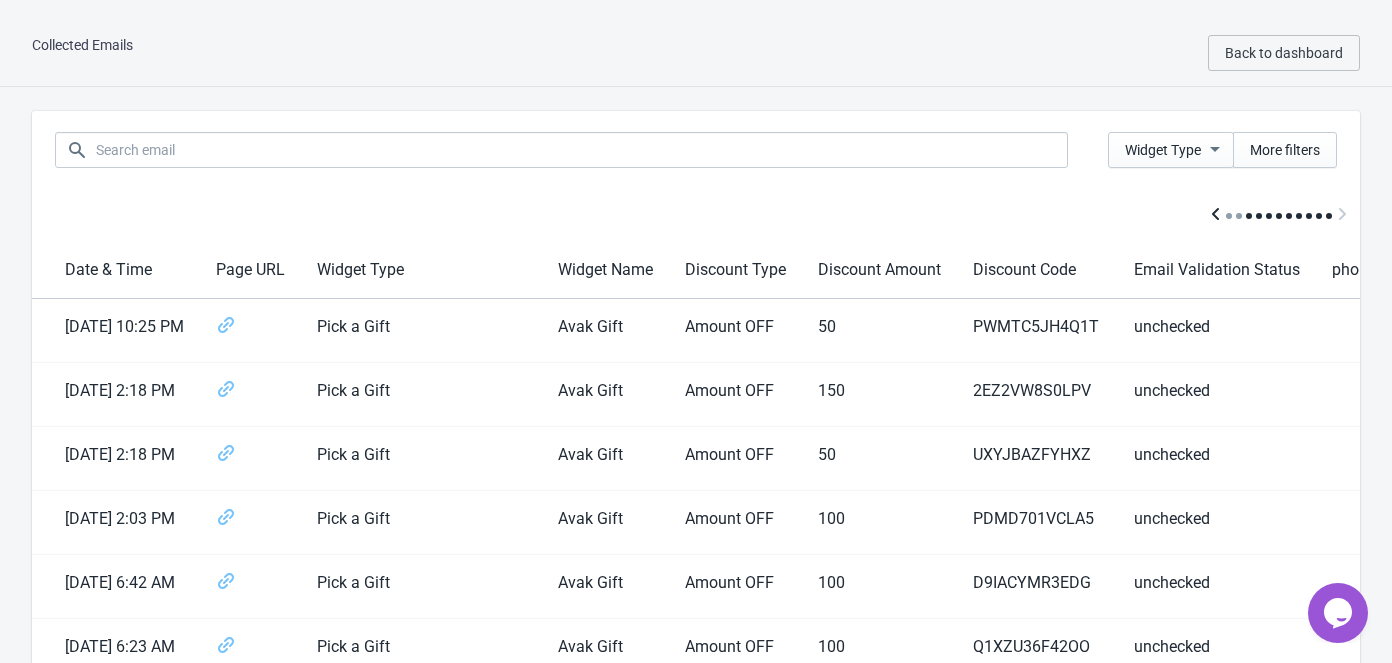 click 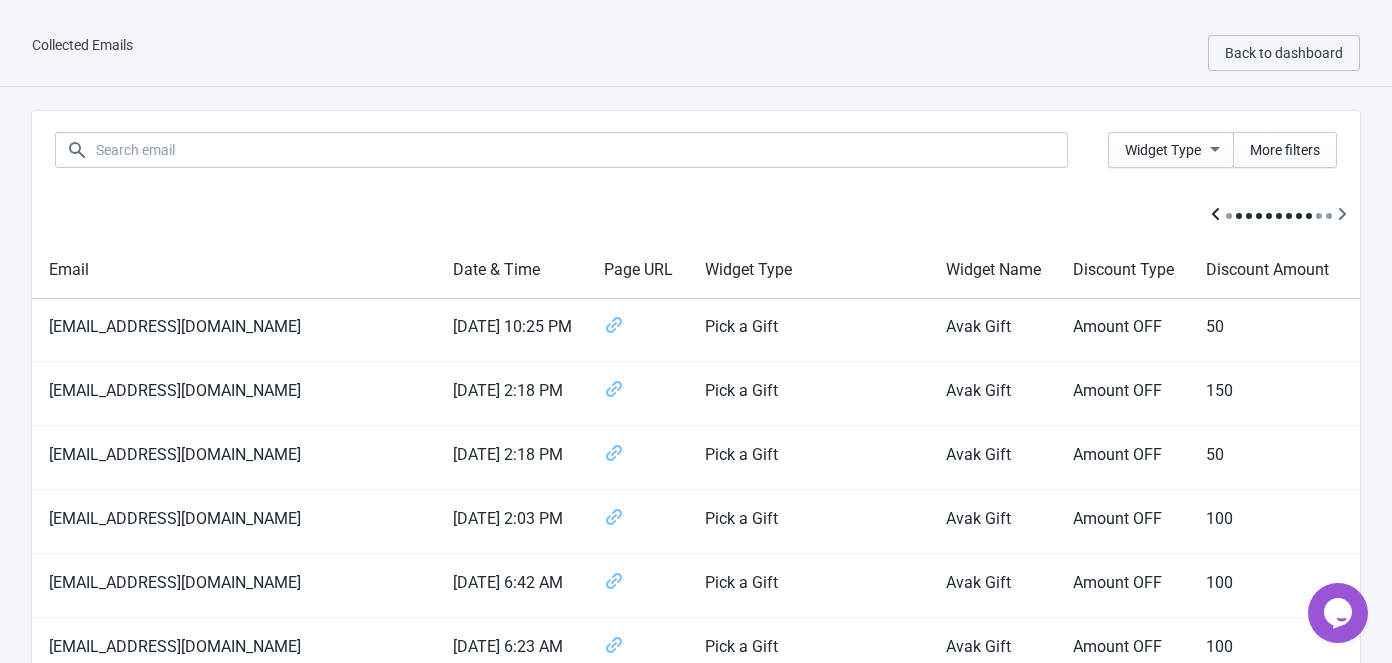 click 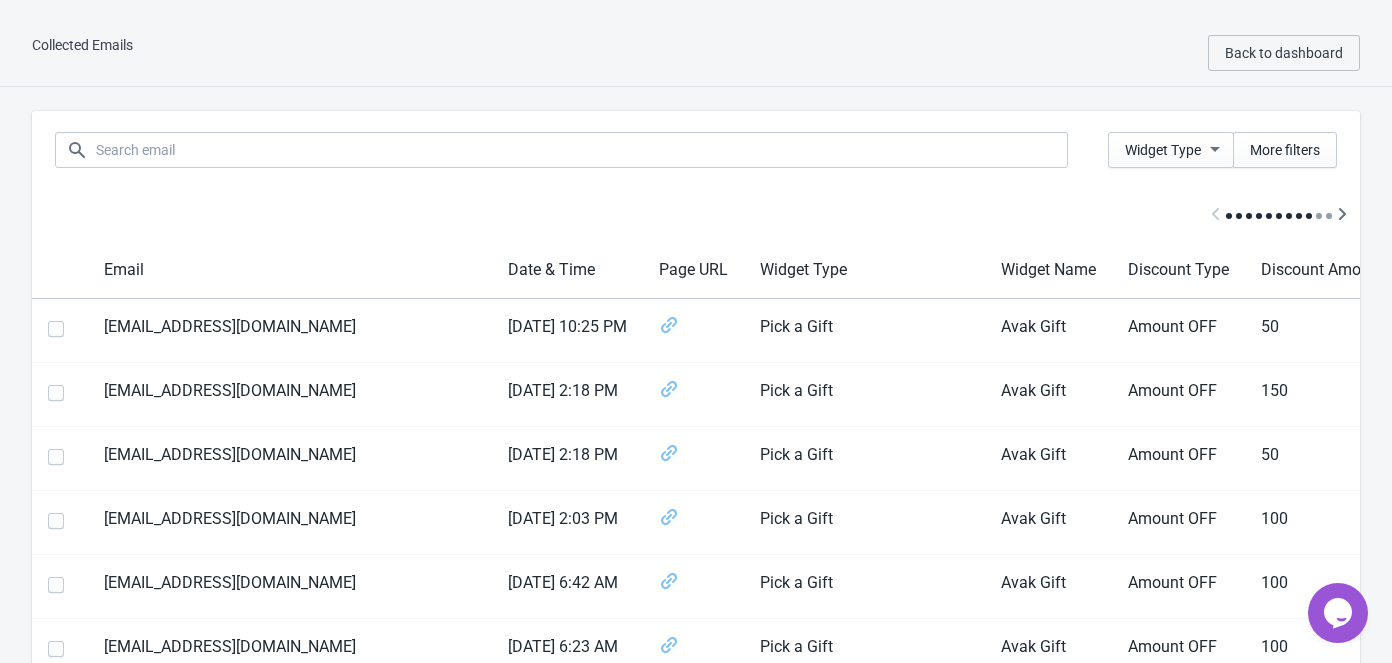 click at bounding box center (696, 215) 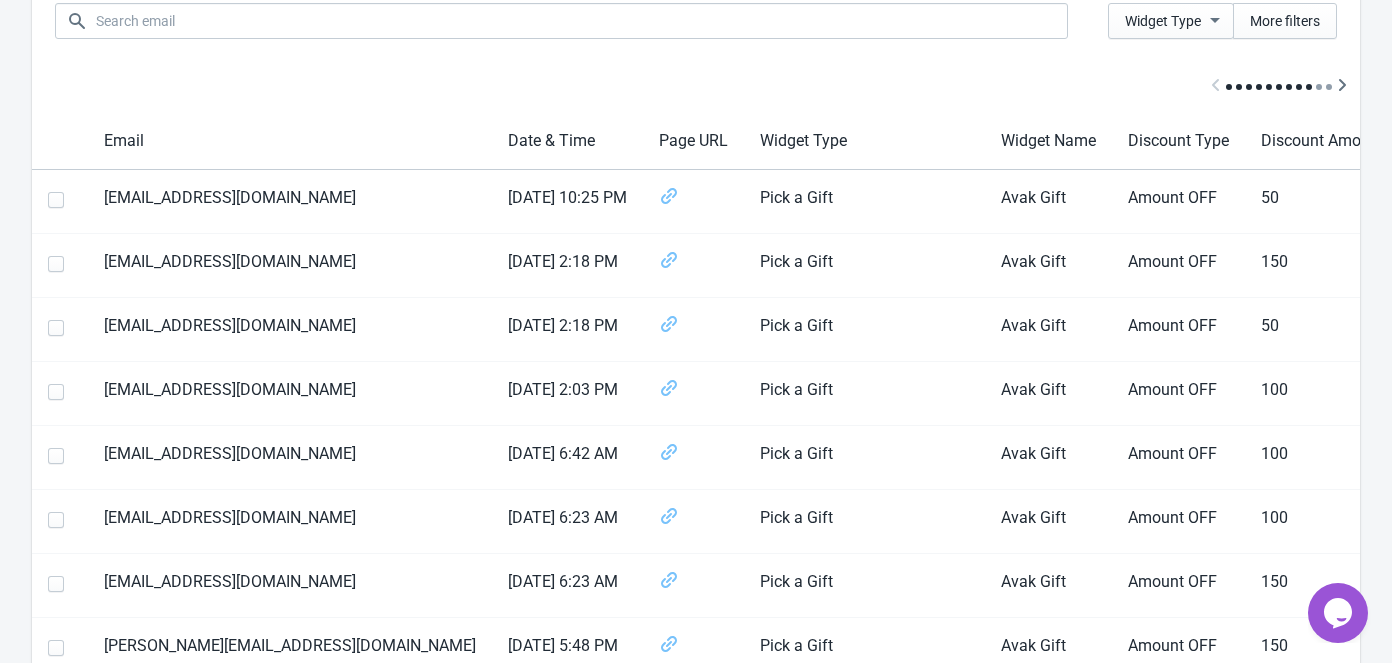 scroll, scrollTop: 0, scrollLeft: 0, axis: both 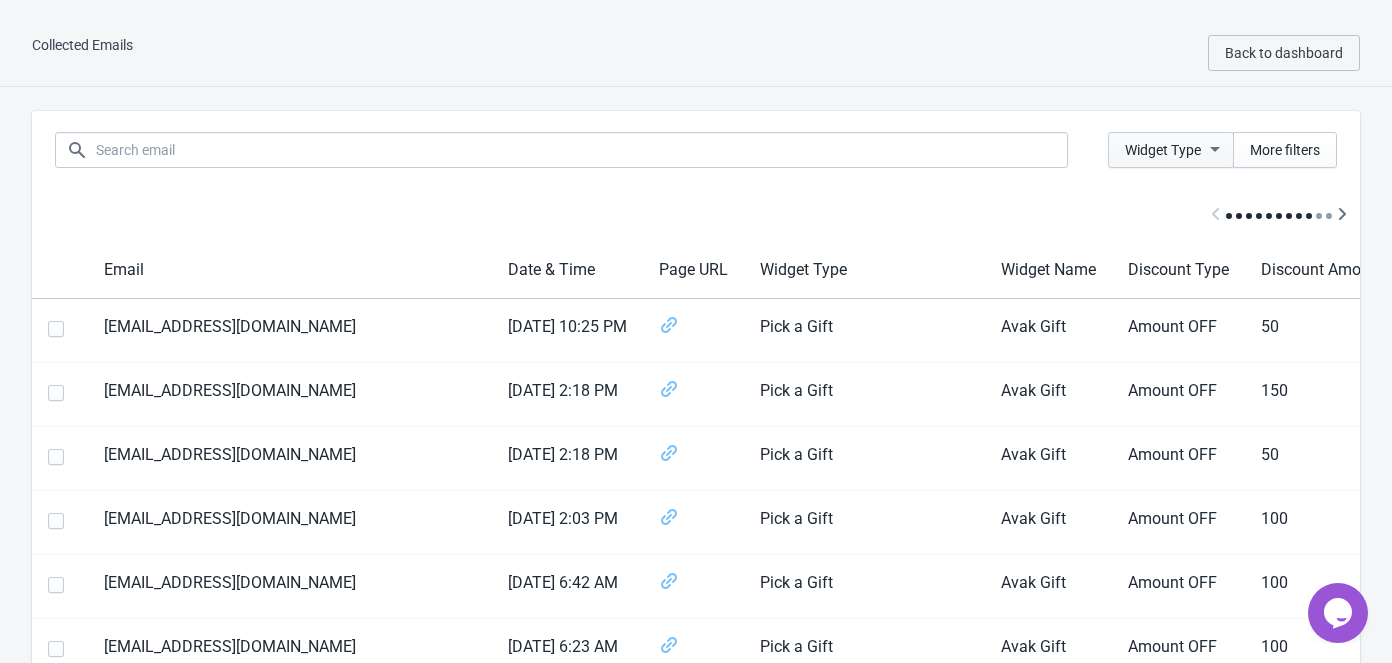 click 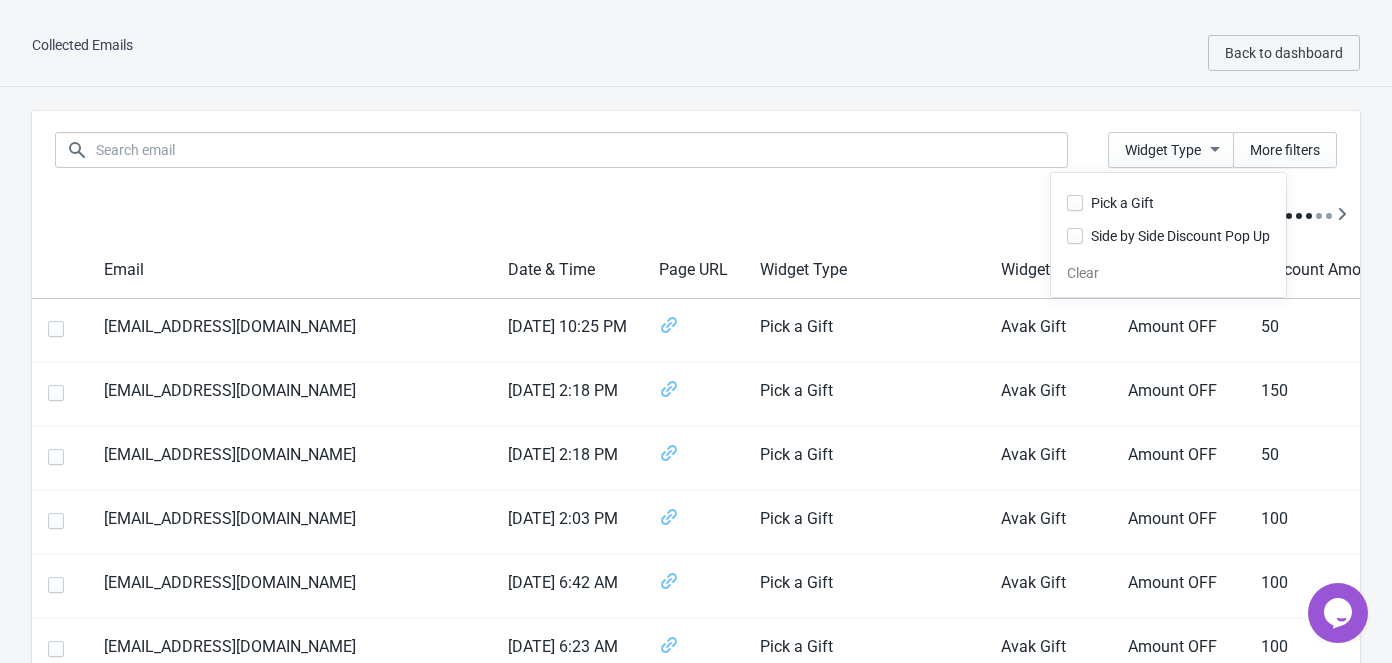 click at bounding box center (1075, 236) 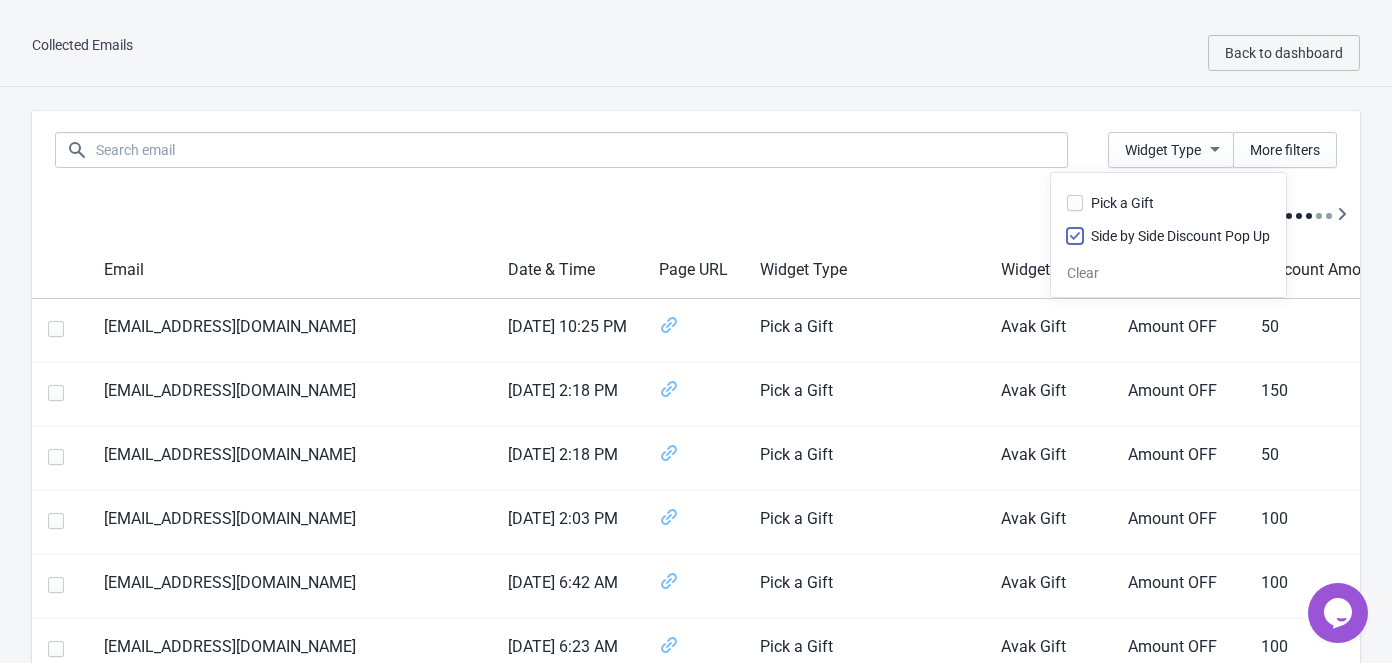 click on "Side by Side Discount Pop Up" at bounding box center (1067, 246) 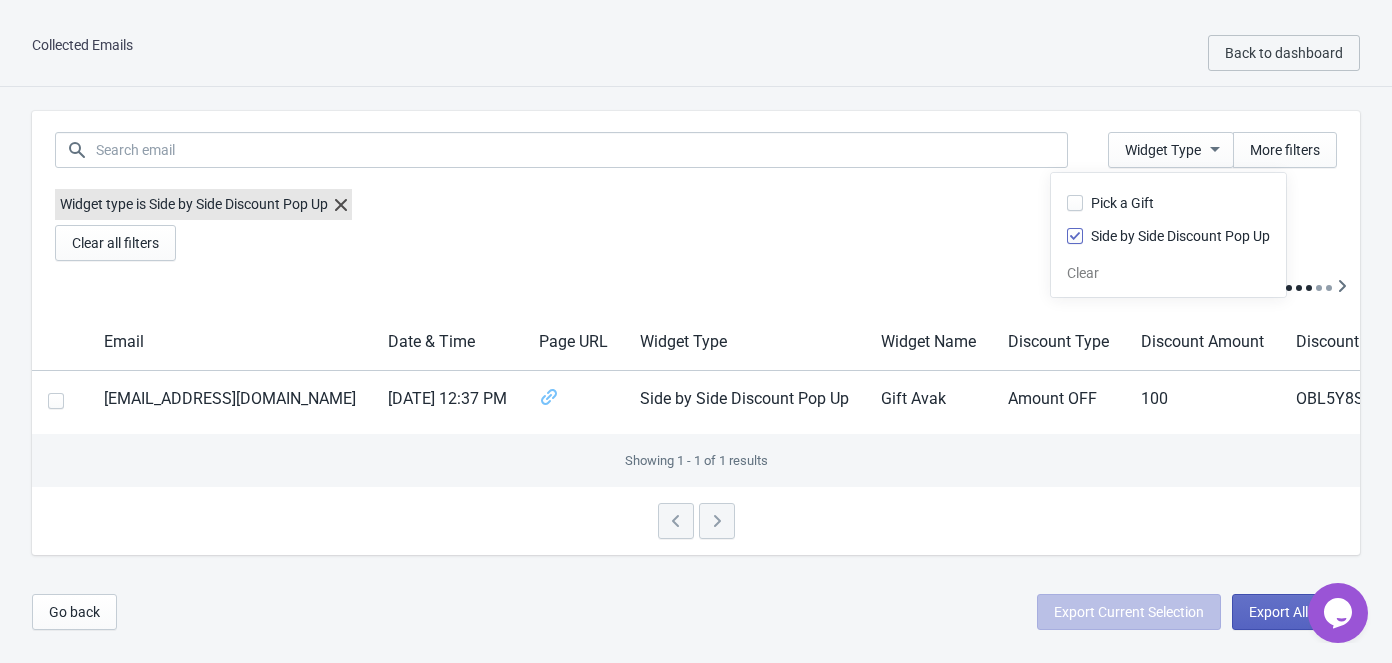 click at bounding box center [1075, 236] 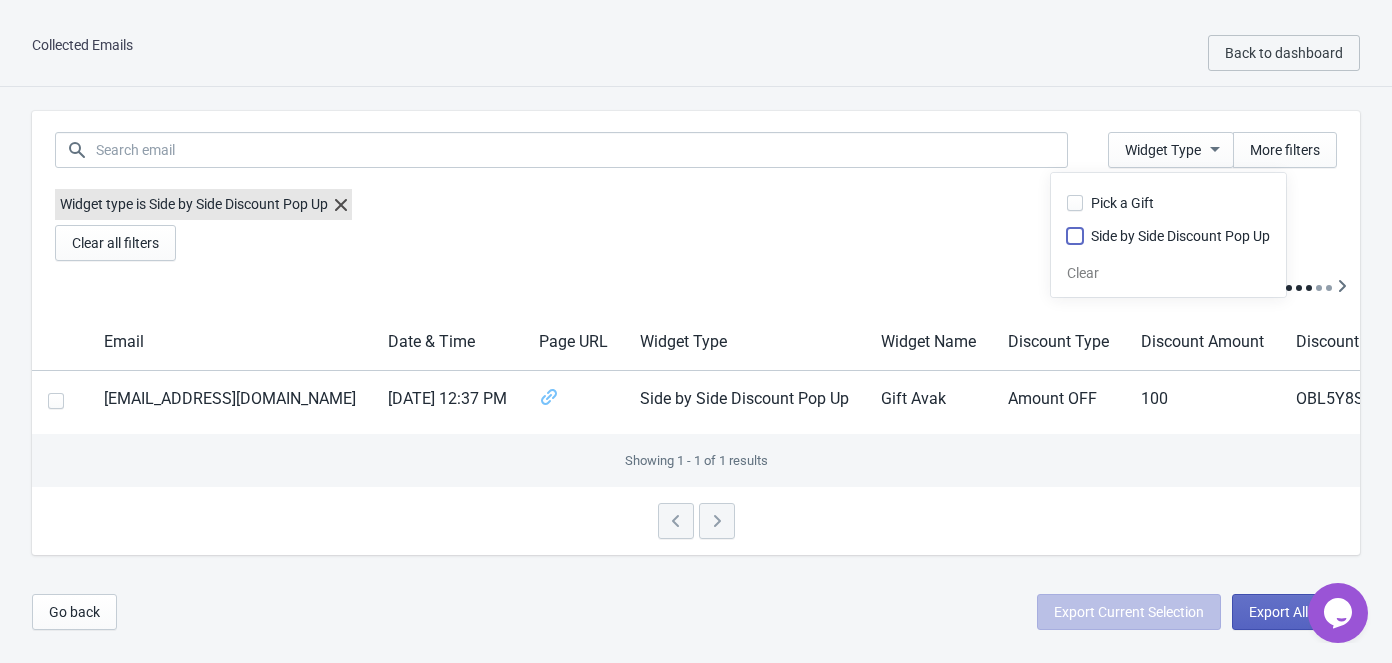 click on "Side by Side Discount Pop Up" at bounding box center [1067, 246] 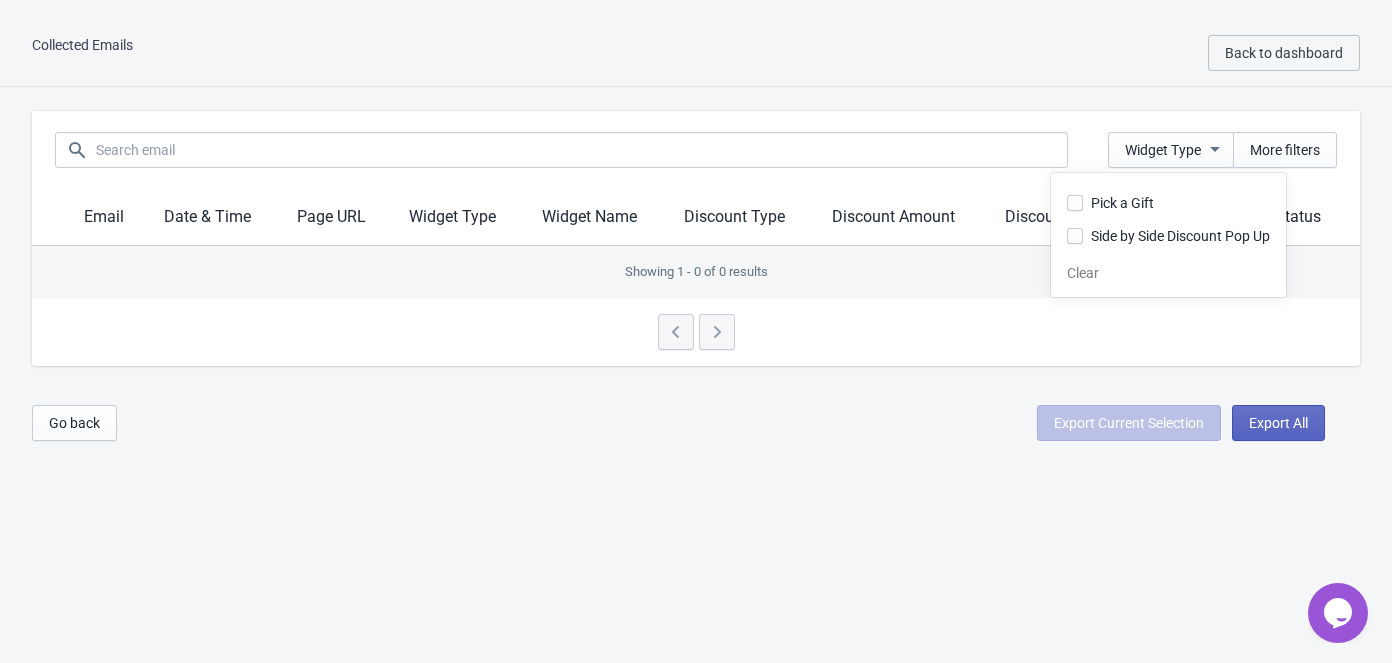 click at bounding box center [1075, 203] 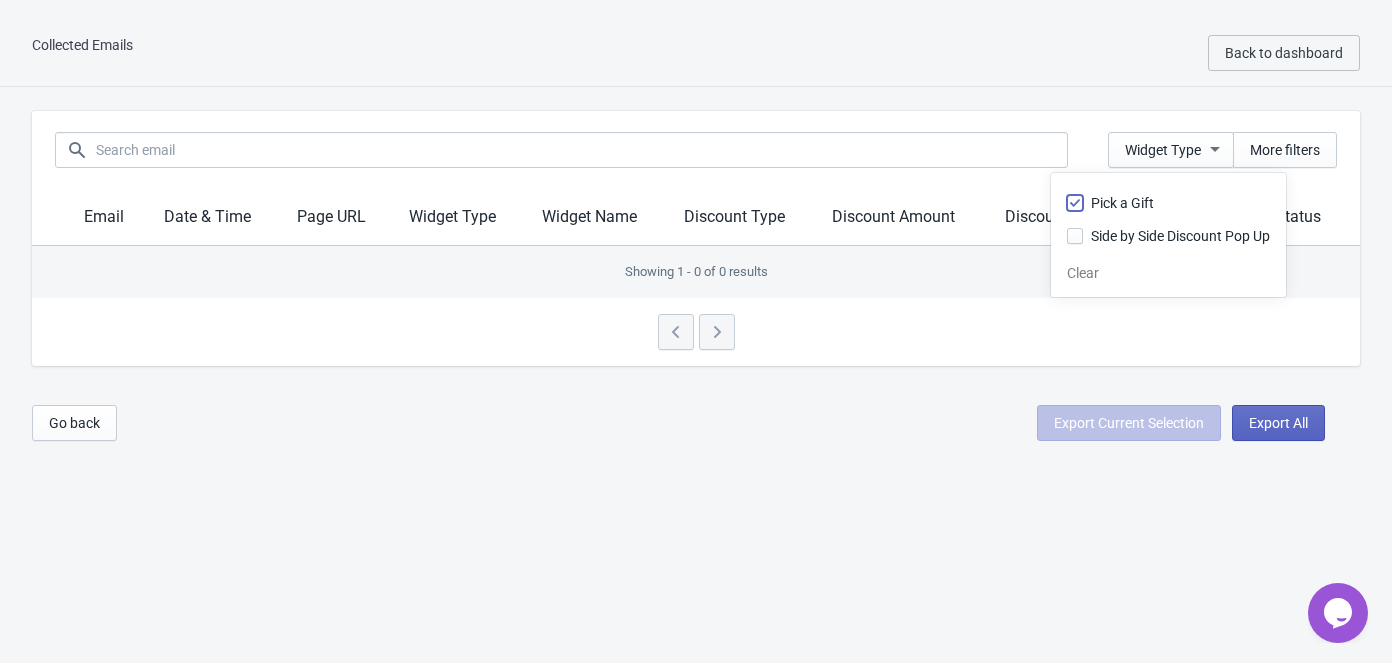 click on "Pick a Gift" at bounding box center [1067, 213] 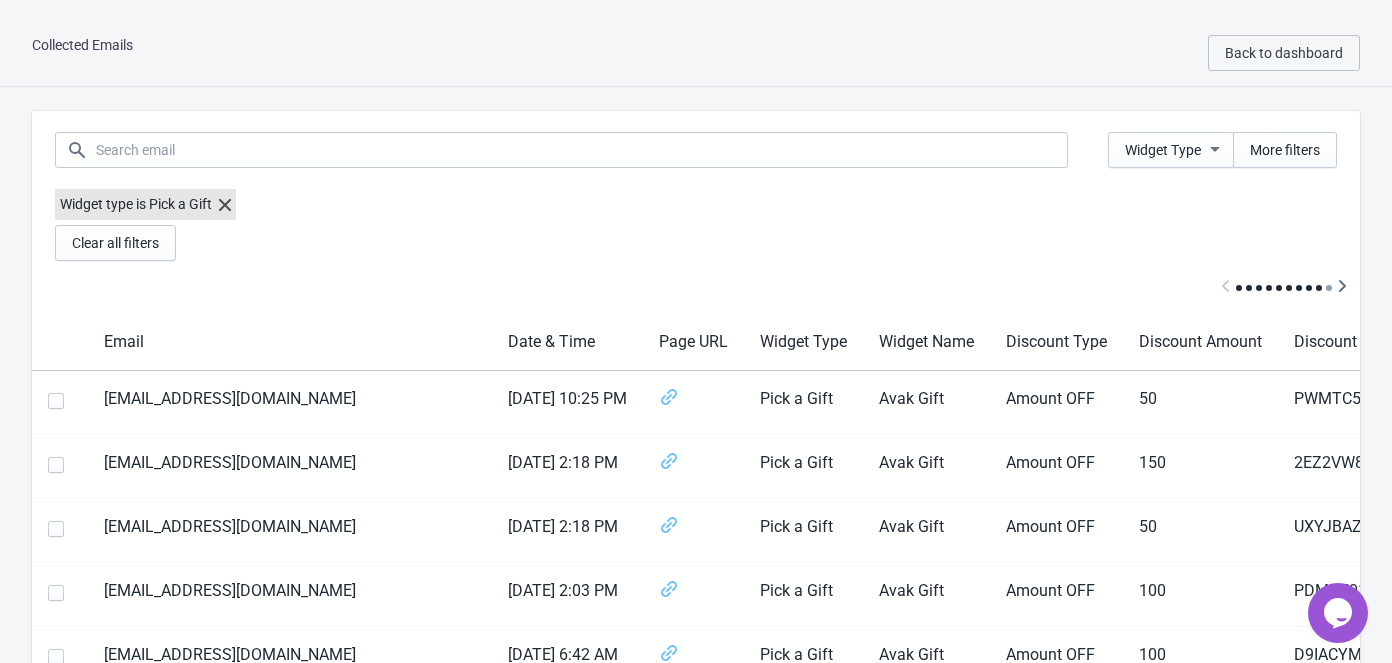 scroll, scrollTop: 0, scrollLeft: 0, axis: both 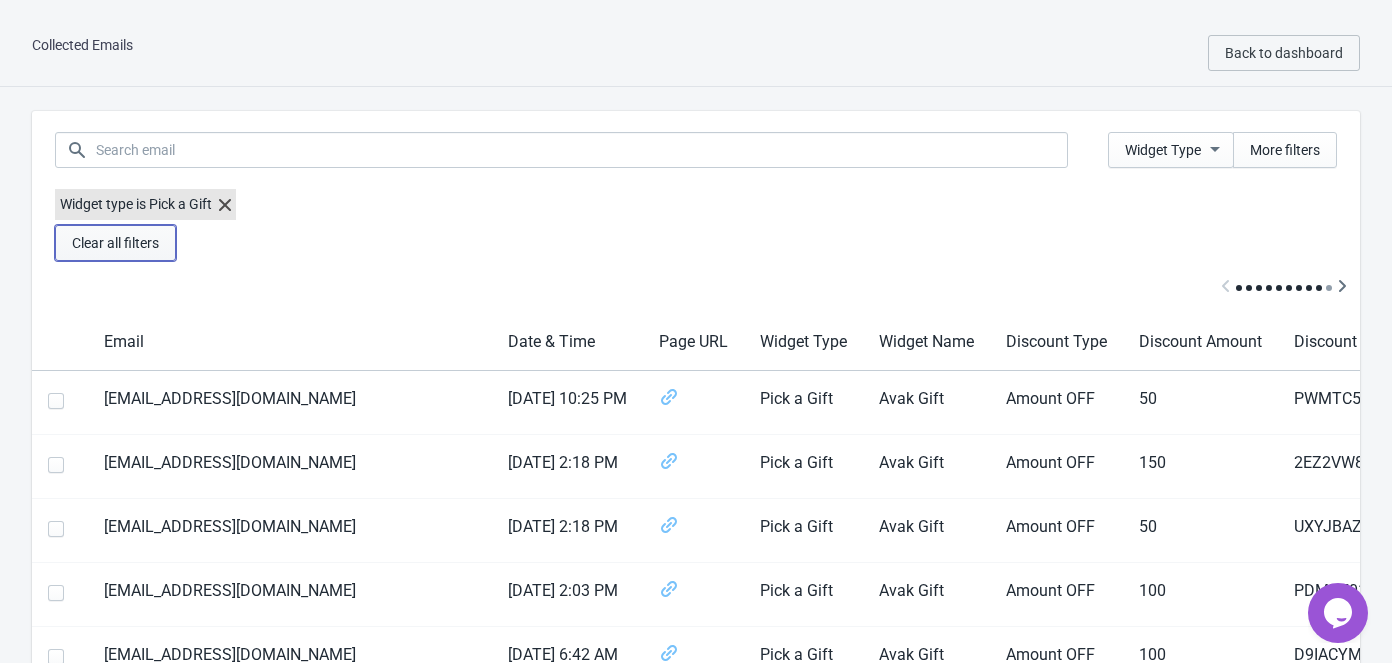 click on "Clear all filters" at bounding box center [115, 243] 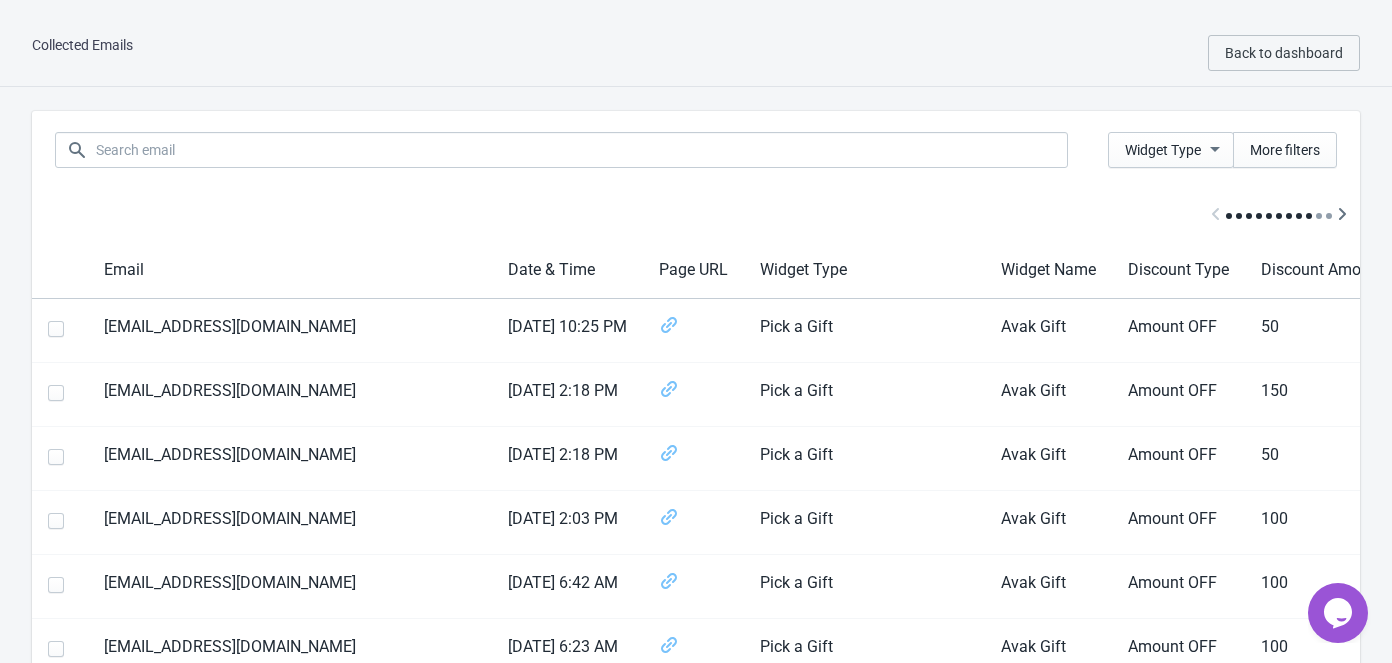 click on "Collected Emails Back to dashboard" at bounding box center (696, 53) 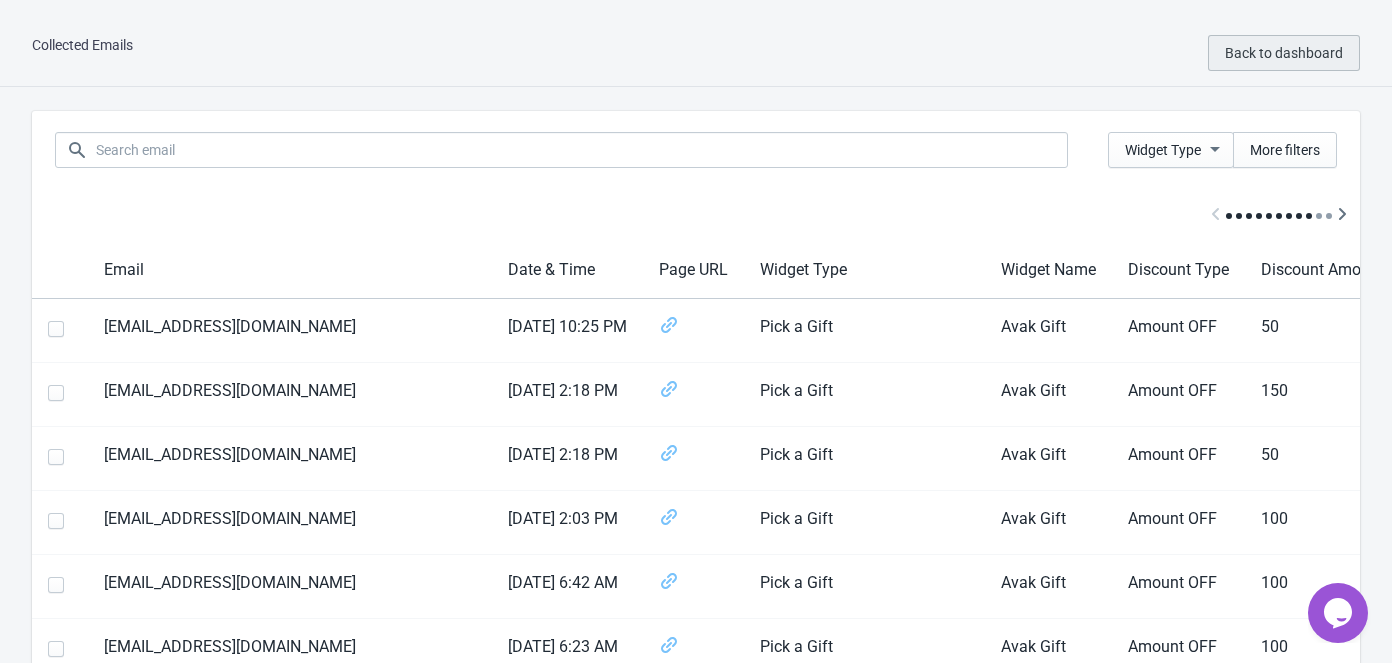 click on "Back to dashboard" at bounding box center (1284, 53) 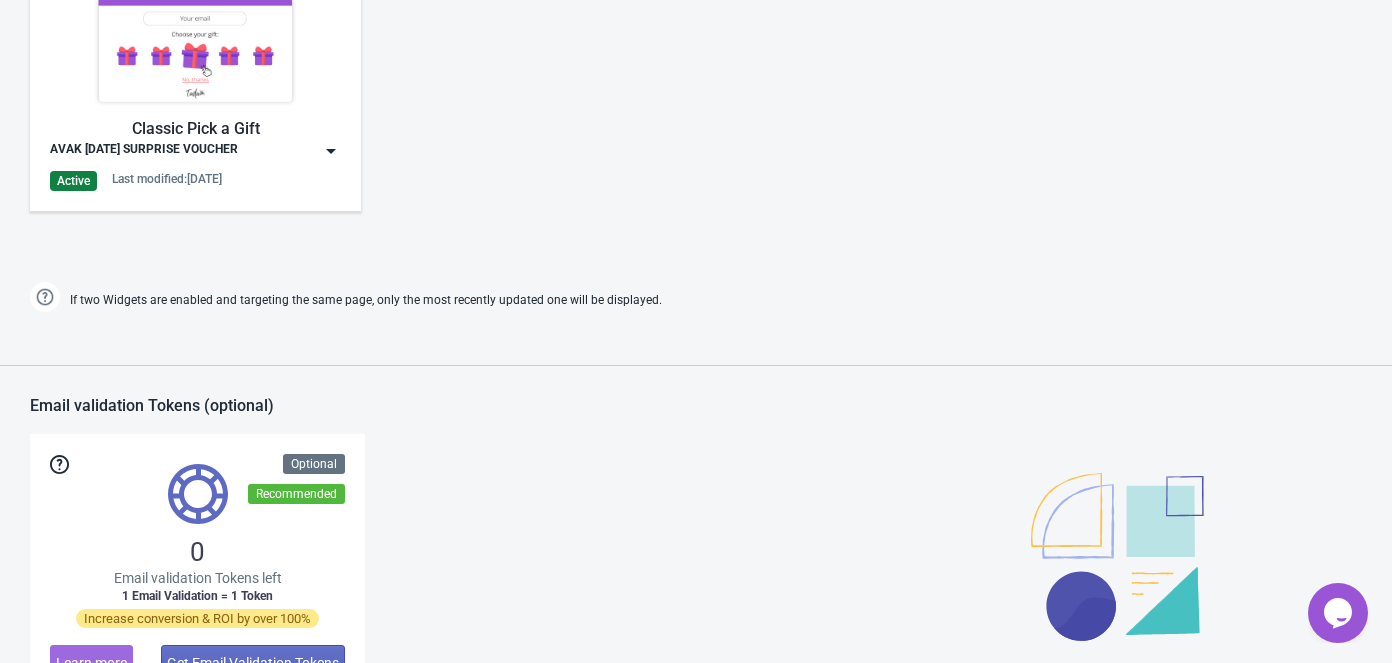 scroll, scrollTop: 1272, scrollLeft: 0, axis: vertical 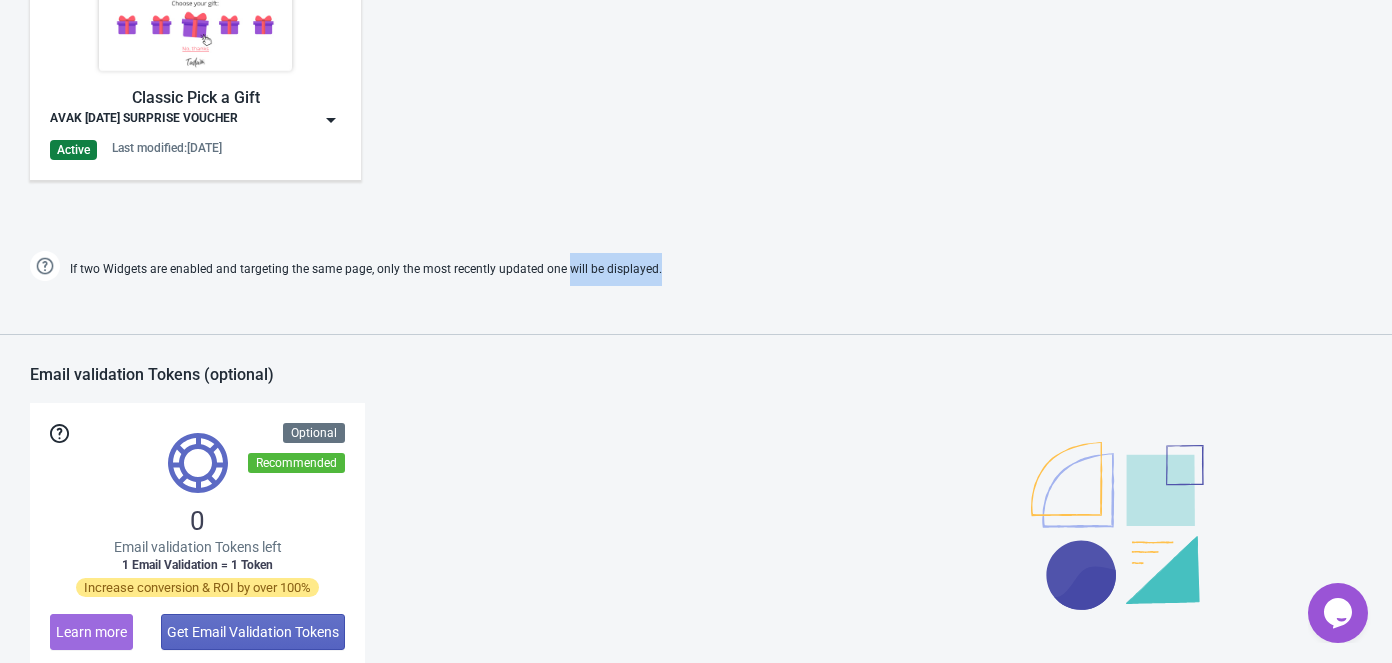 drag, startPoint x: 566, startPoint y: 272, endPoint x: 734, endPoint y: 263, distance: 168.2409 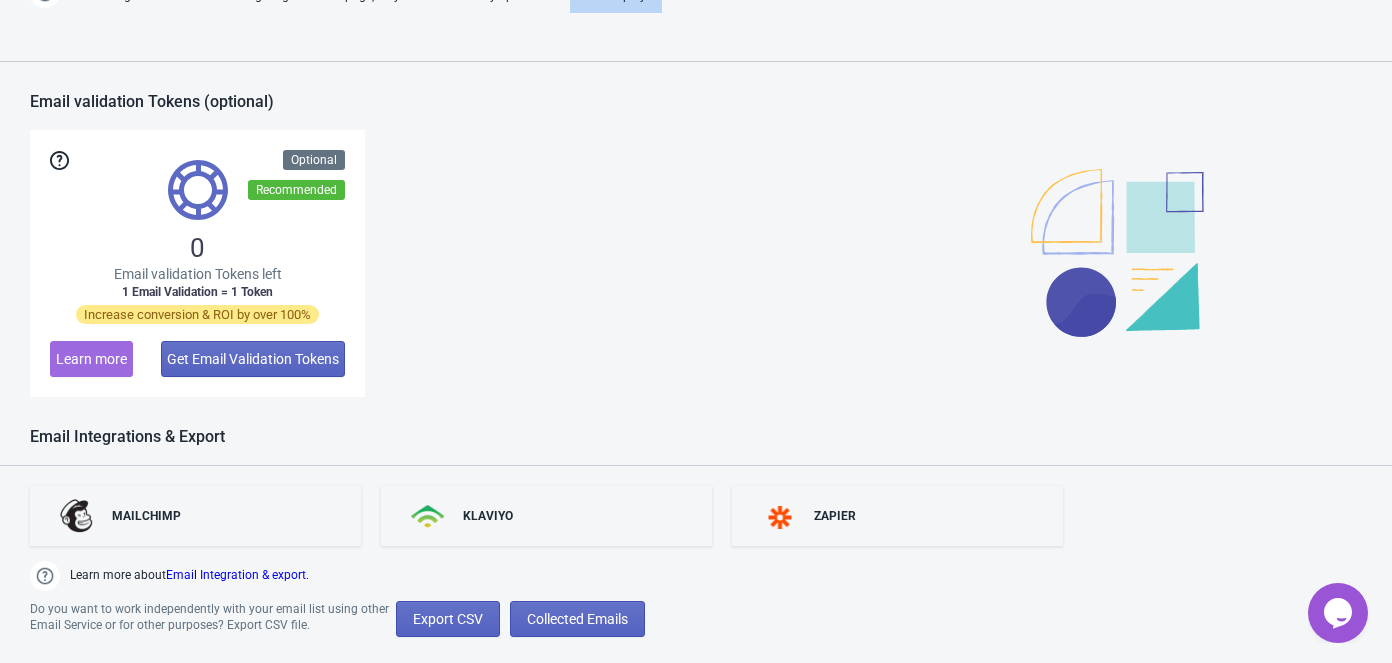 scroll, scrollTop: 1598, scrollLeft: 0, axis: vertical 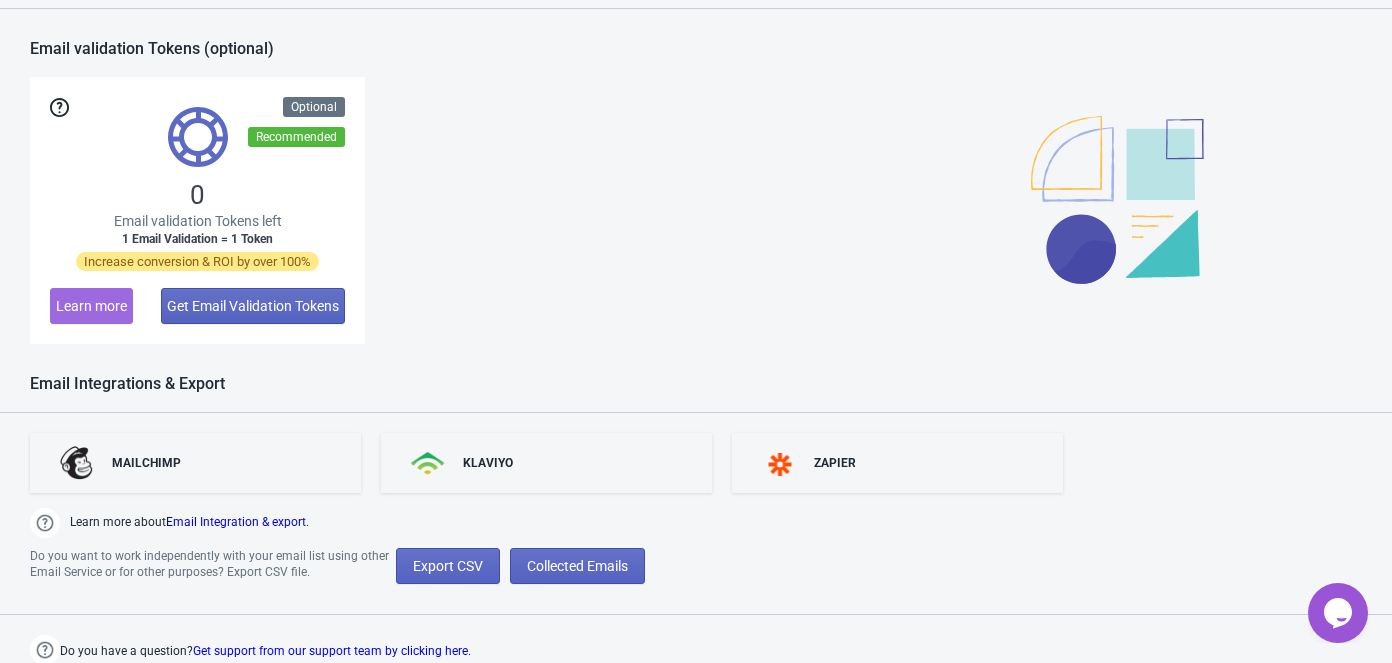 click on "0 Email validation Tokens left 1 Email Validation = 1 Token Increase conversion & ROI by over 100% Learn more Get Email Validation Tokens Optional Recommended" at bounding box center (696, 210) 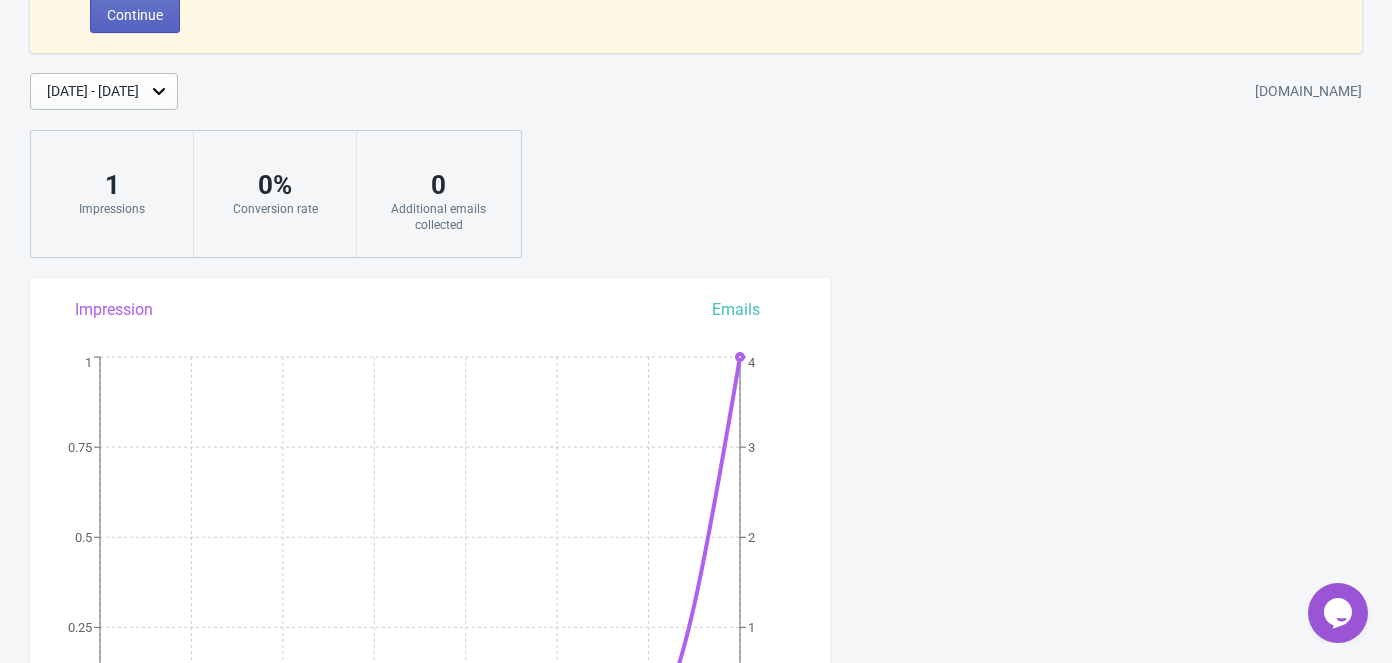 scroll, scrollTop: 272, scrollLeft: 0, axis: vertical 